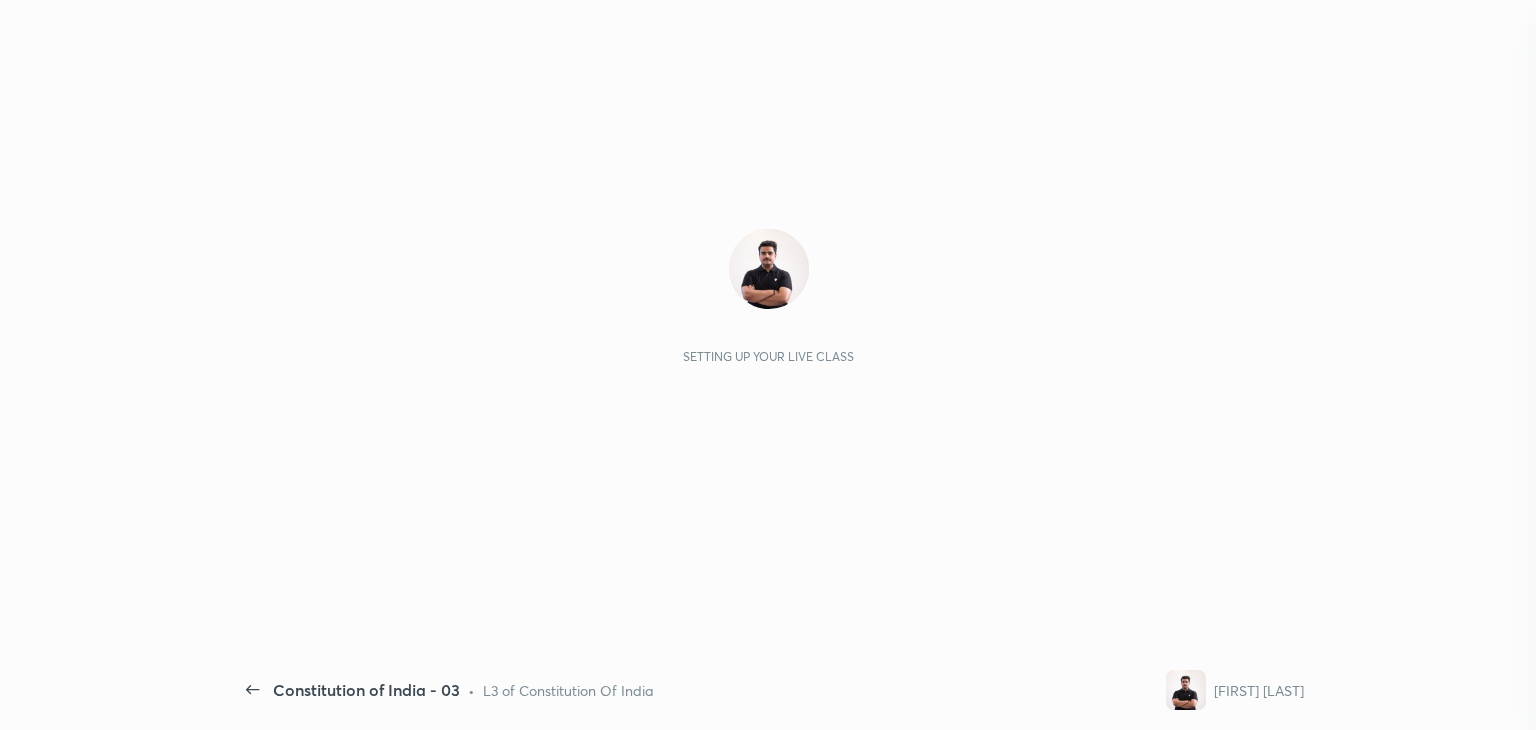 scroll, scrollTop: 0, scrollLeft: 0, axis: both 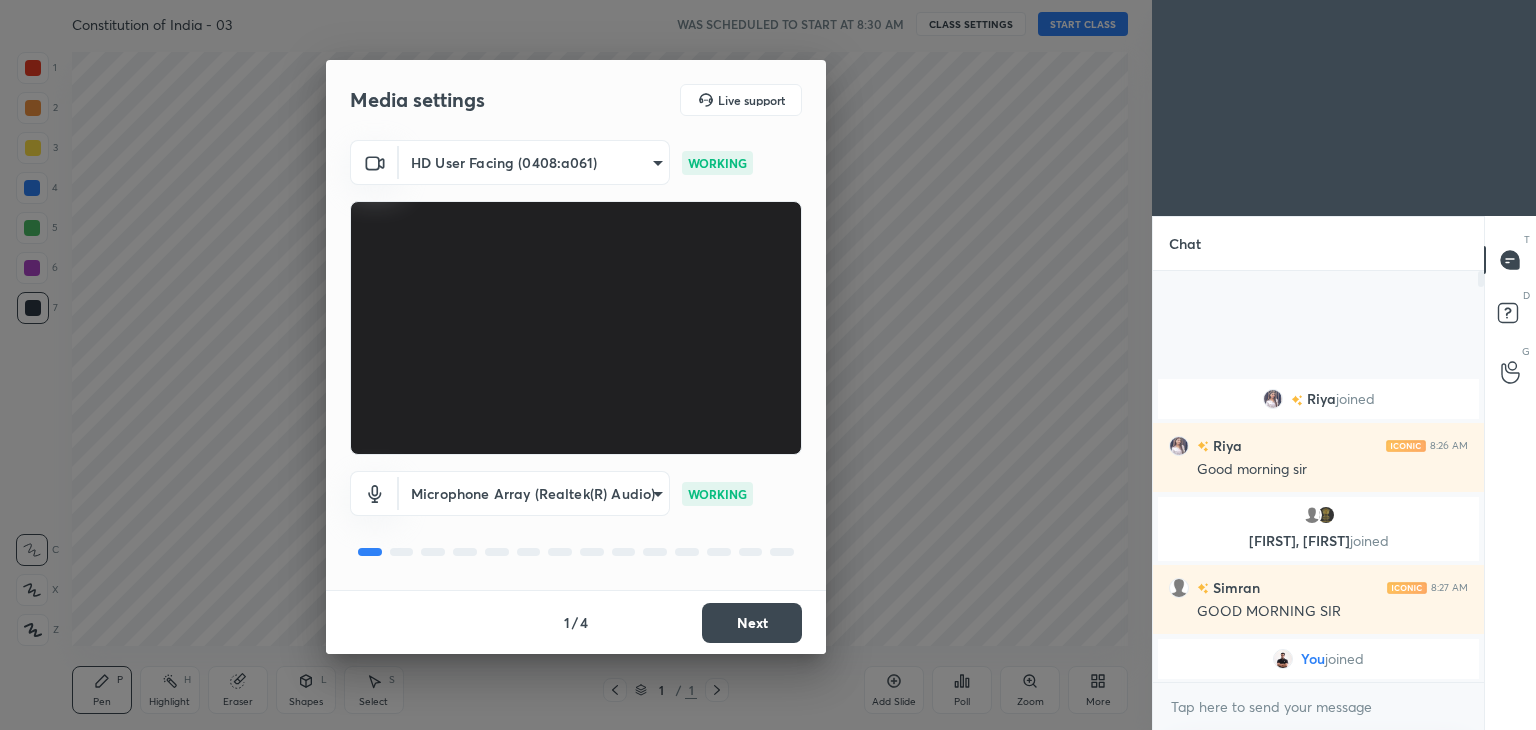 click on "Next" at bounding box center [752, 623] 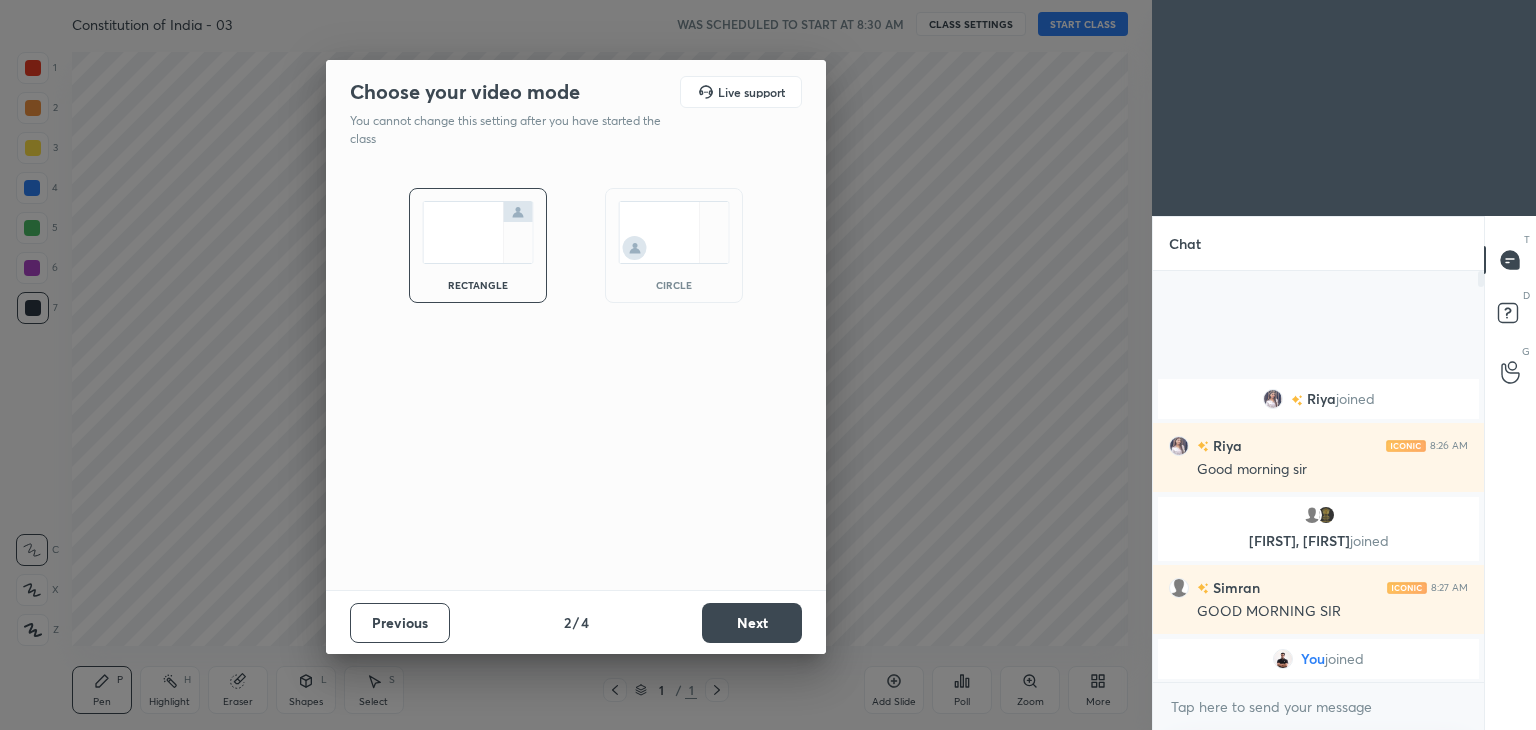 click at bounding box center [674, 232] 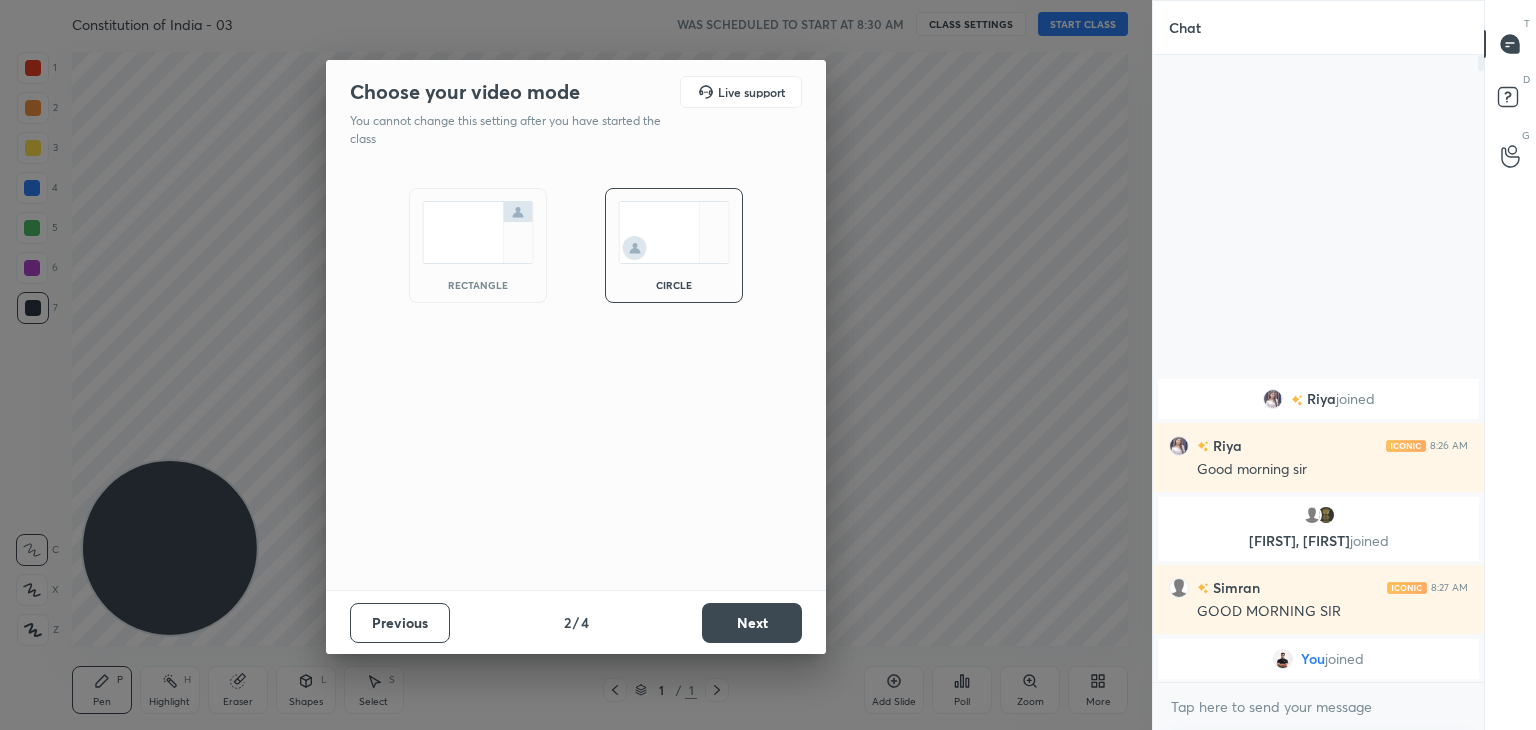 scroll, scrollTop: 6, scrollLeft: 6, axis: both 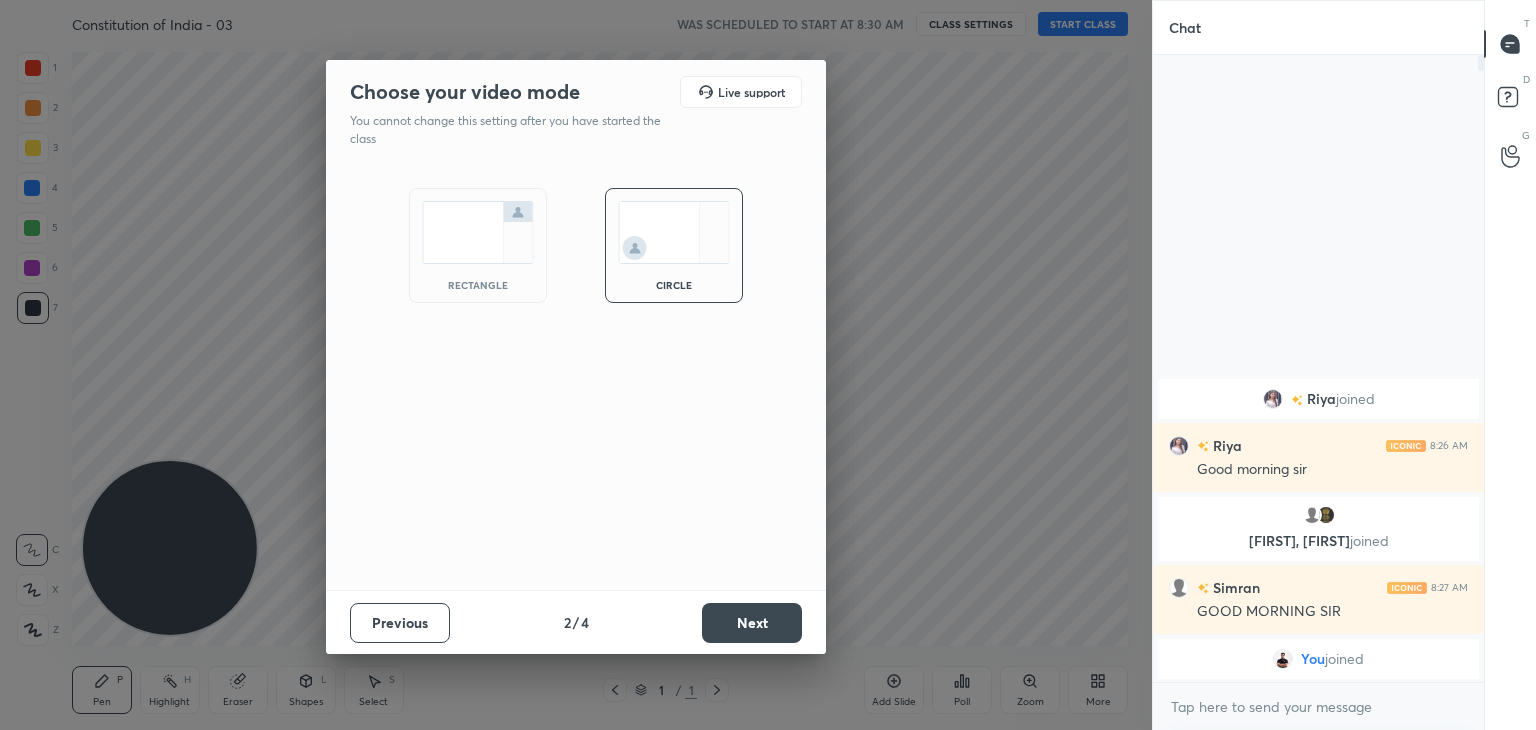 click on "Next" at bounding box center (752, 623) 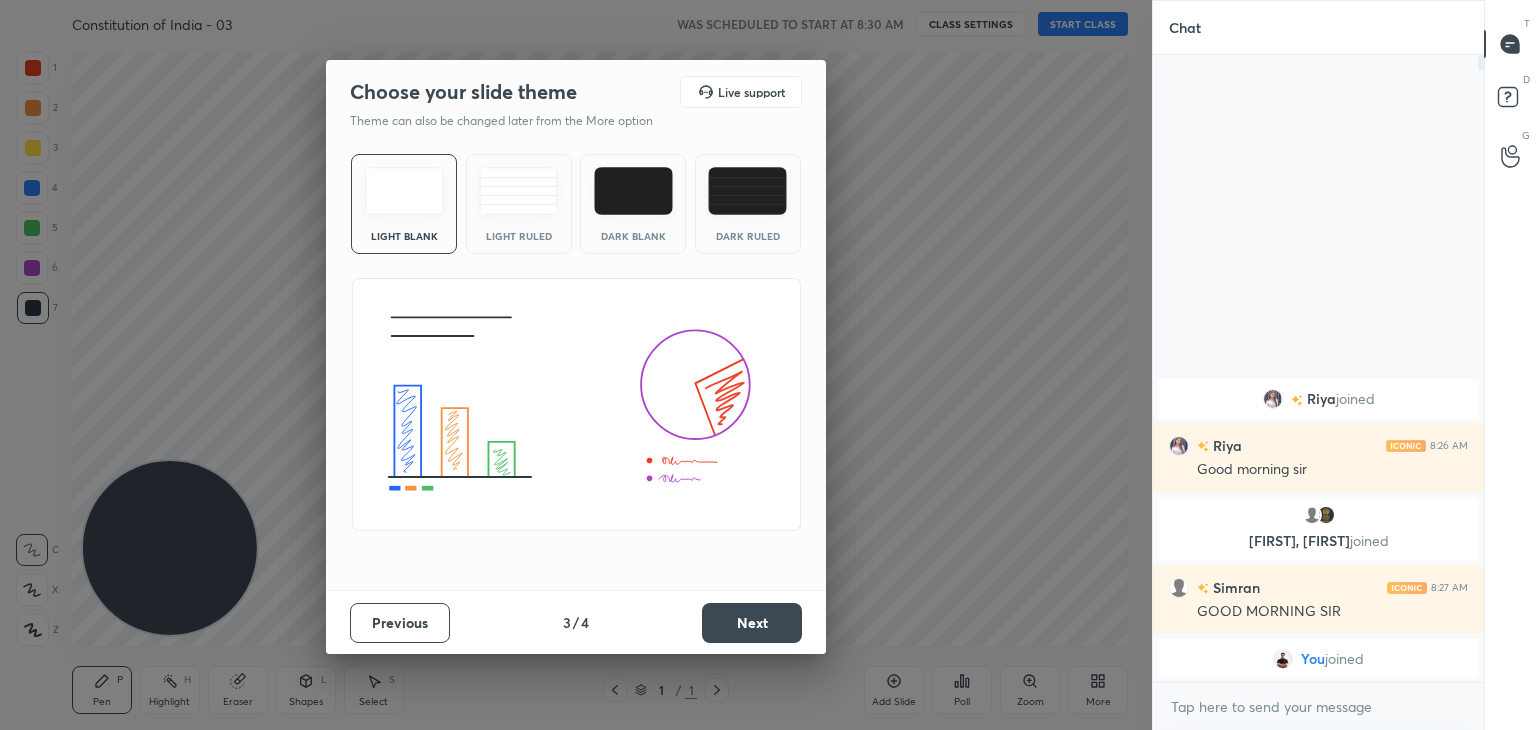 click on "Next" at bounding box center (752, 623) 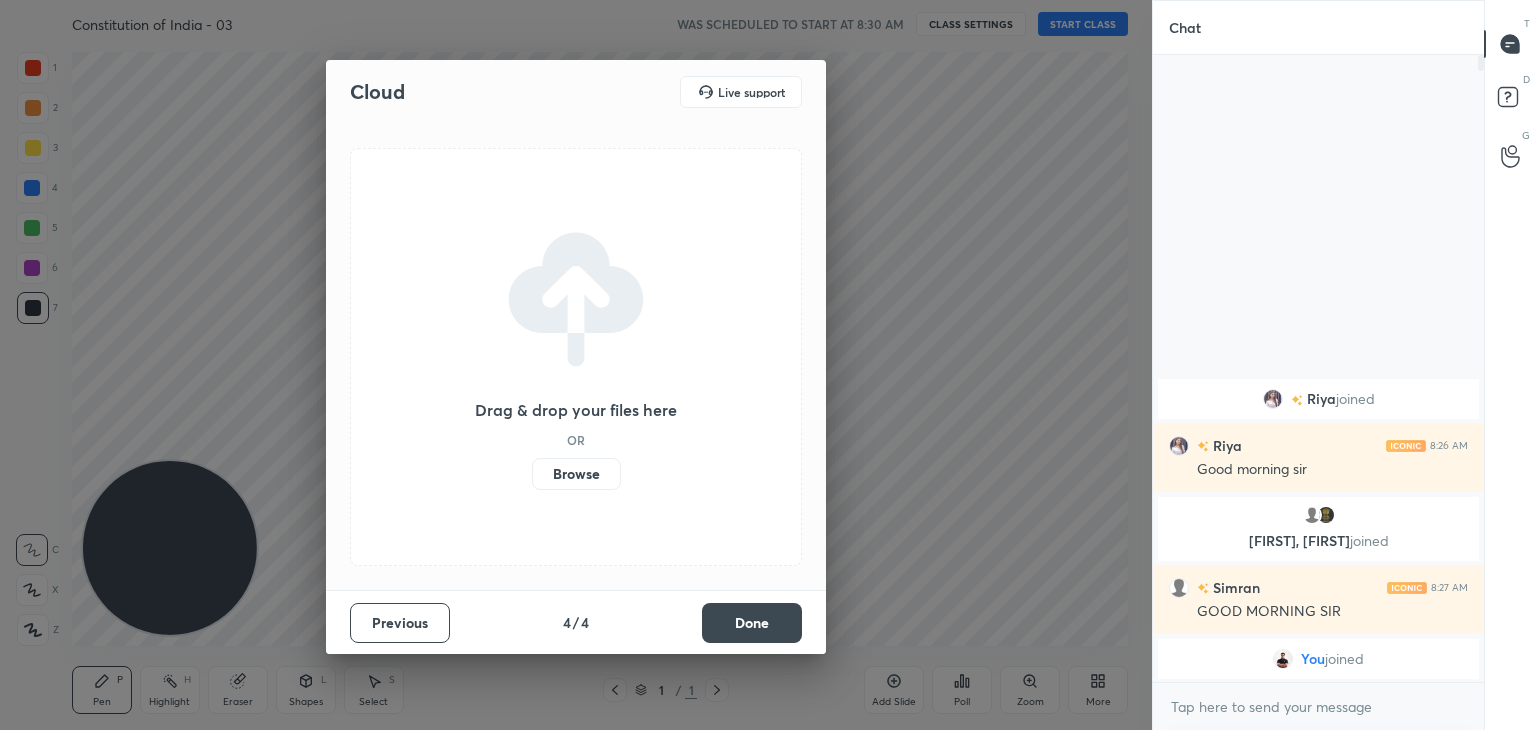 click on "Done" at bounding box center [752, 623] 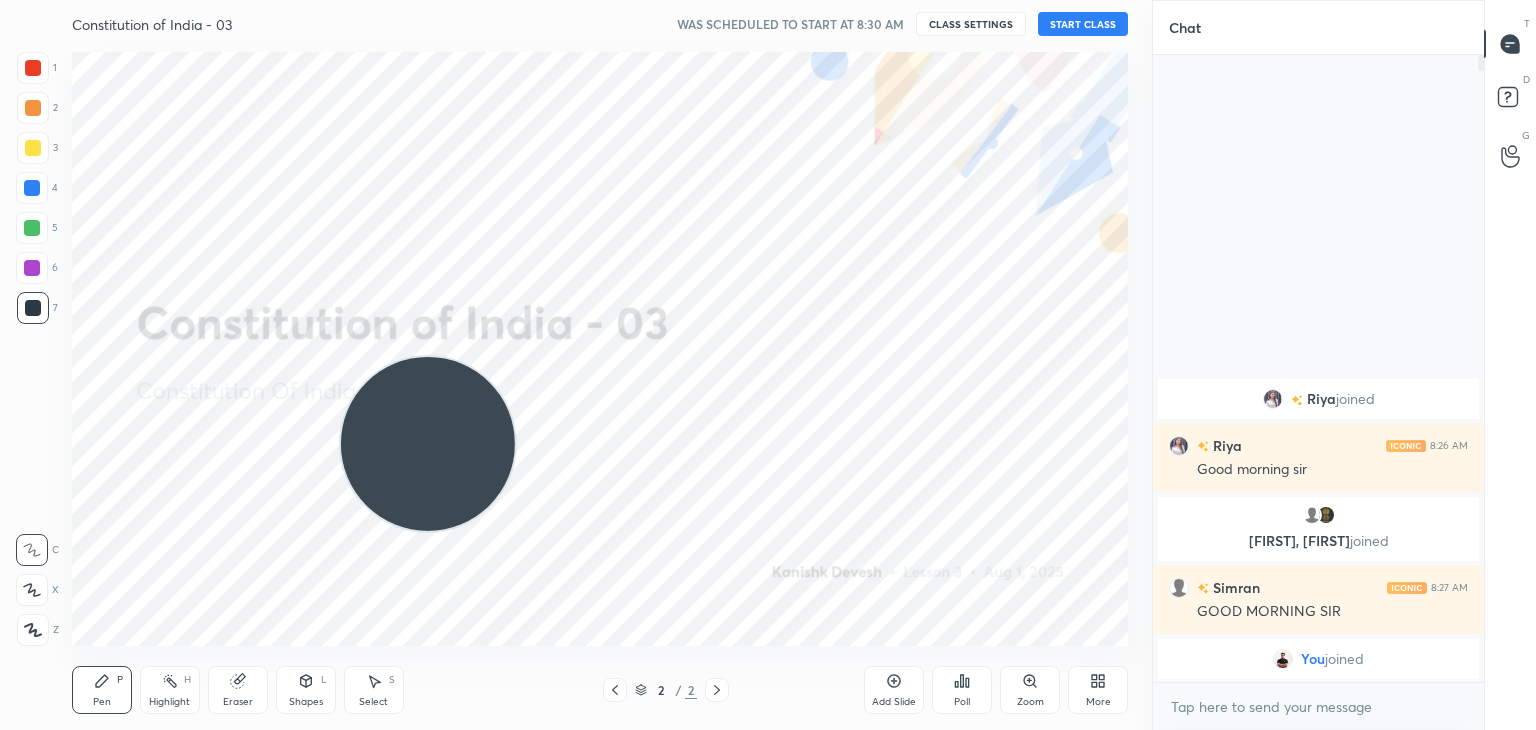 drag, startPoint x: 198, startPoint y: 565, endPoint x: 1352, endPoint y: 16, distance: 1277.9347 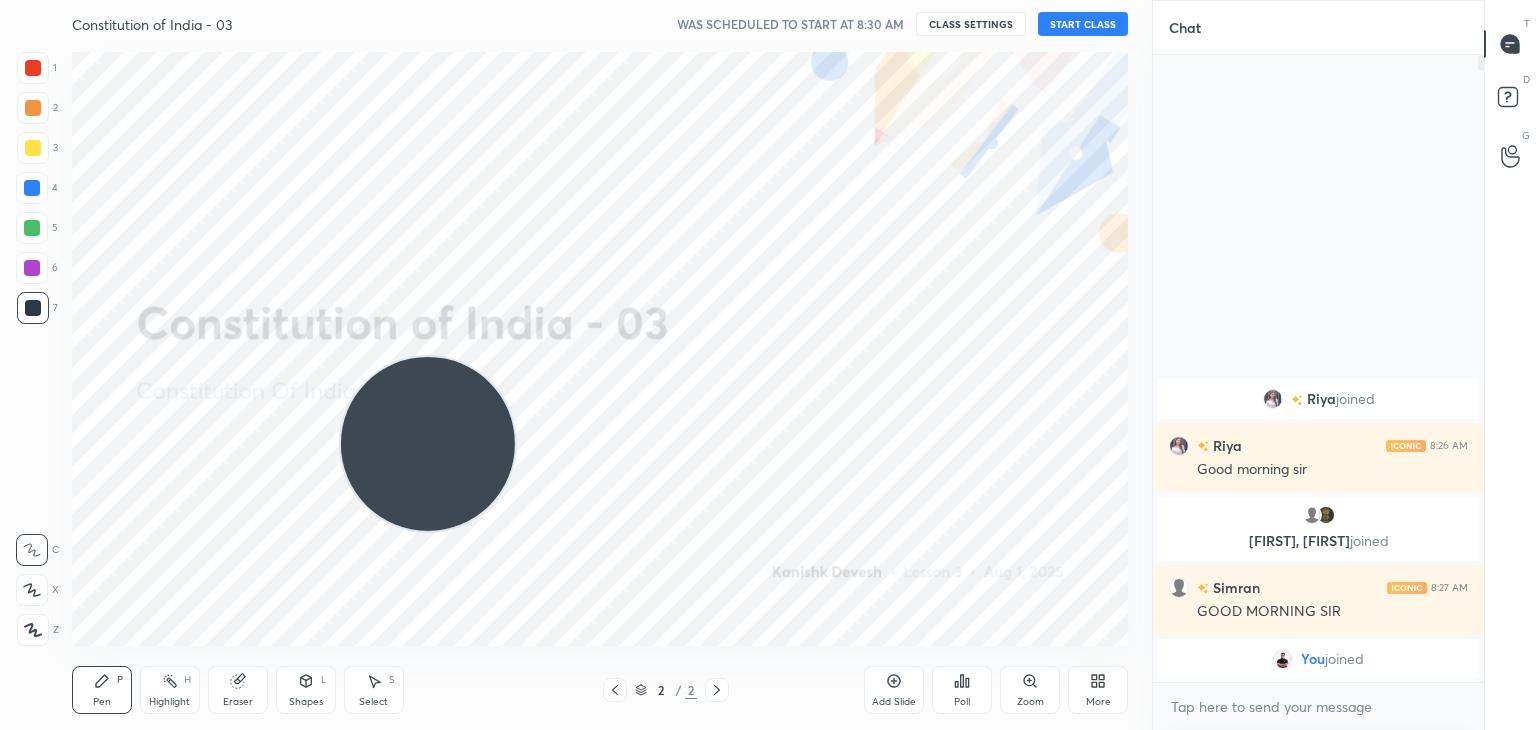 click on "1 2 3 4 5 6 7 C X Z C X Z E E Erase all   H H Constitution of India - 03 WAS SCHEDULED TO START AT  8:30 AM CLASS SETTINGS START CLASS Setting up your live class Back Constitution of India - 03 • L3 of Constitution Of India Kanishk Devesh Pen P Highlight H Eraser Shapes L Select S 2 / 2 Add Slide Poll Zoom More Chat Riya  joined Riya 8:26 AM Good morning sir Simran, Puja  joined Simran 8:27 AM GOOD MORNING SIR You  joined 1 NEW MESSAGE Enable hand raising Enable raise hand to speak to learners. Once enabled, chat will be turned off temporarily. Enable x   introducing Raise a hand with a doubt Now learners can raise their hand along with a doubt  How it works? Doubts asked by learners will show up here Raise hand disabled You have disabled Raise hand currently. Enable it to invite learners to speak Enable Can't raise hand Looks like educator just invited you to speak. Please wait before you can raise your hand again. Got it T Messages (T) D Doubts (D) G Raise Hand (G) Report an issue Reason for reporting ​" at bounding box center [768, 365] 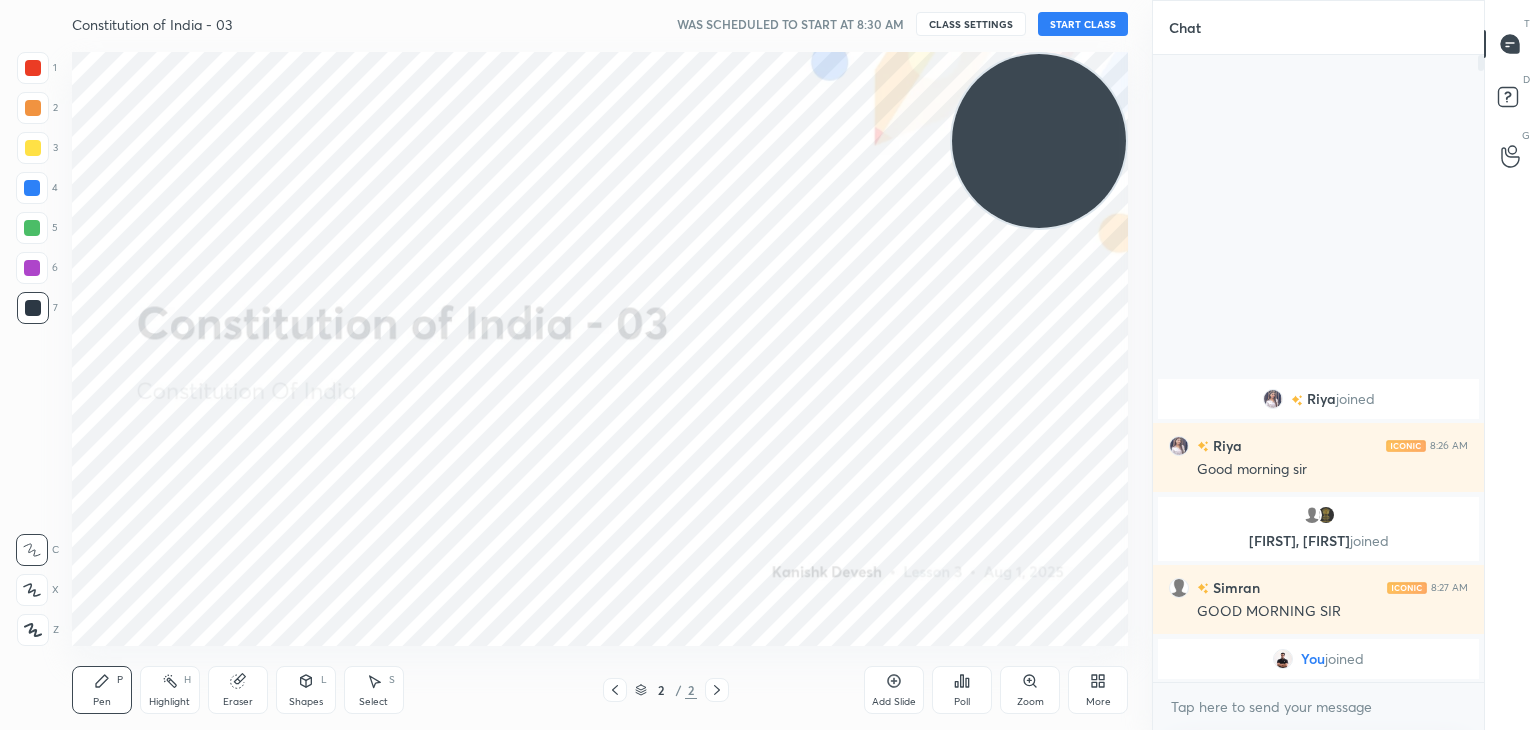 click on "START CLASS" at bounding box center [1083, 24] 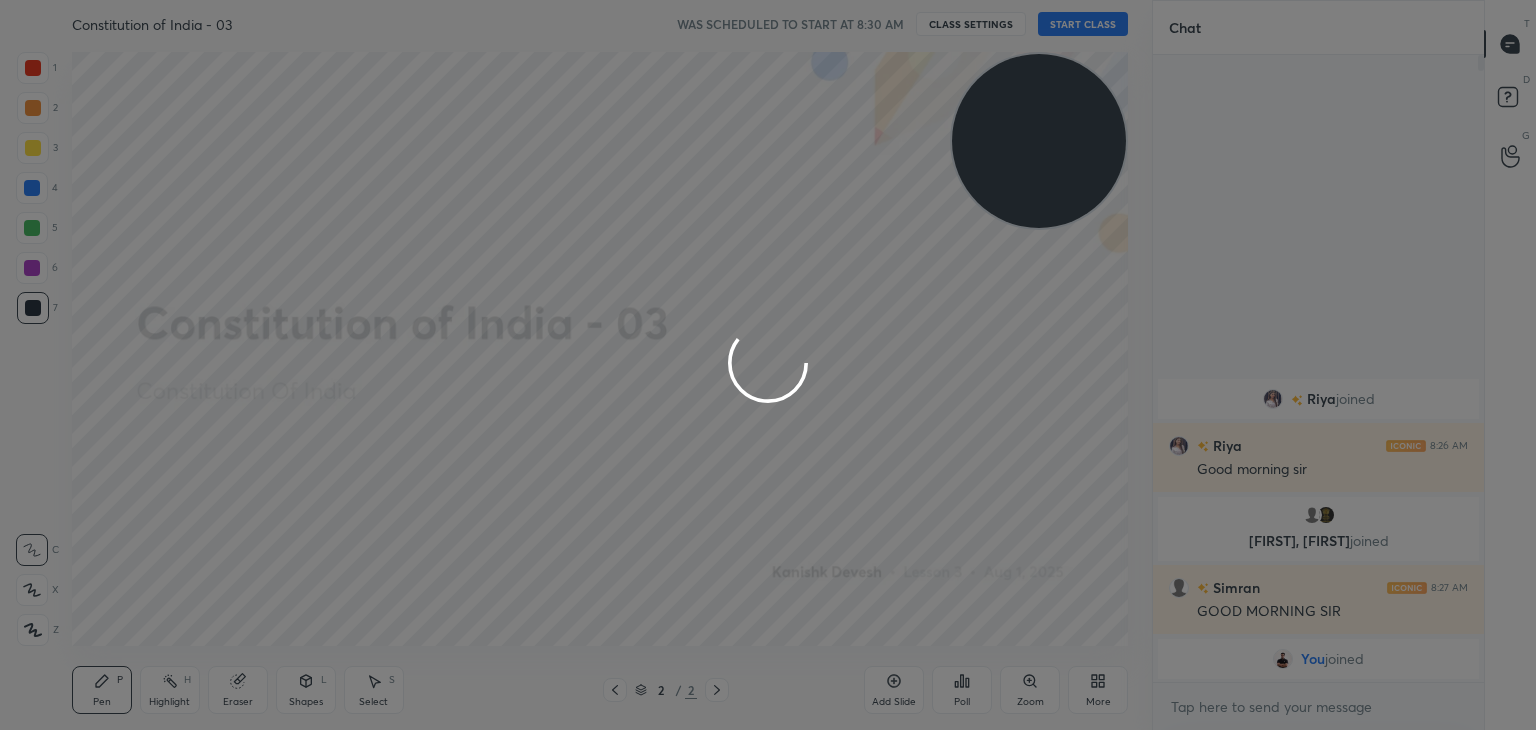 type on "x" 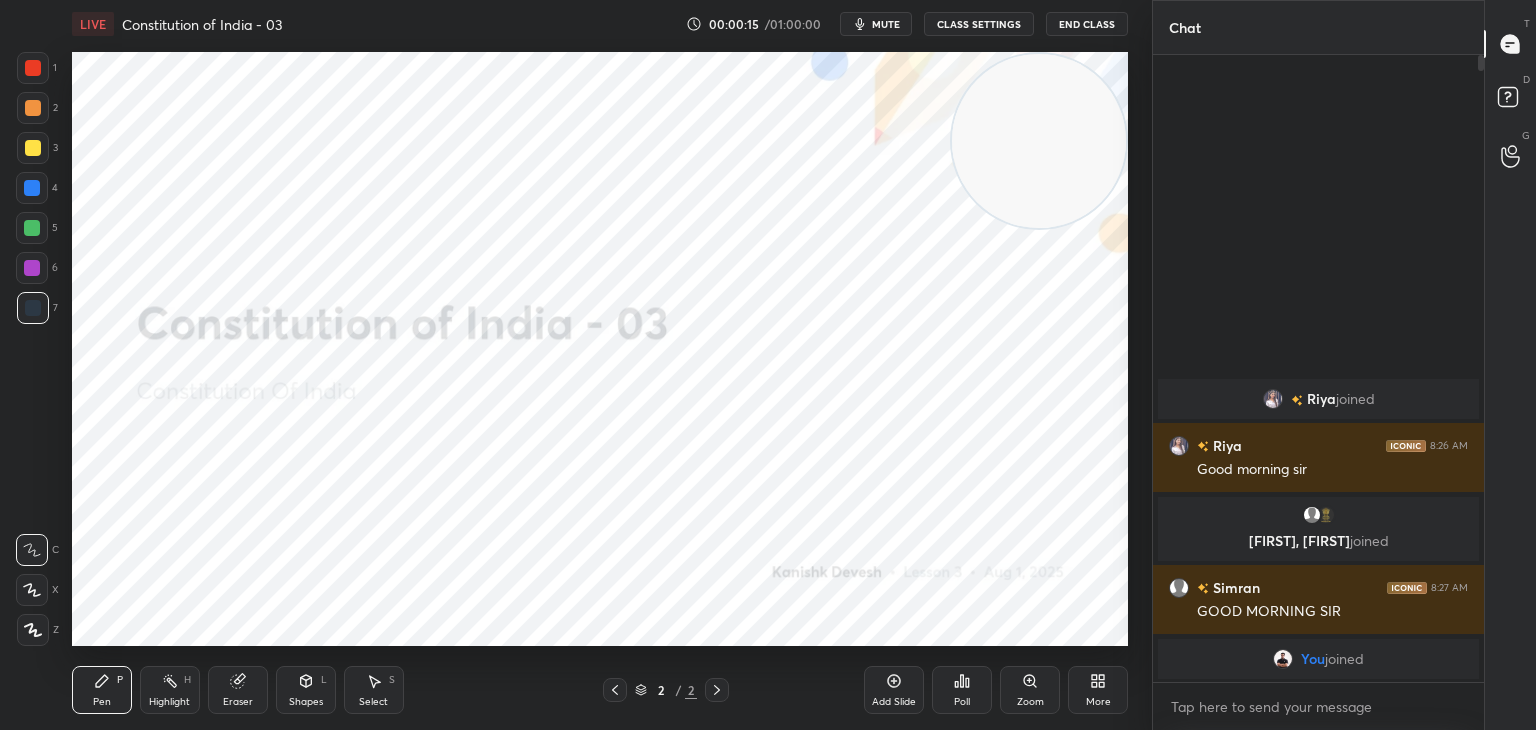 click at bounding box center [33, 68] 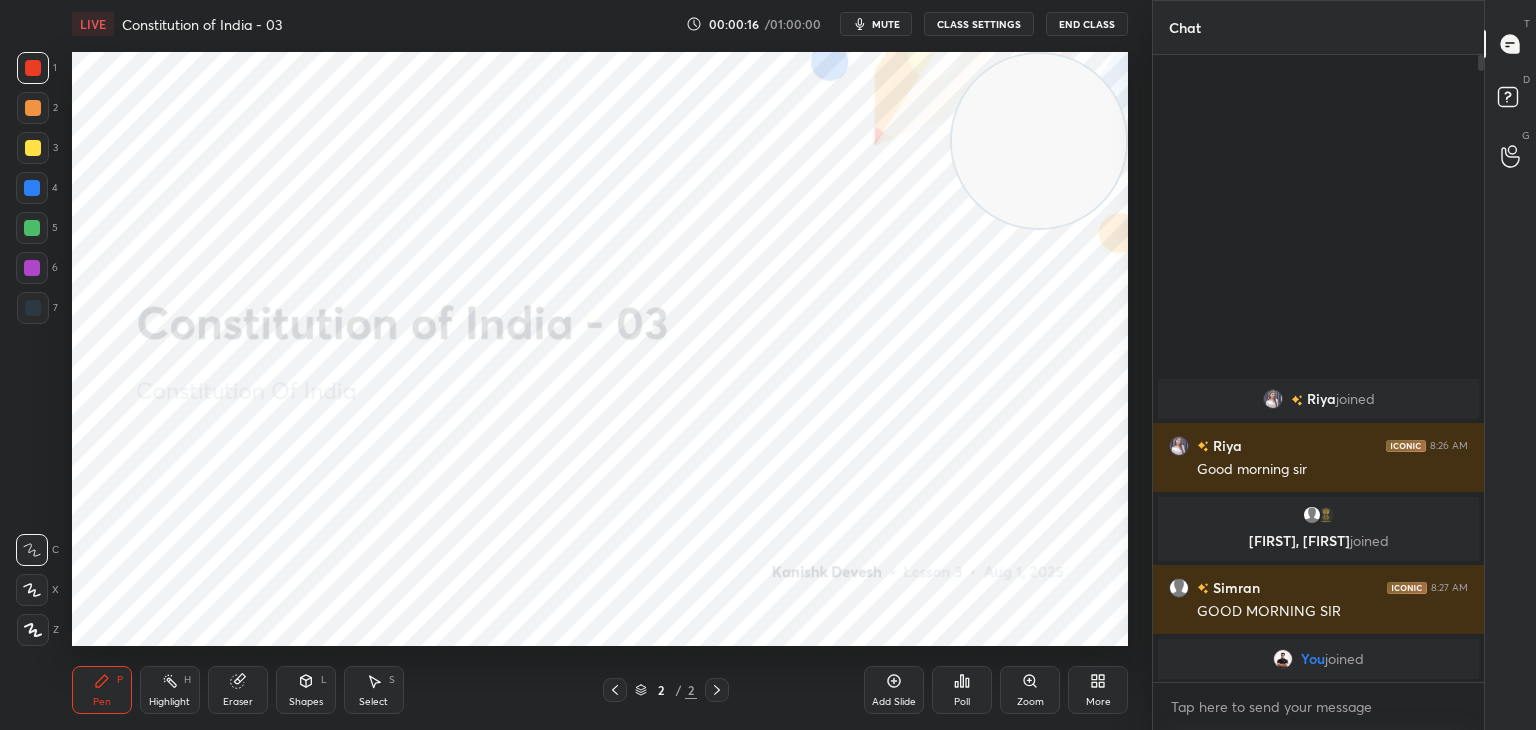 drag, startPoint x: 31, startPoint y: 630, endPoint x: 45, endPoint y: 640, distance: 17.20465 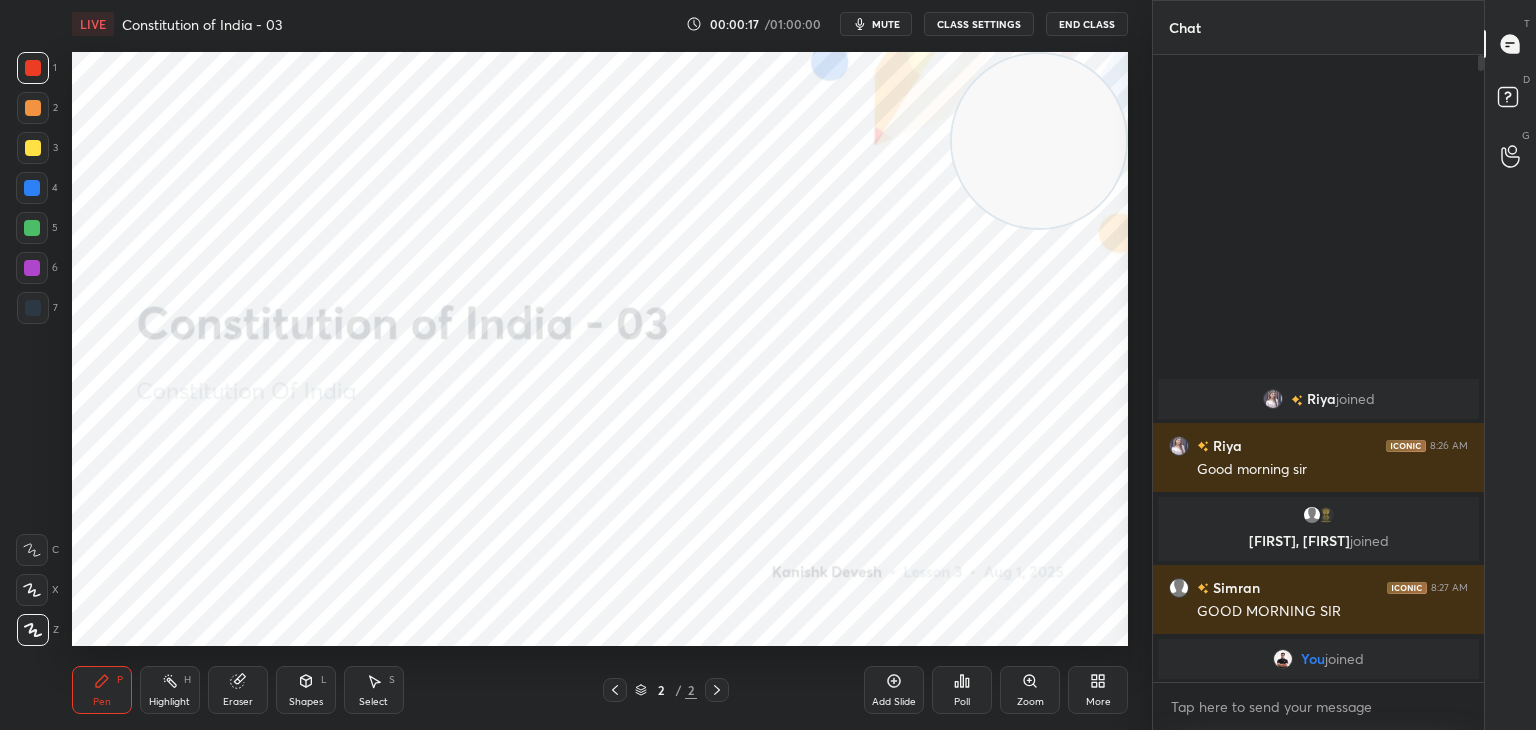 click on "Highlight H" at bounding box center [170, 690] 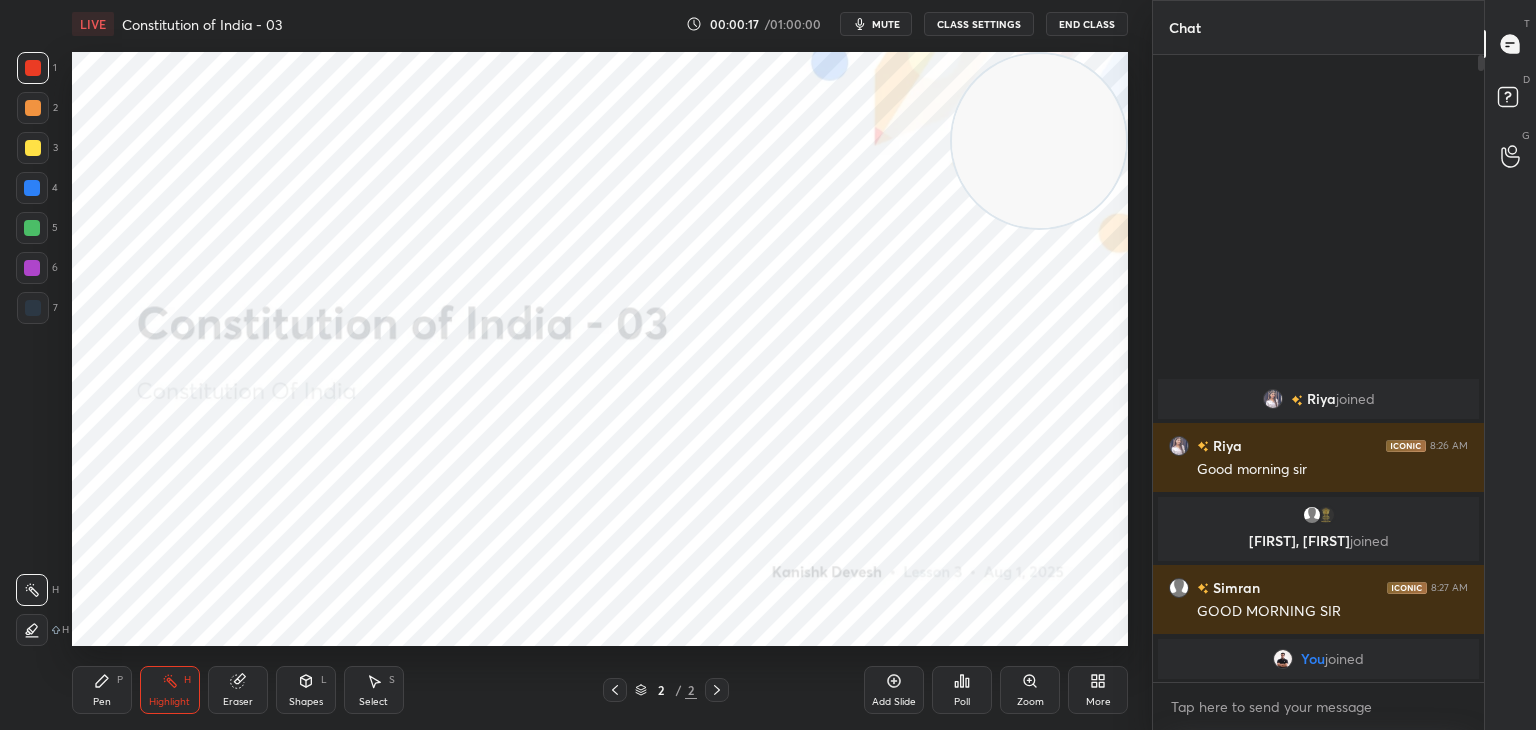 drag, startPoint x: 35, startPoint y: 628, endPoint x: 70, endPoint y: 634, distance: 35.510563 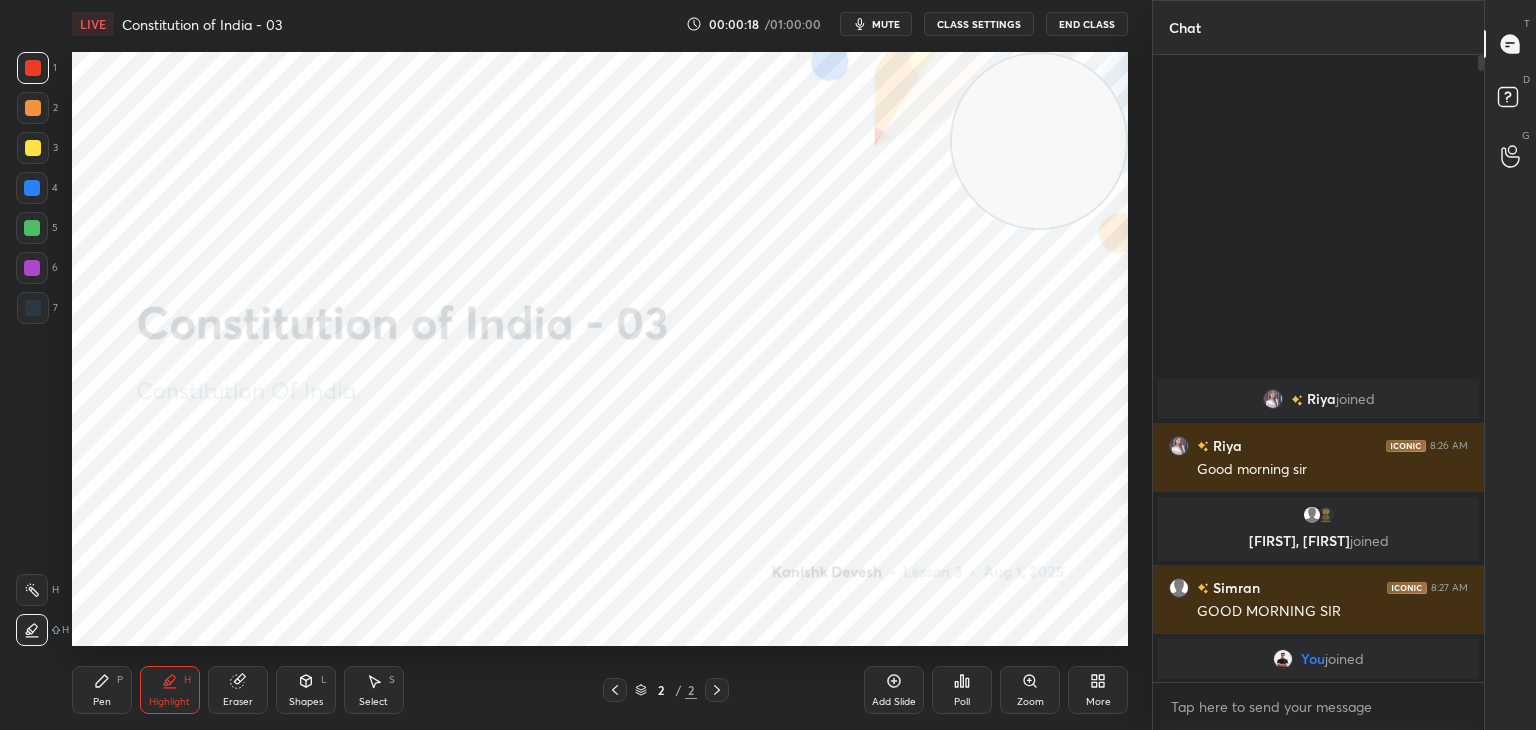 click 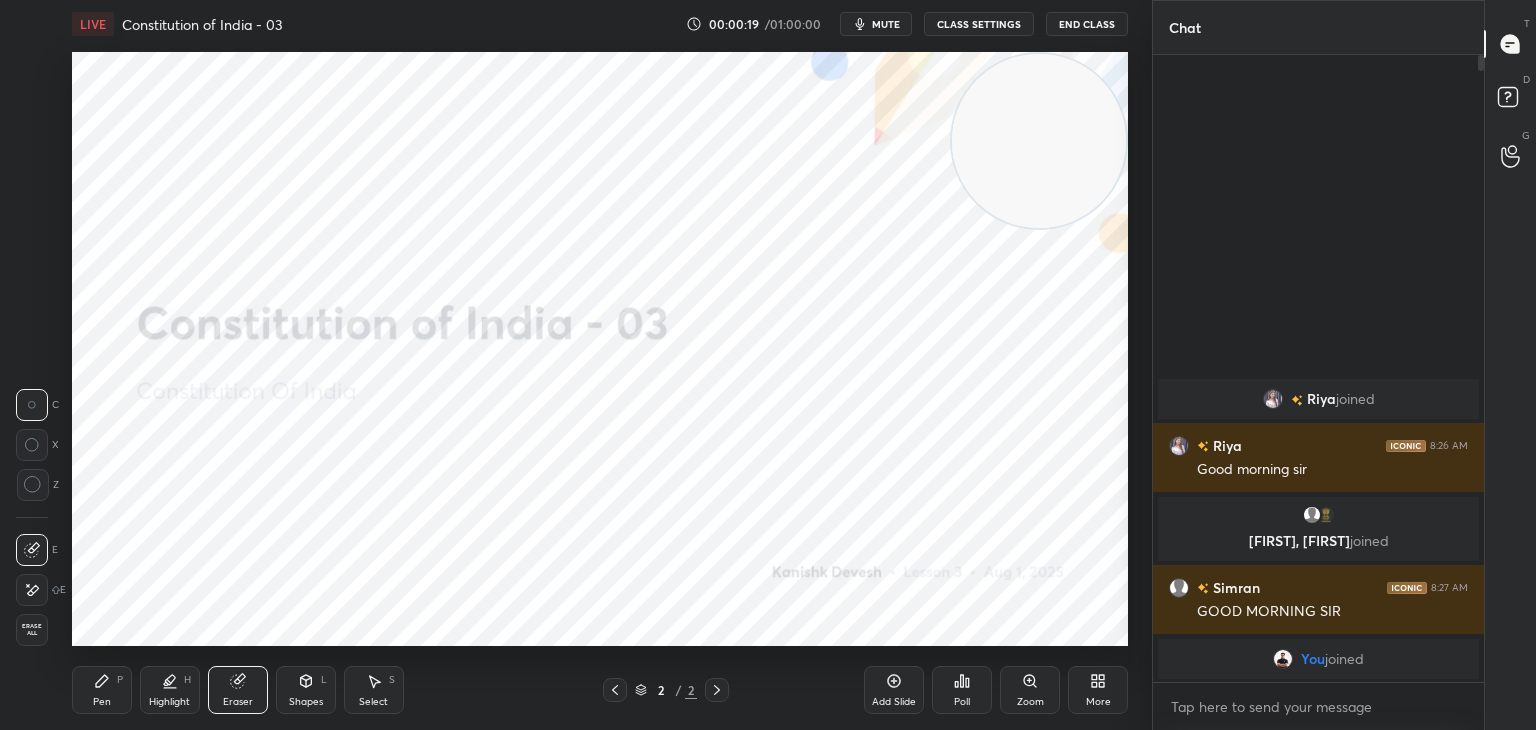drag, startPoint x: 32, startPoint y: 591, endPoint x: 53, endPoint y: 603, distance: 24.186773 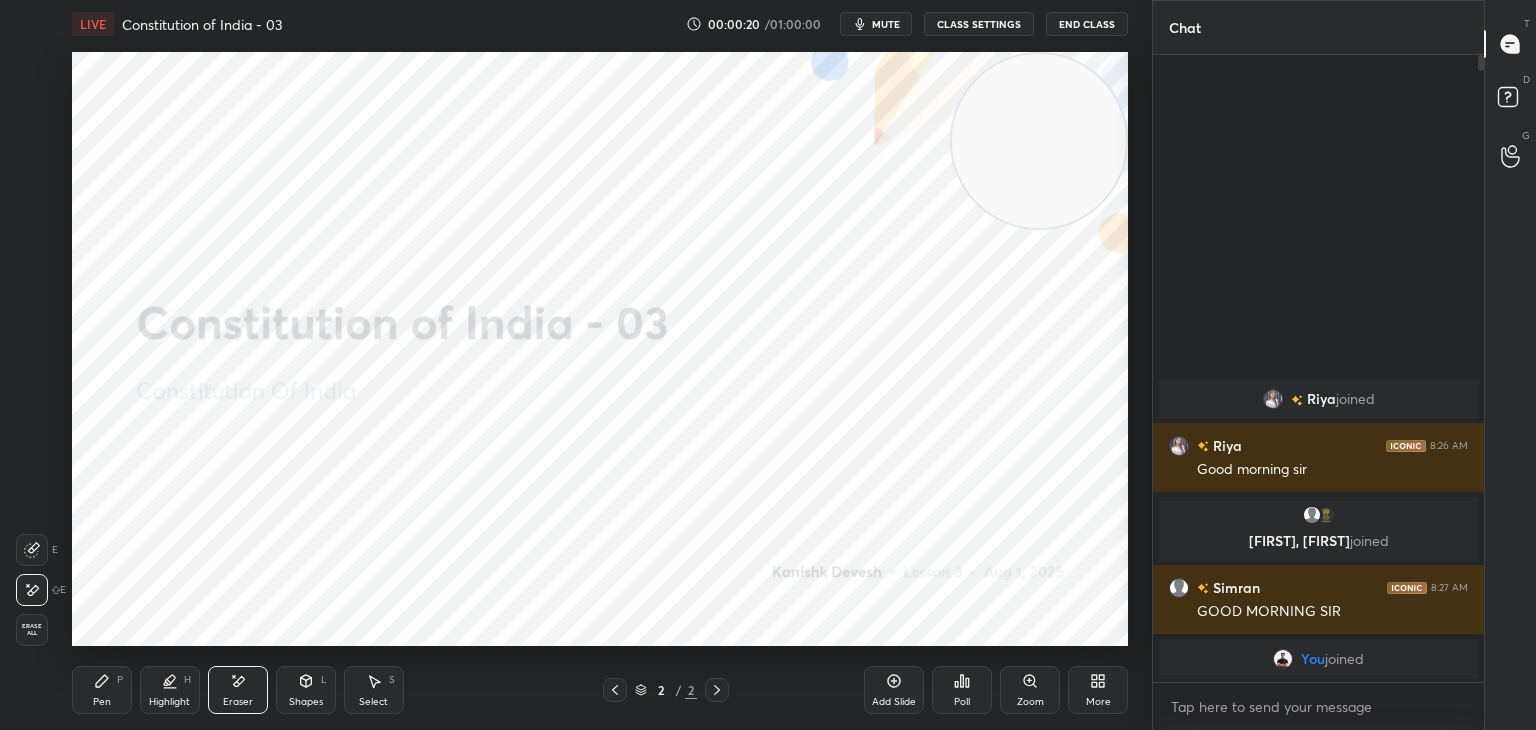 click 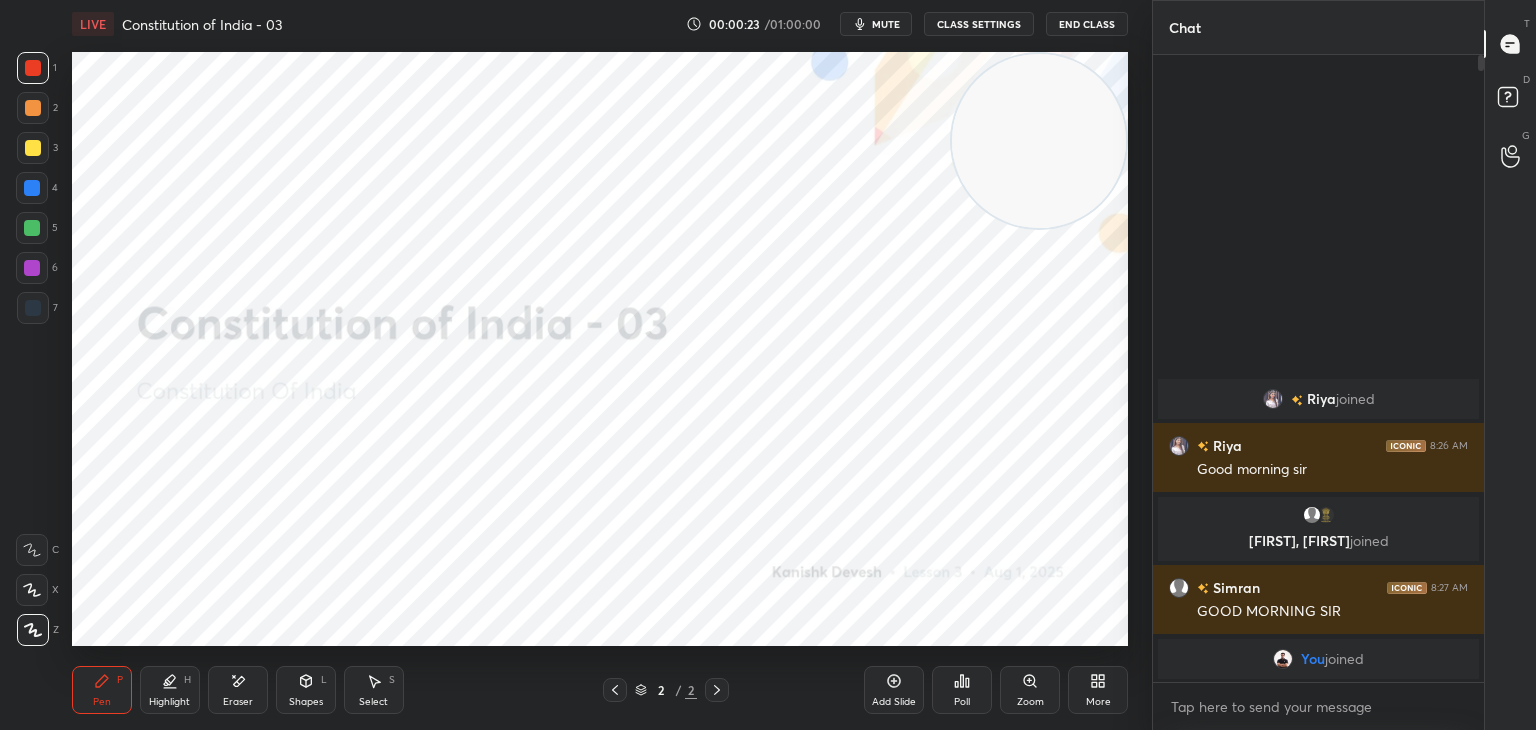 drag, startPoint x: 218, startPoint y: 693, endPoint x: 260, endPoint y: 649, distance: 60.827625 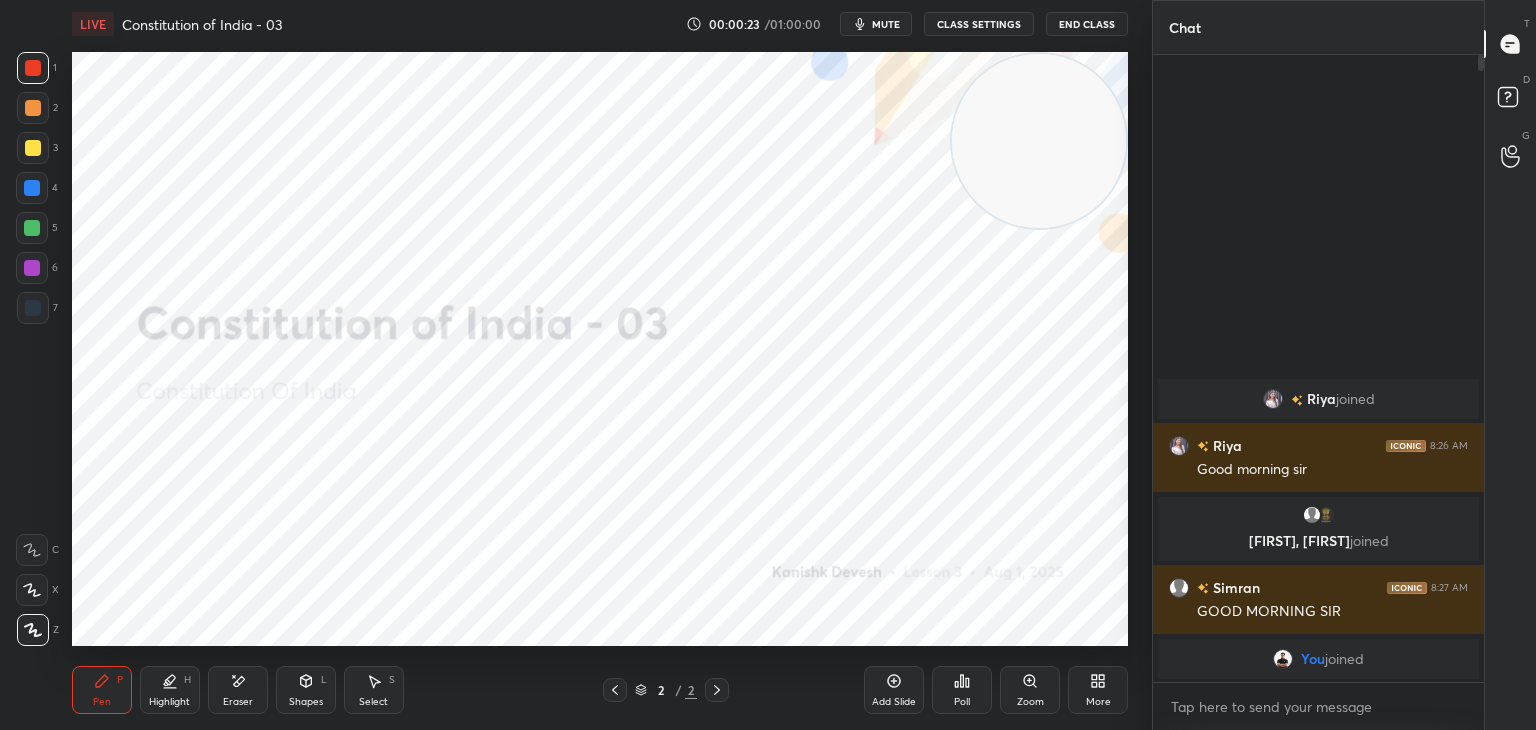 click on "Eraser" at bounding box center [238, 690] 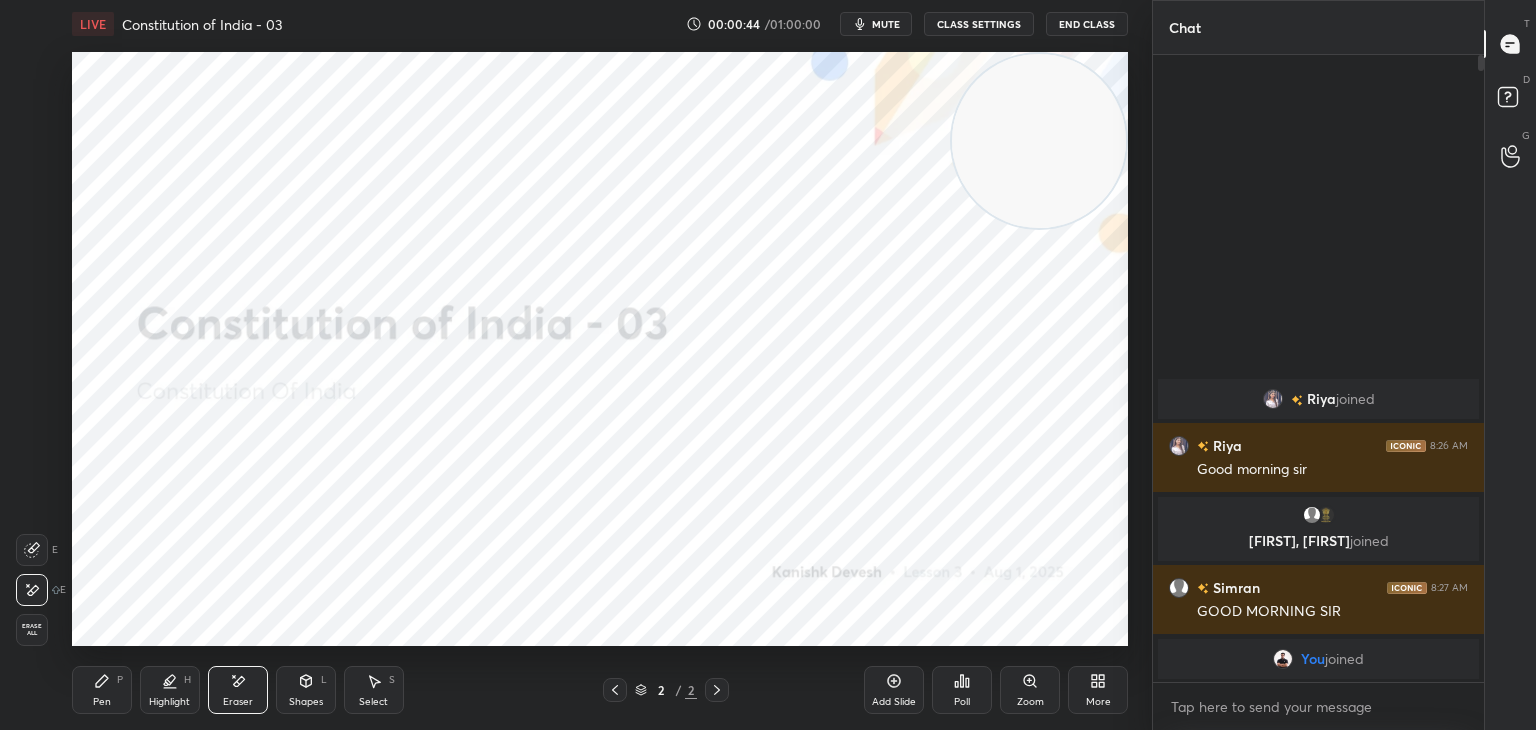 drag, startPoint x: 103, startPoint y: 686, endPoint x: 126, endPoint y: 654, distance: 39.40812 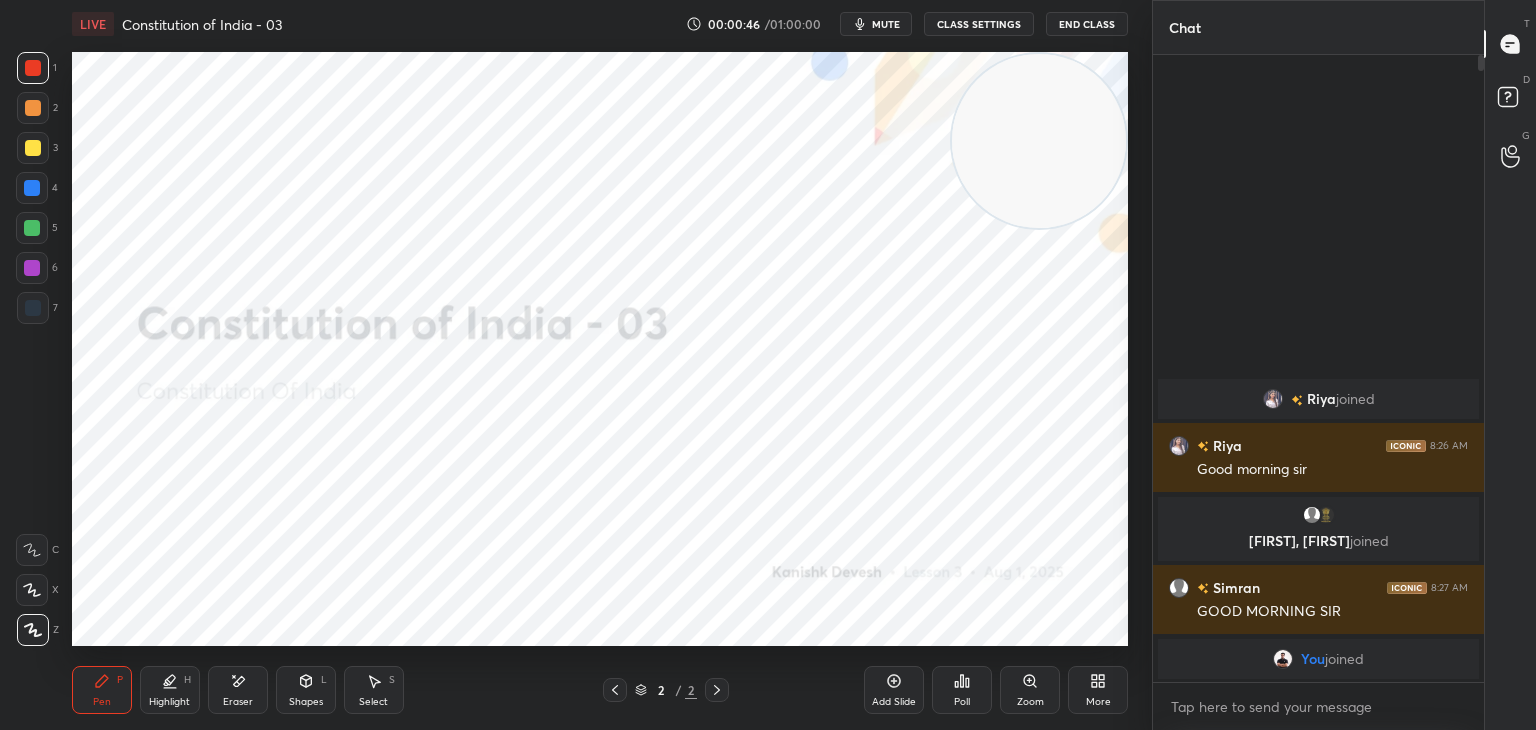 click 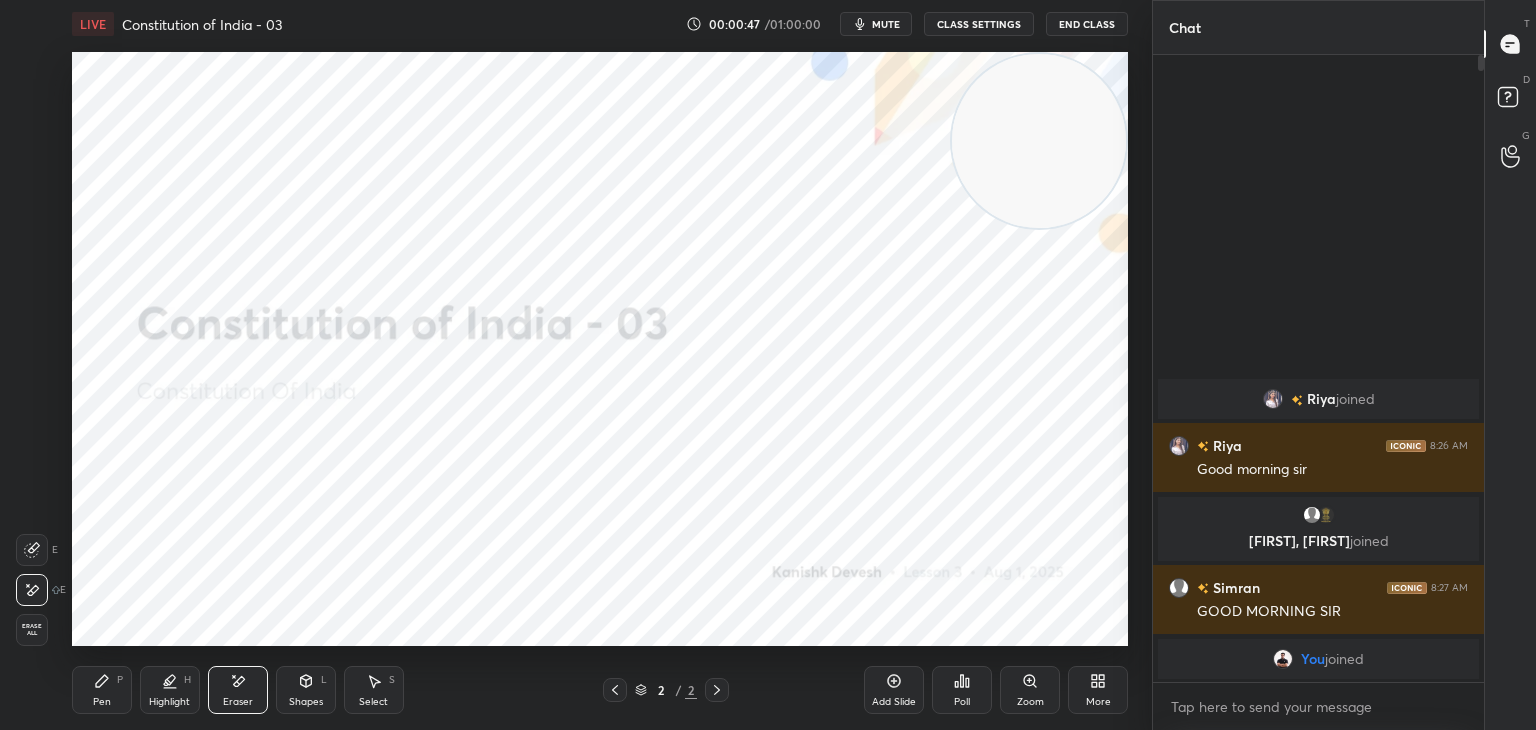 drag, startPoint x: 175, startPoint y: 677, endPoint x: 154, endPoint y: 673, distance: 21.377558 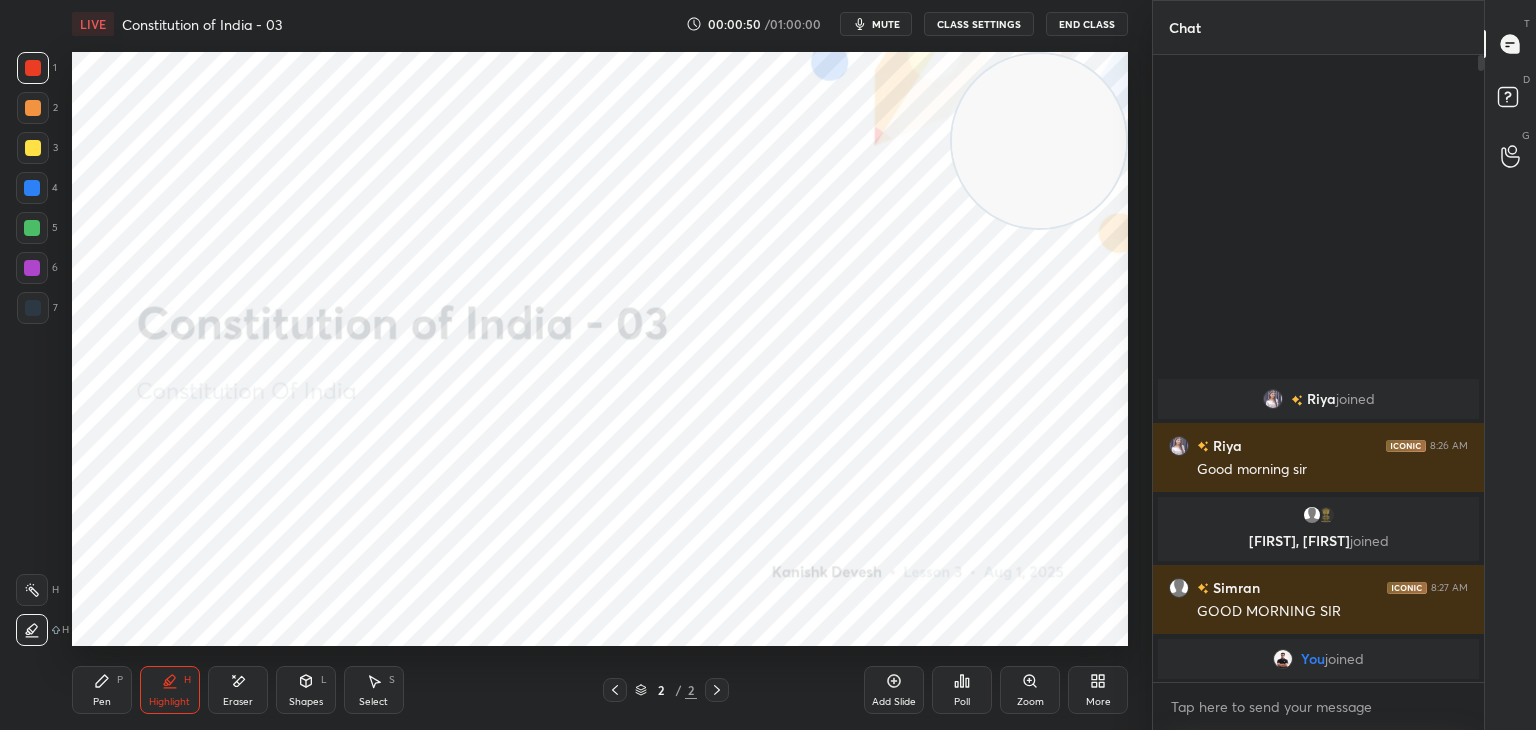 drag, startPoint x: 218, startPoint y: 682, endPoint x: 229, endPoint y: 649, distance: 34.785053 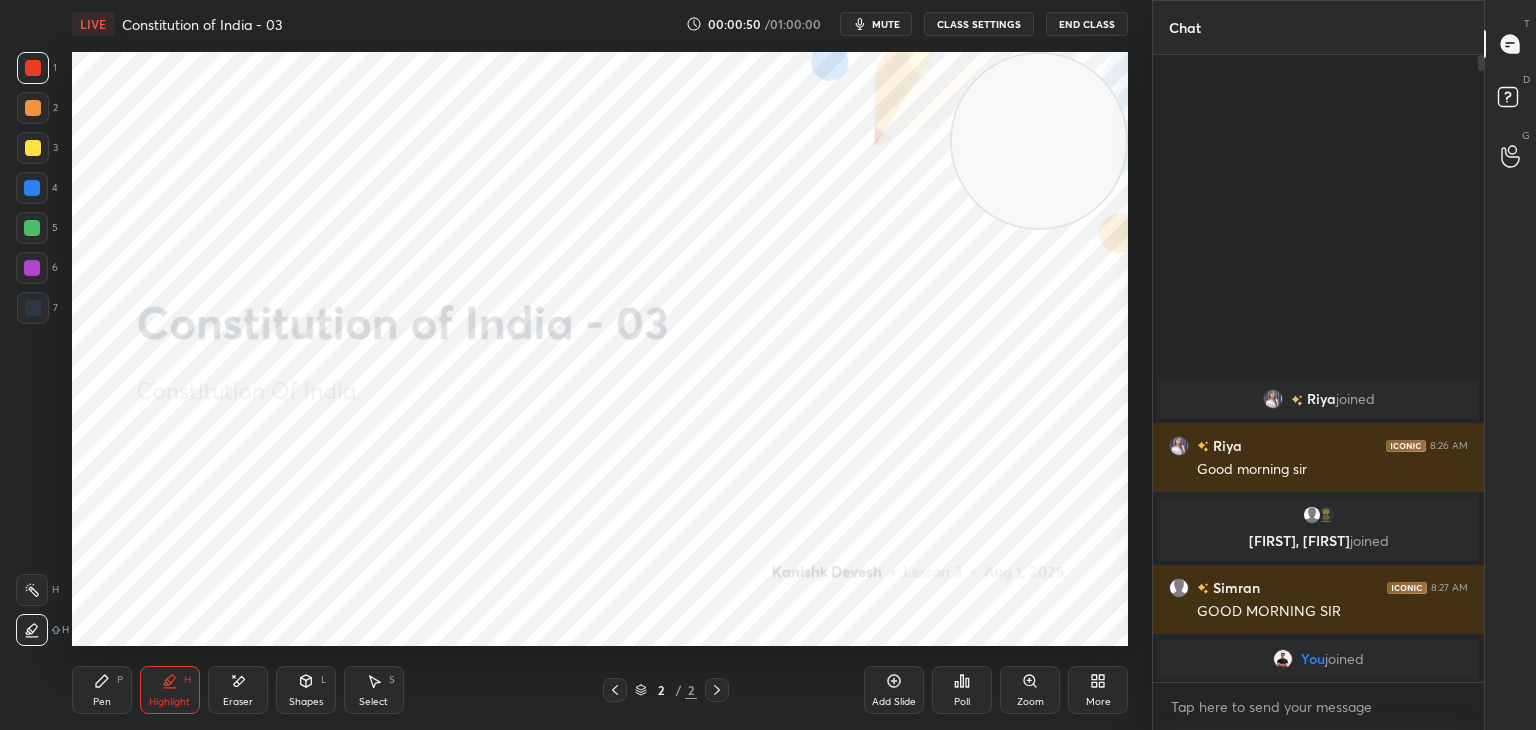 click on "Eraser" at bounding box center (238, 690) 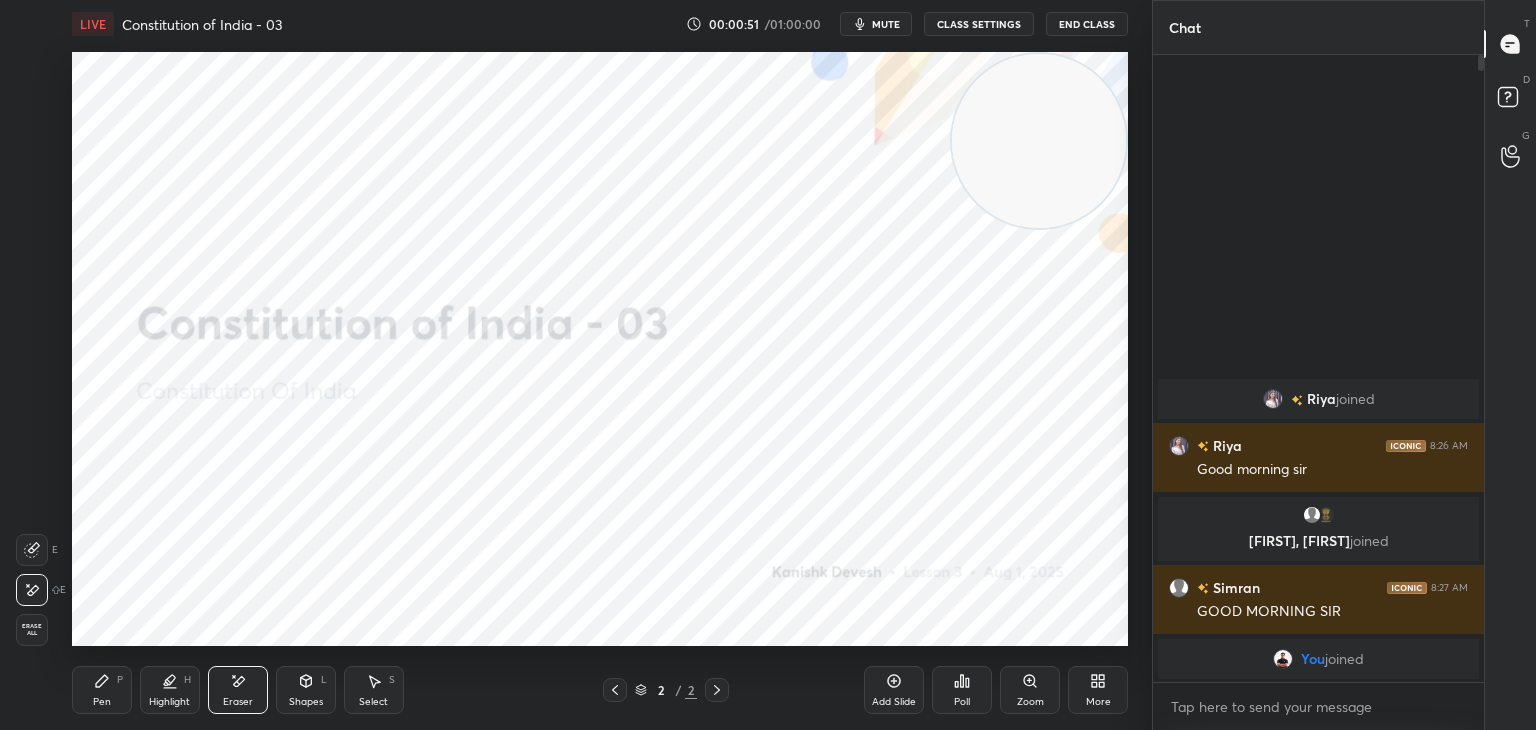drag, startPoint x: 96, startPoint y: 673, endPoint x: 110, endPoint y: 659, distance: 19.79899 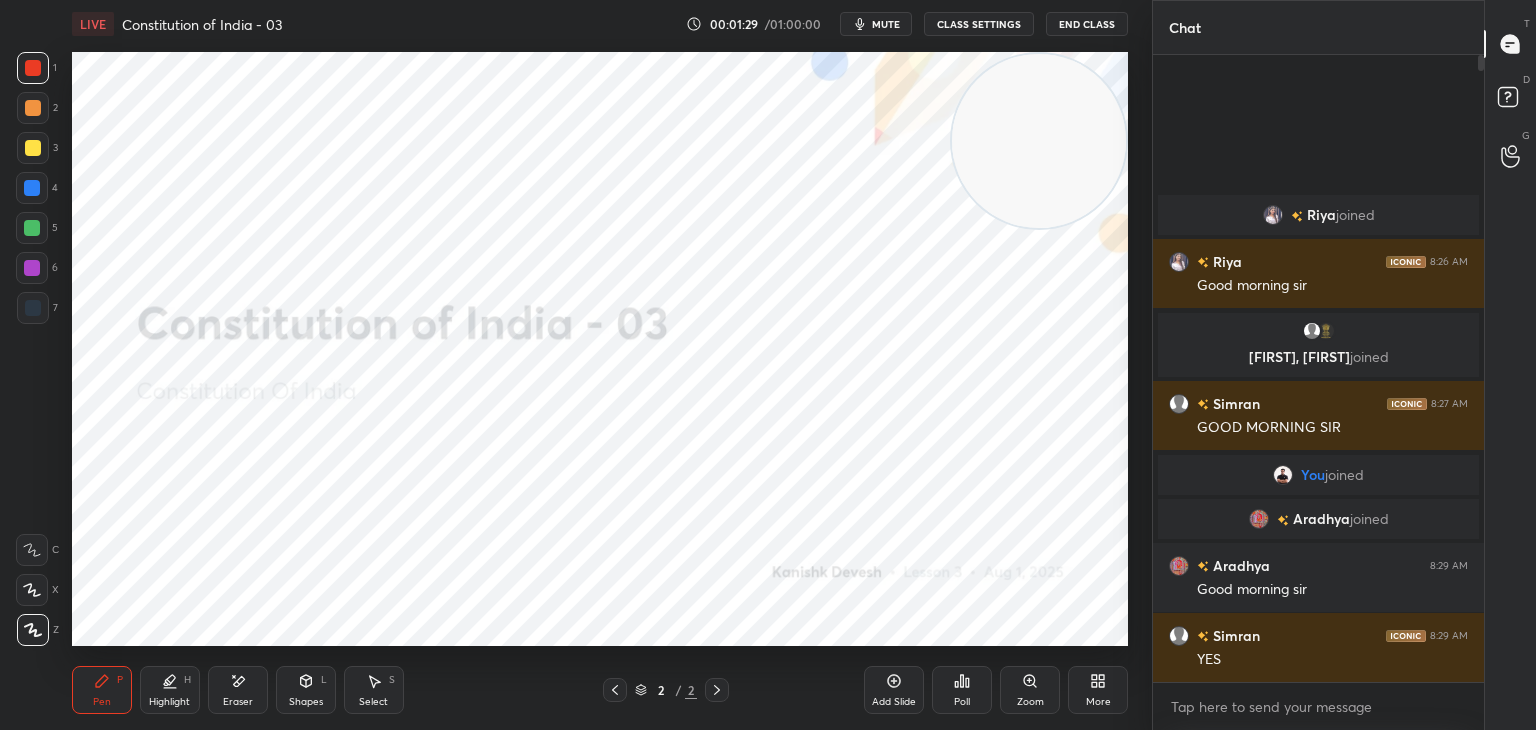 click 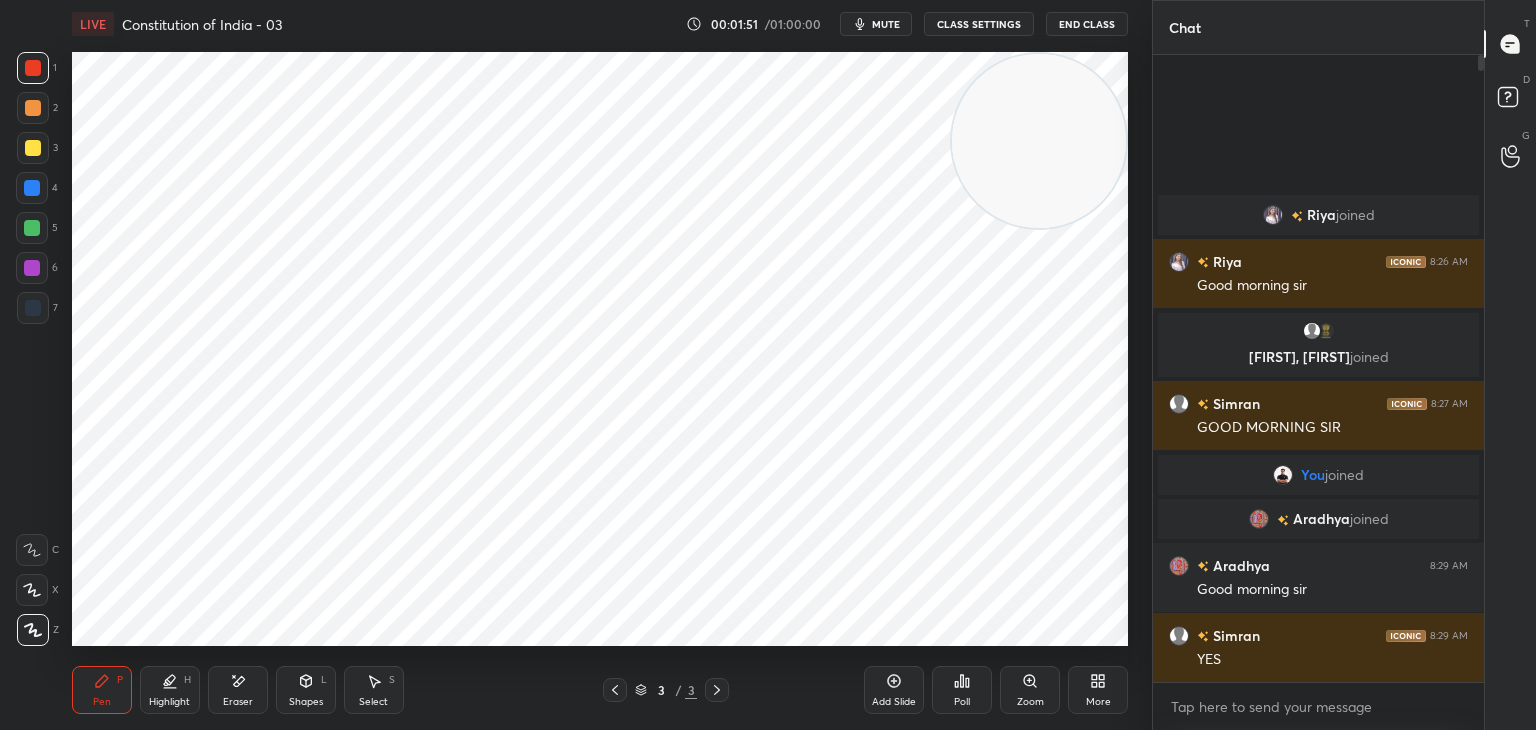 drag, startPoint x: 30, startPoint y: 279, endPoint x: 56, endPoint y: 279, distance: 26 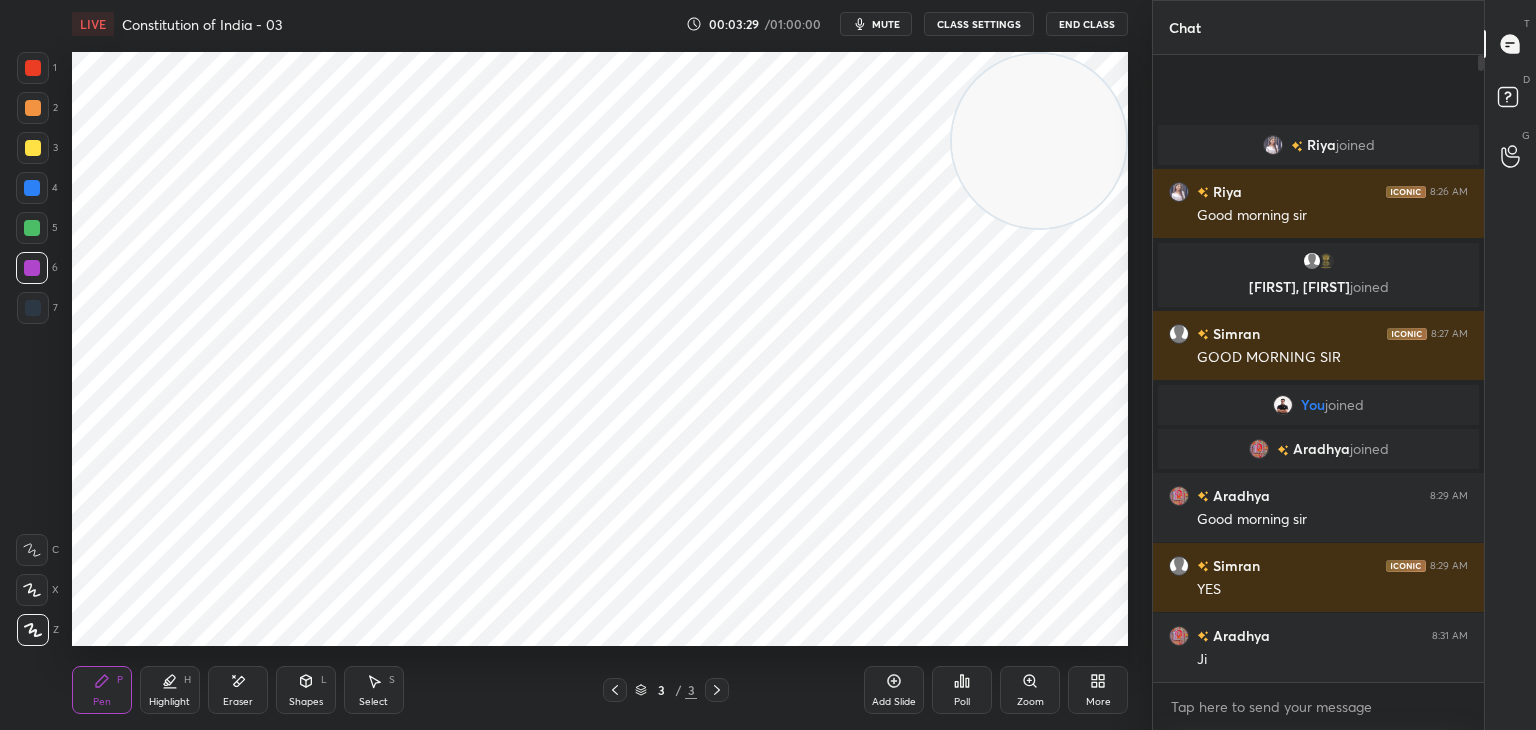 drag, startPoint x: 236, startPoint y: 692, endPoint x: 320, endPoint y: 649, distance: 94.36631 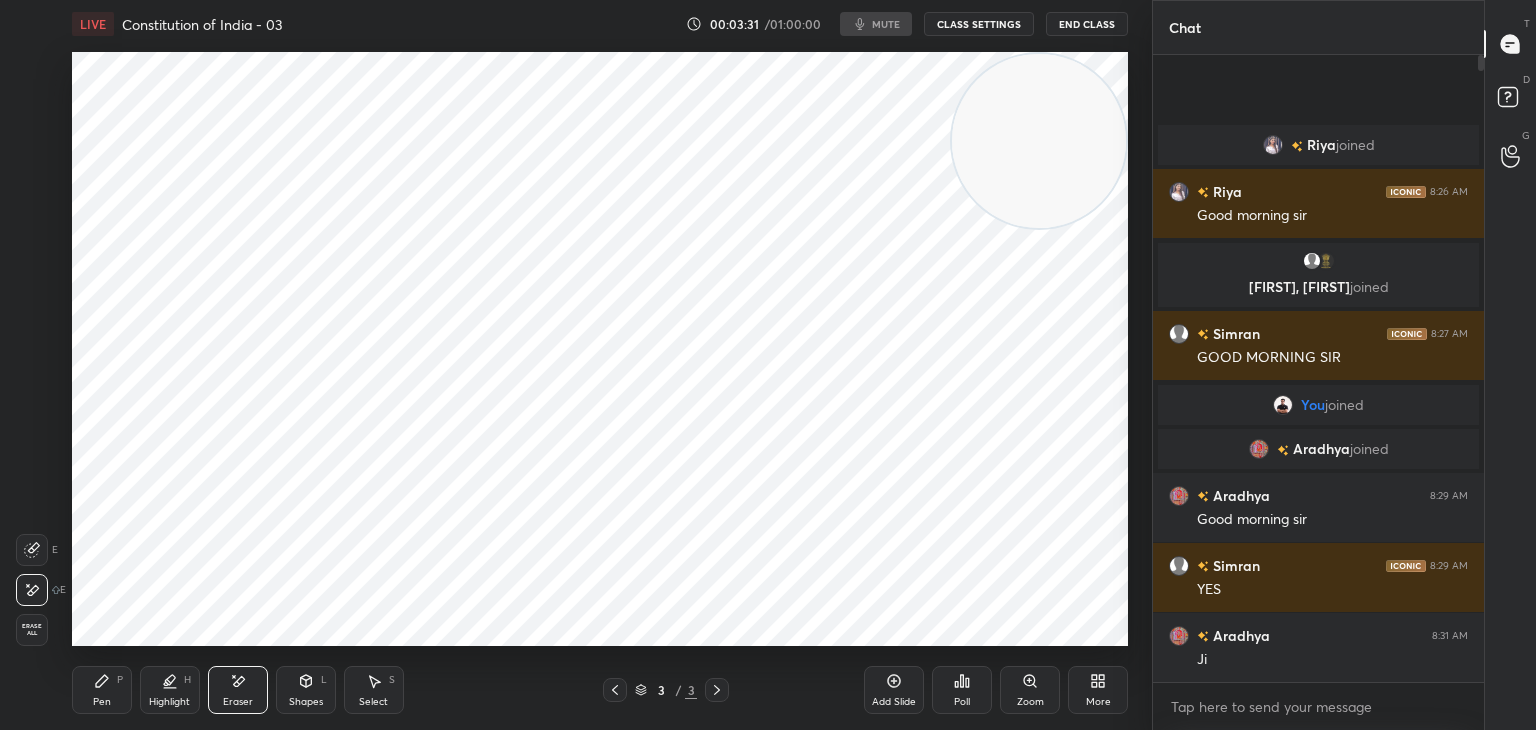 click on "Pen P" at bounding box center (102, 690) 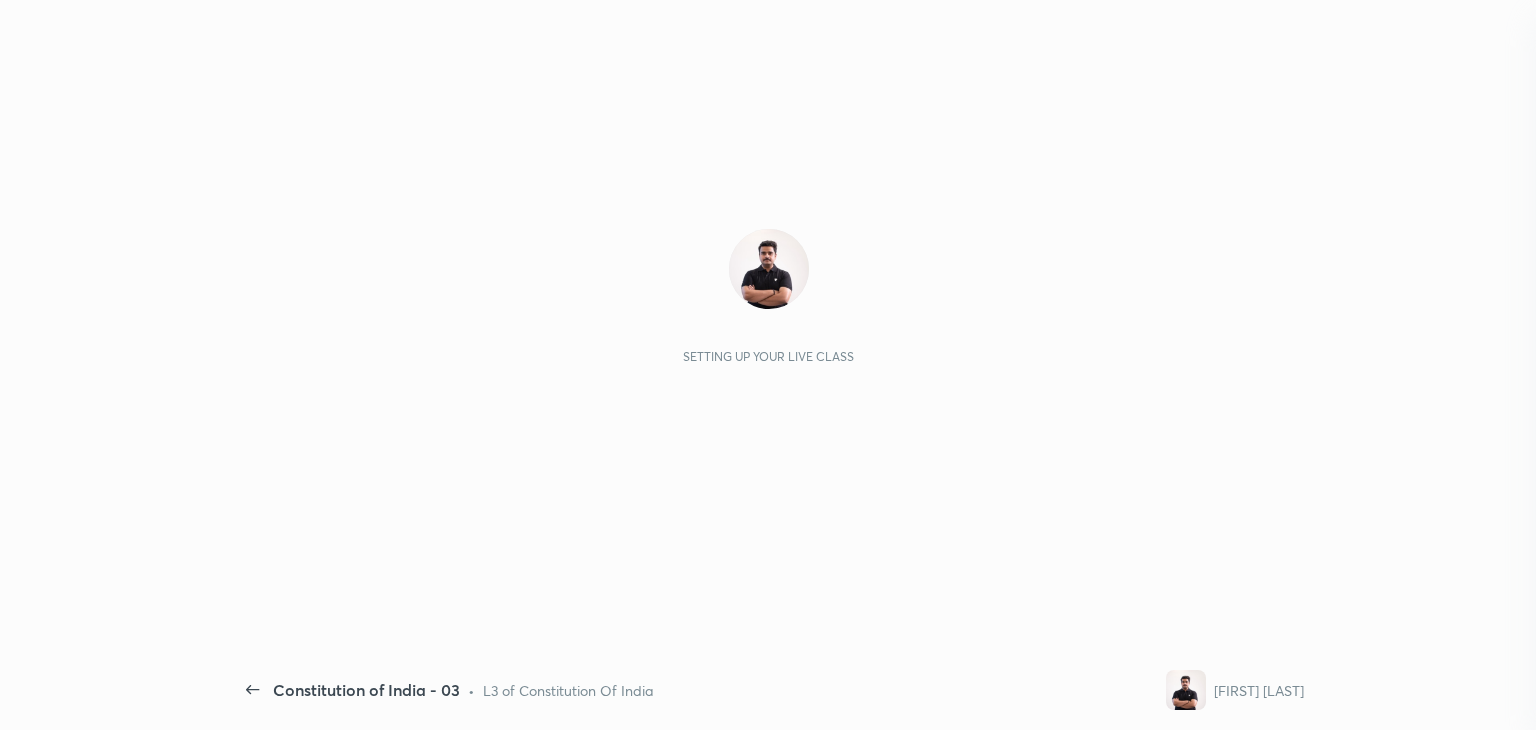 scroll, scrollTop: 0, scrollLeft: 0, axis: both 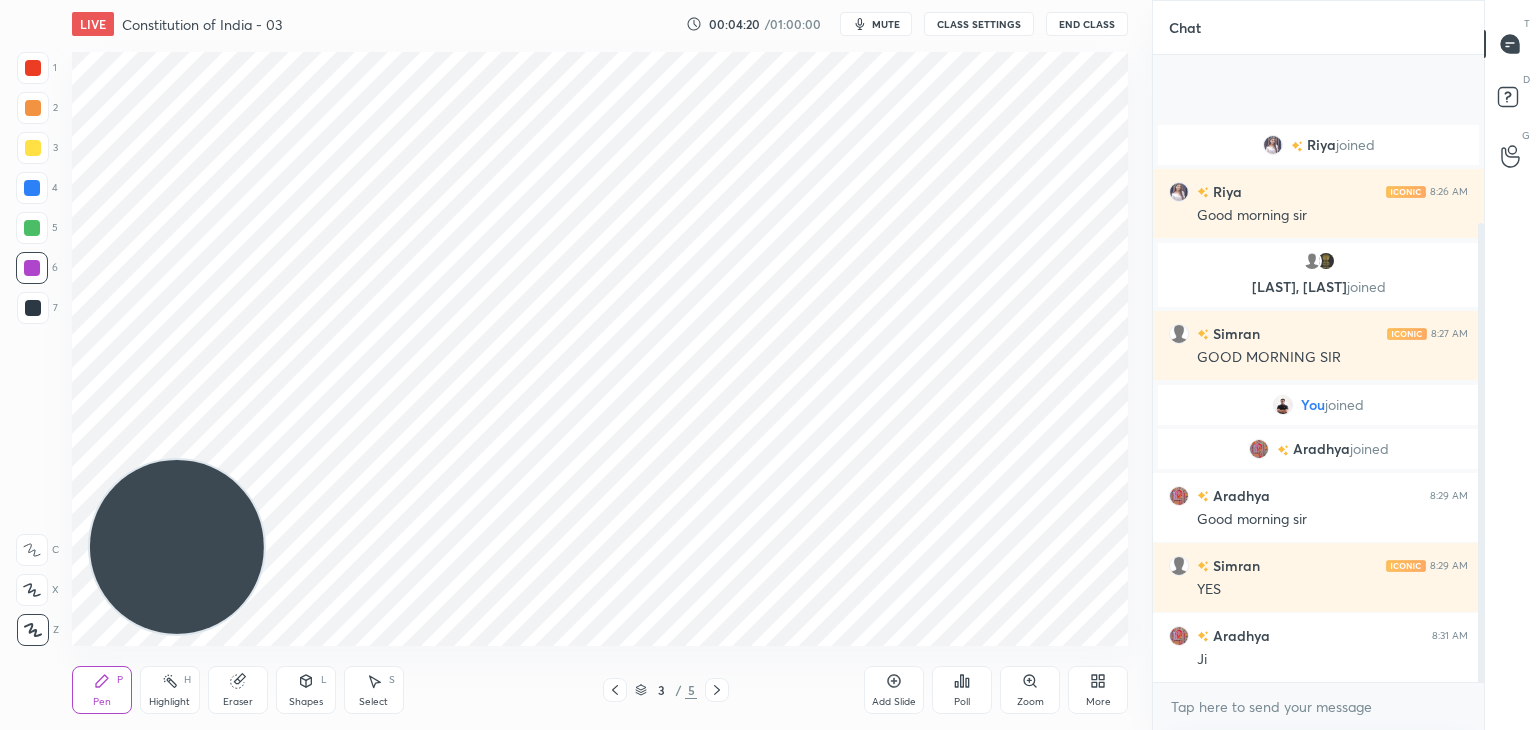 drag, startPoint x: 161, startPoint y: 558, endPoint x: 775, endPoint y: 284, distance: 672.363 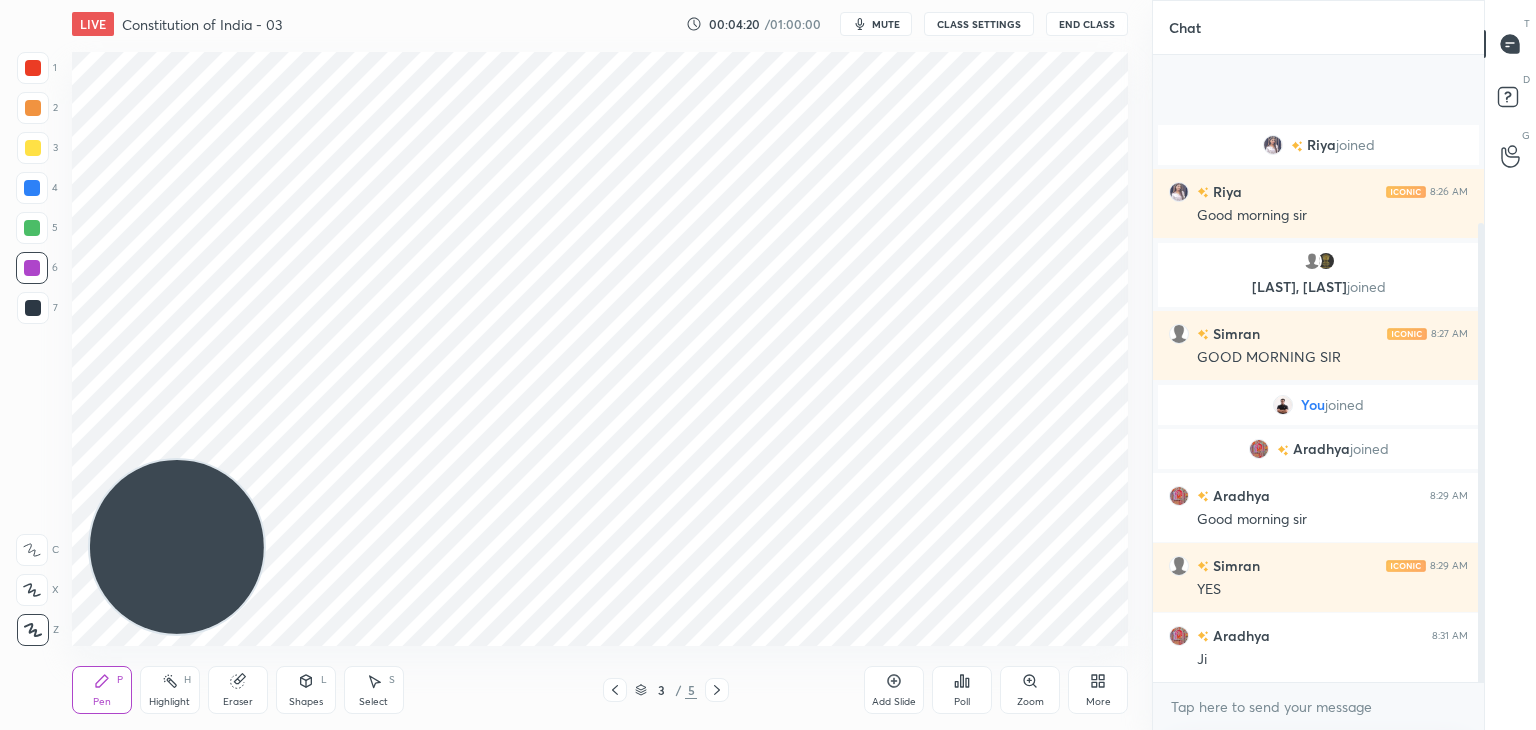click at bounding box center (177, 547) 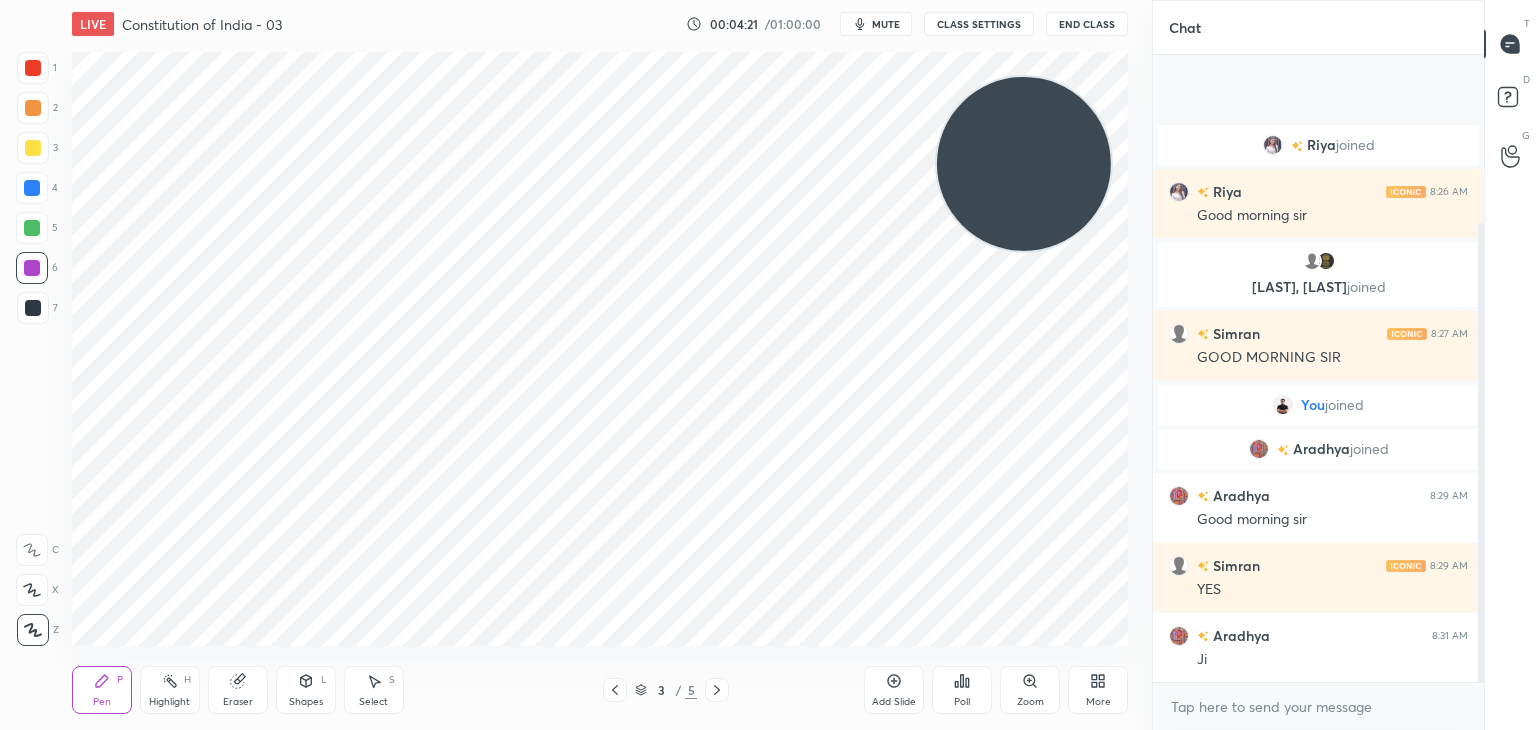 drag, startPoint x: 768, startPoint y: 302, endPoint x: 1054, endPoint y: 173, distance: 313.7467 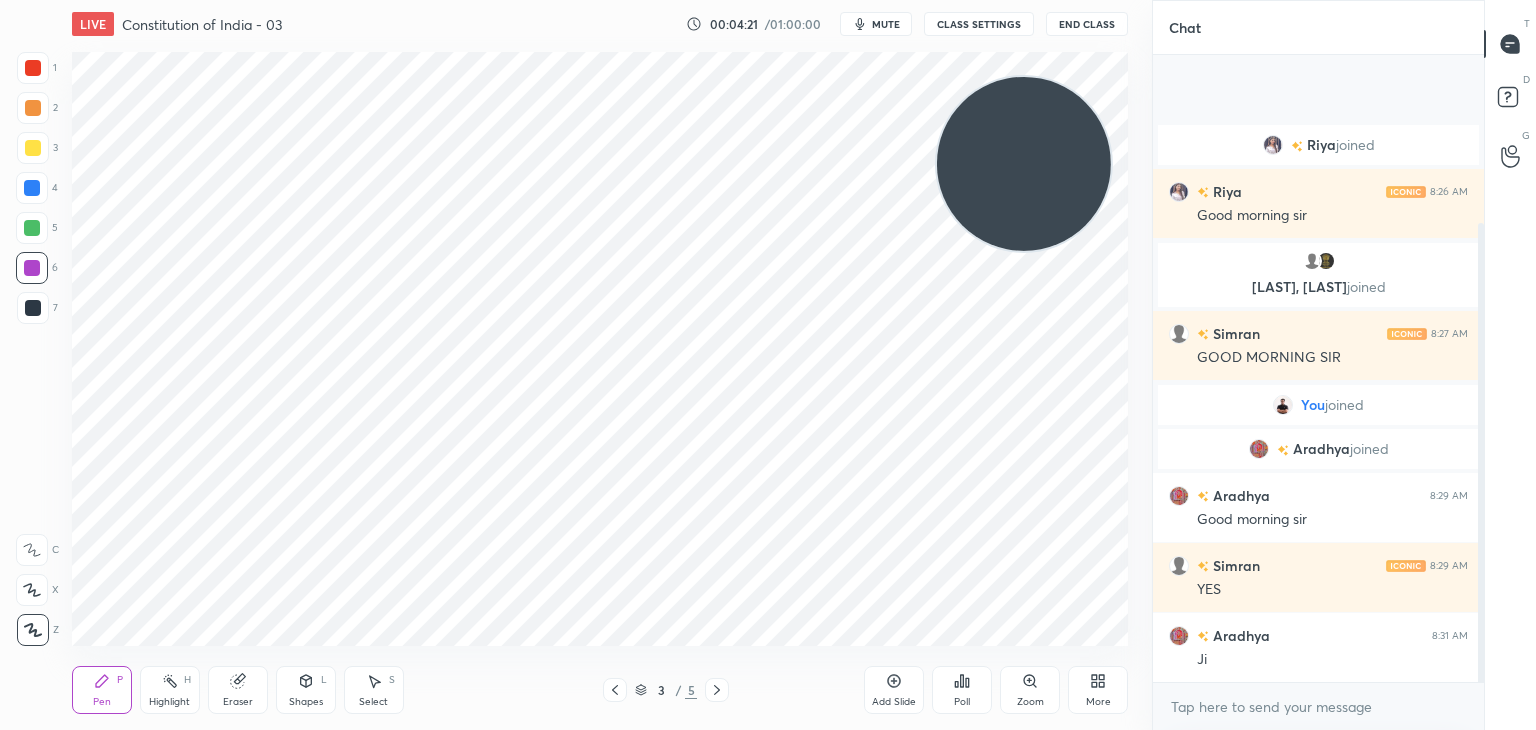 click at bounding box center (1024, 164) 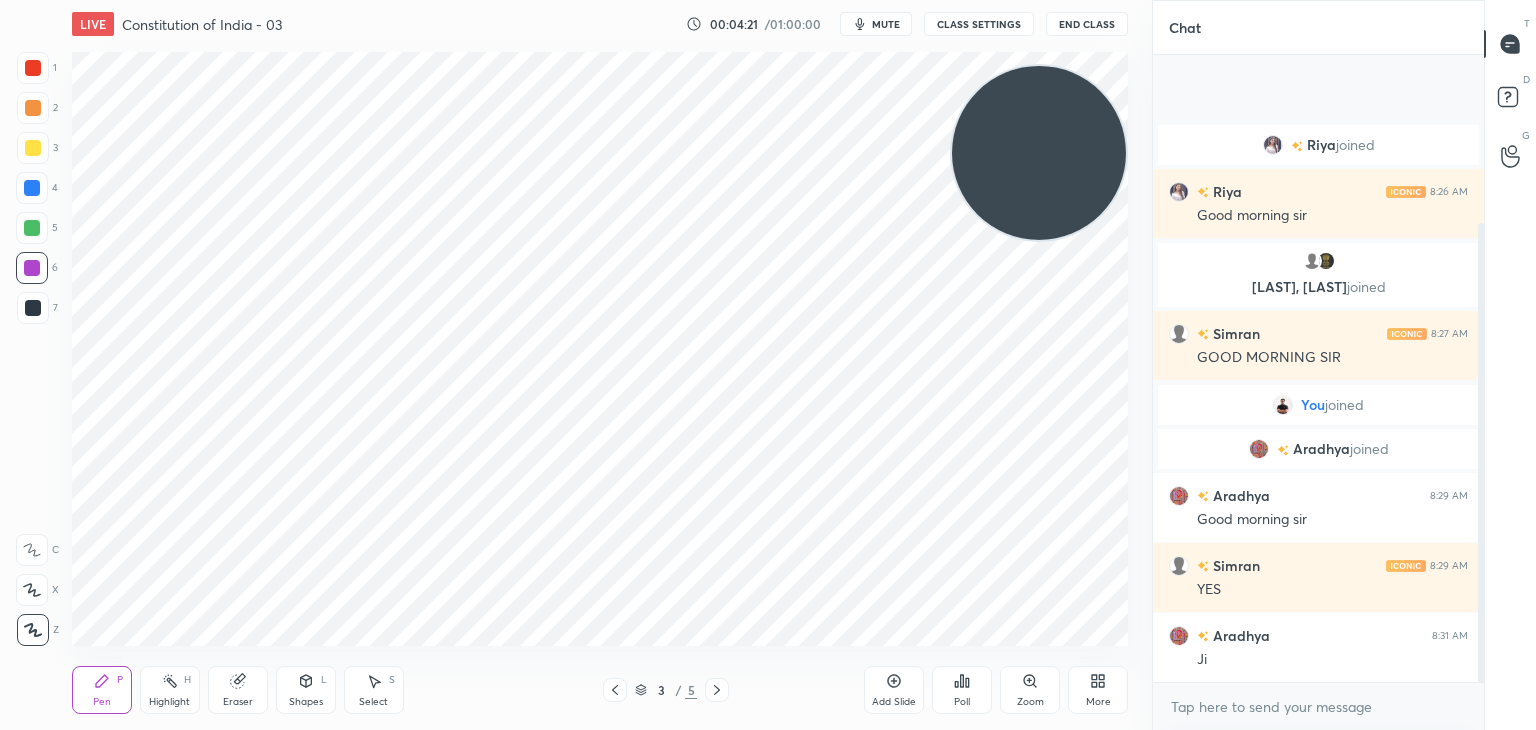 click at bounding box center (1039, 153) 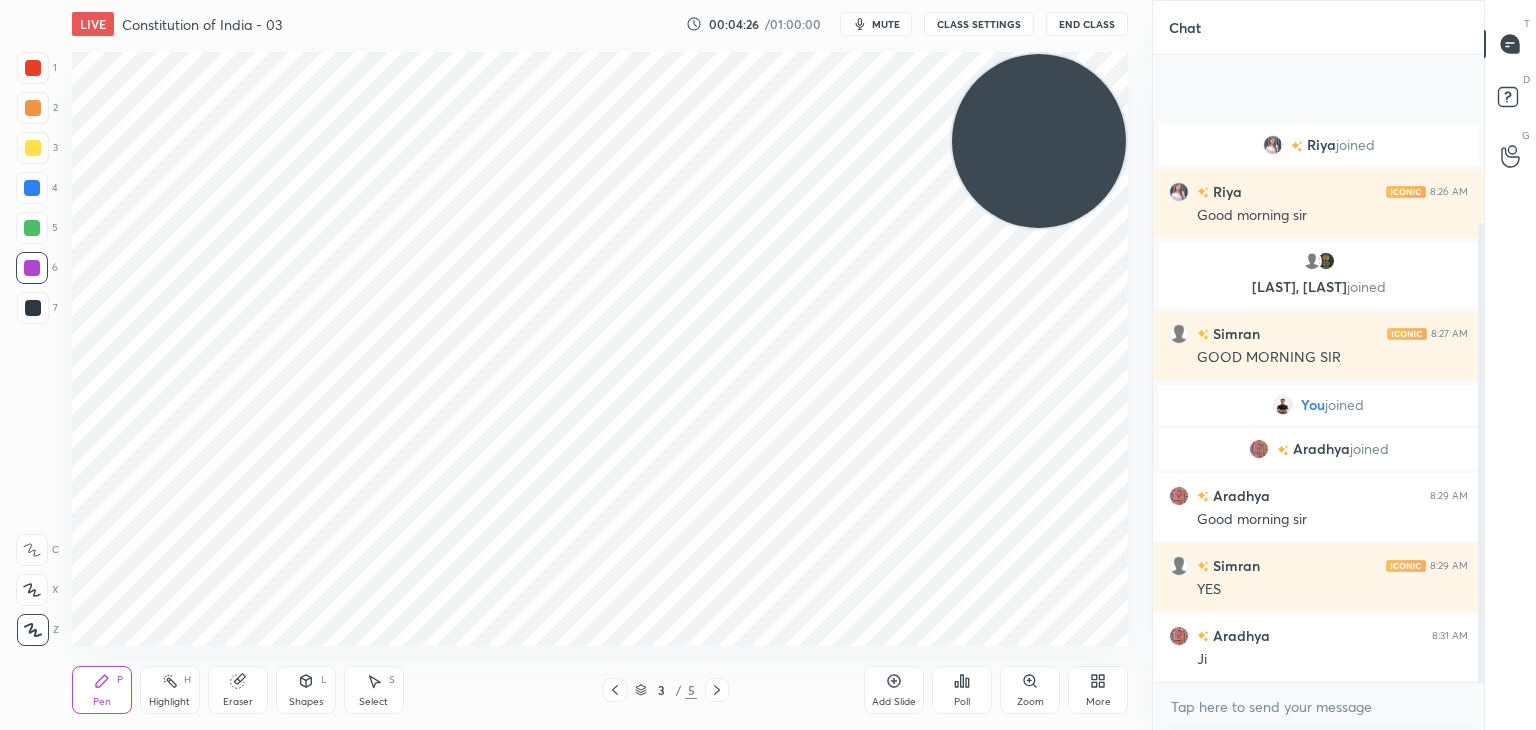 click on "More" at bounding box center [1098, 702] 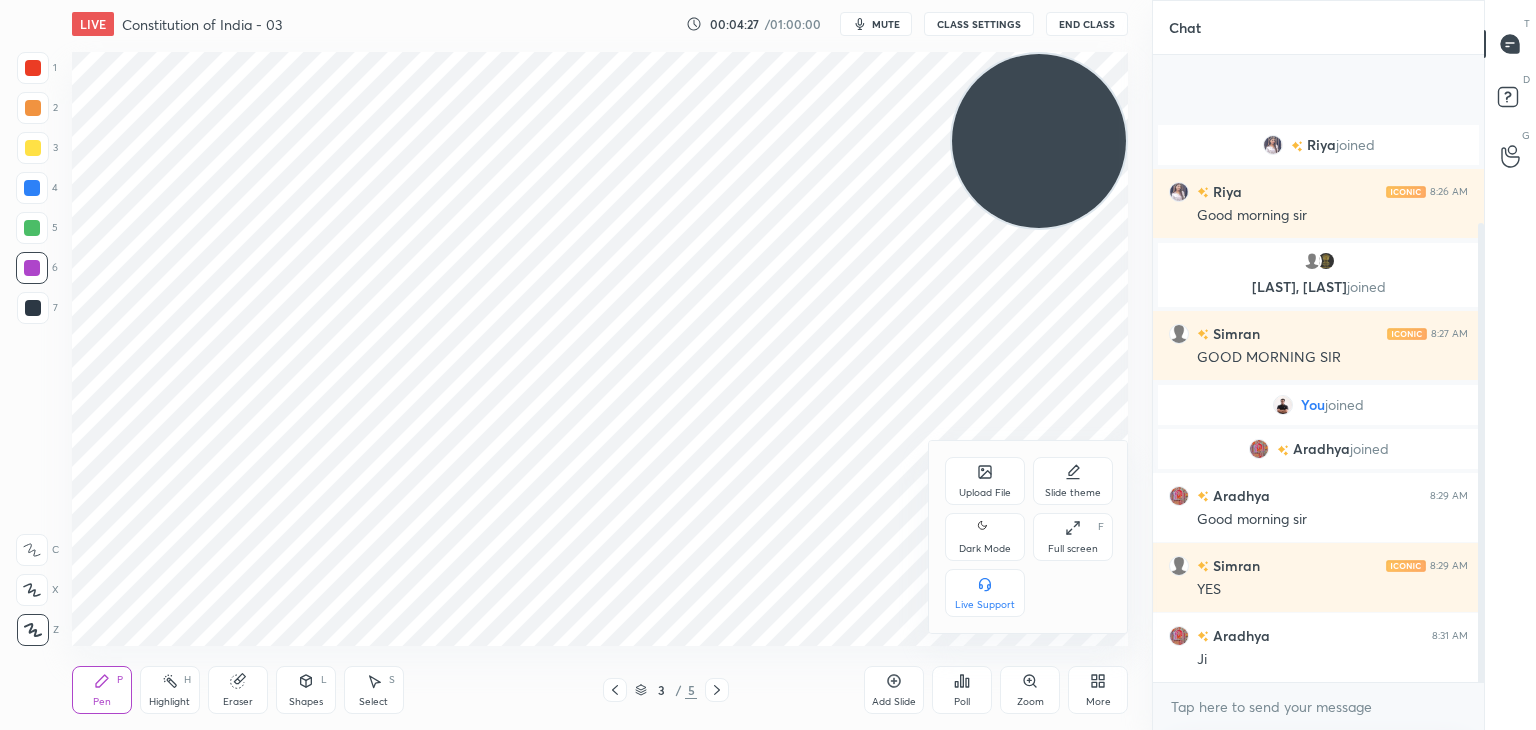 click on "Dark Mode" at bounding box center (985, 549) 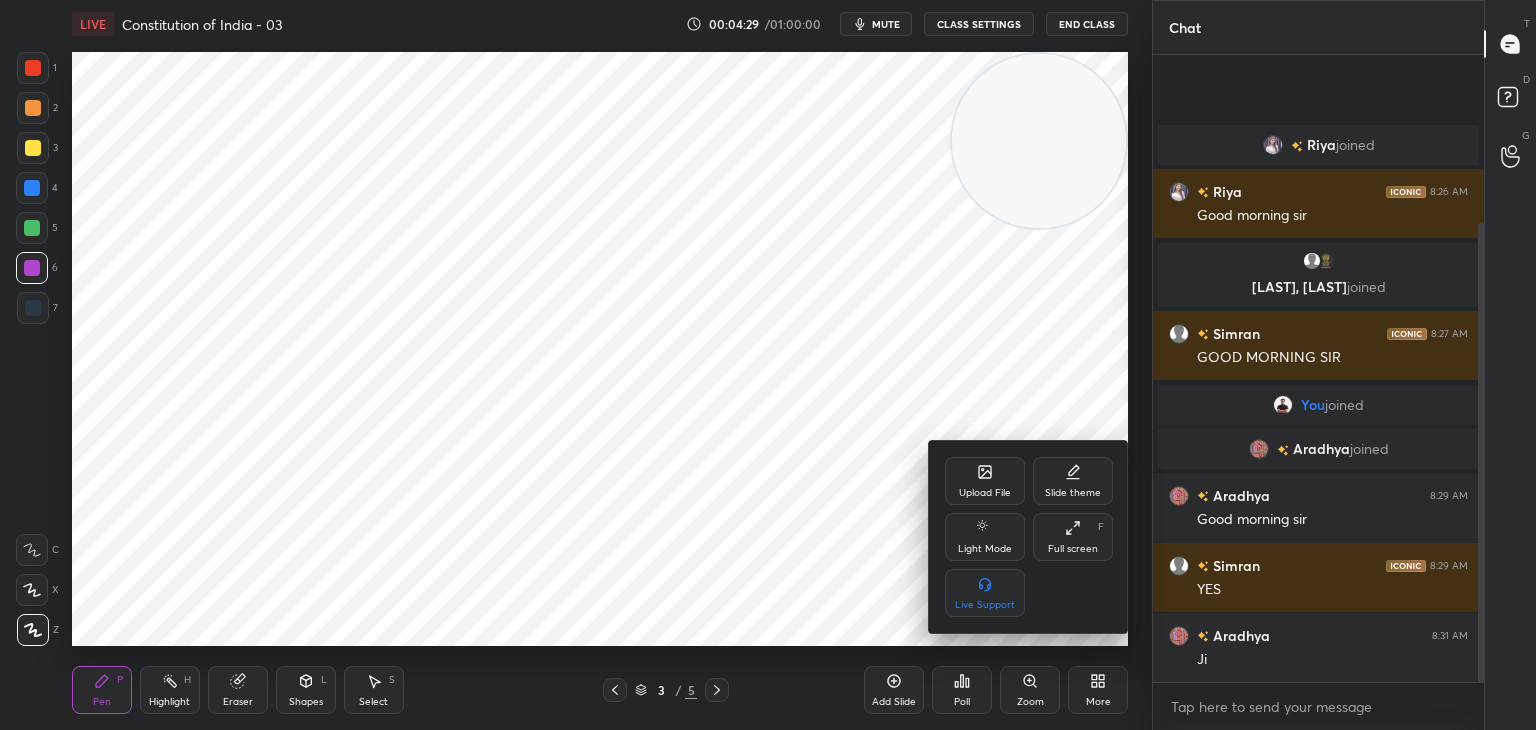 click at bounding box center [768, 365] 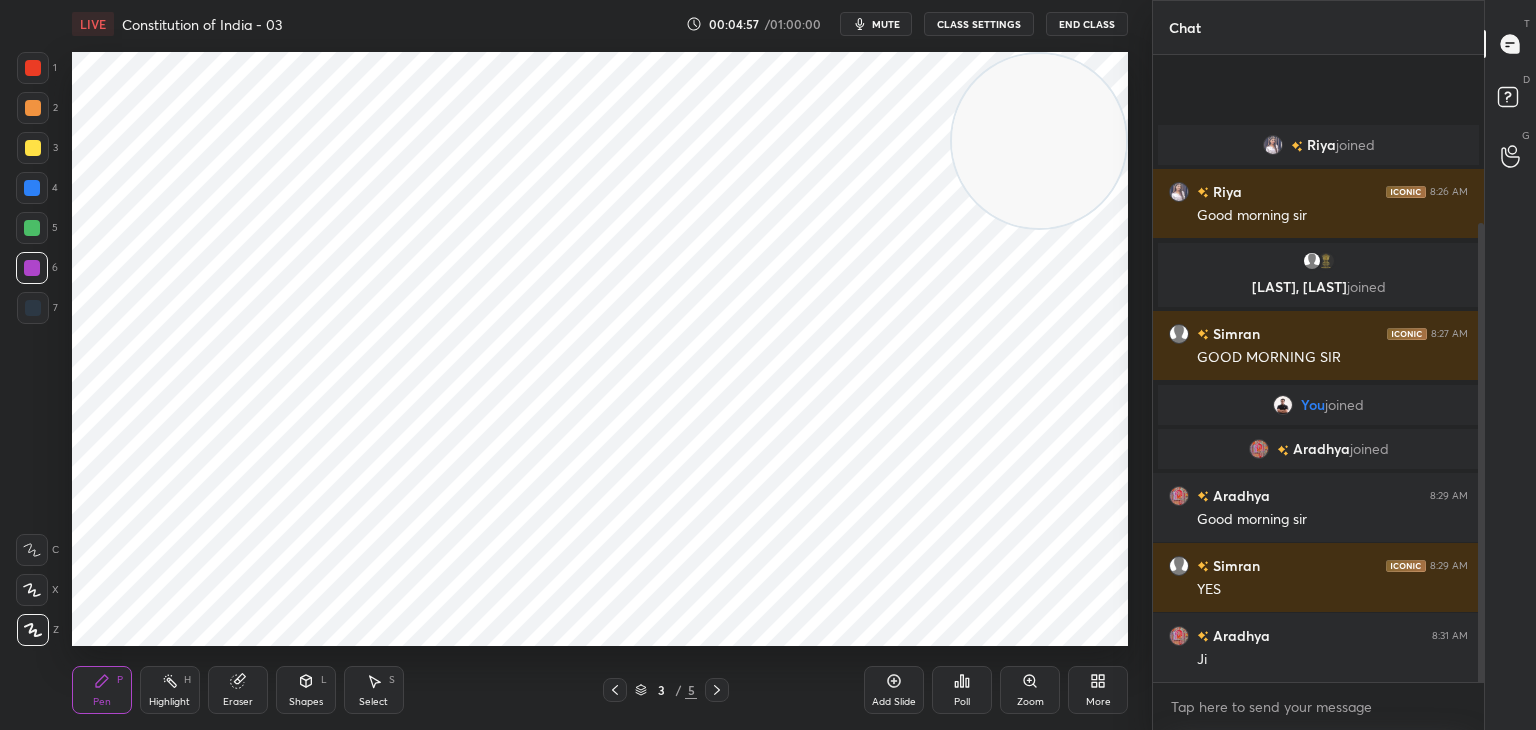 click on "Eraser" at bounding box center [238, 690] 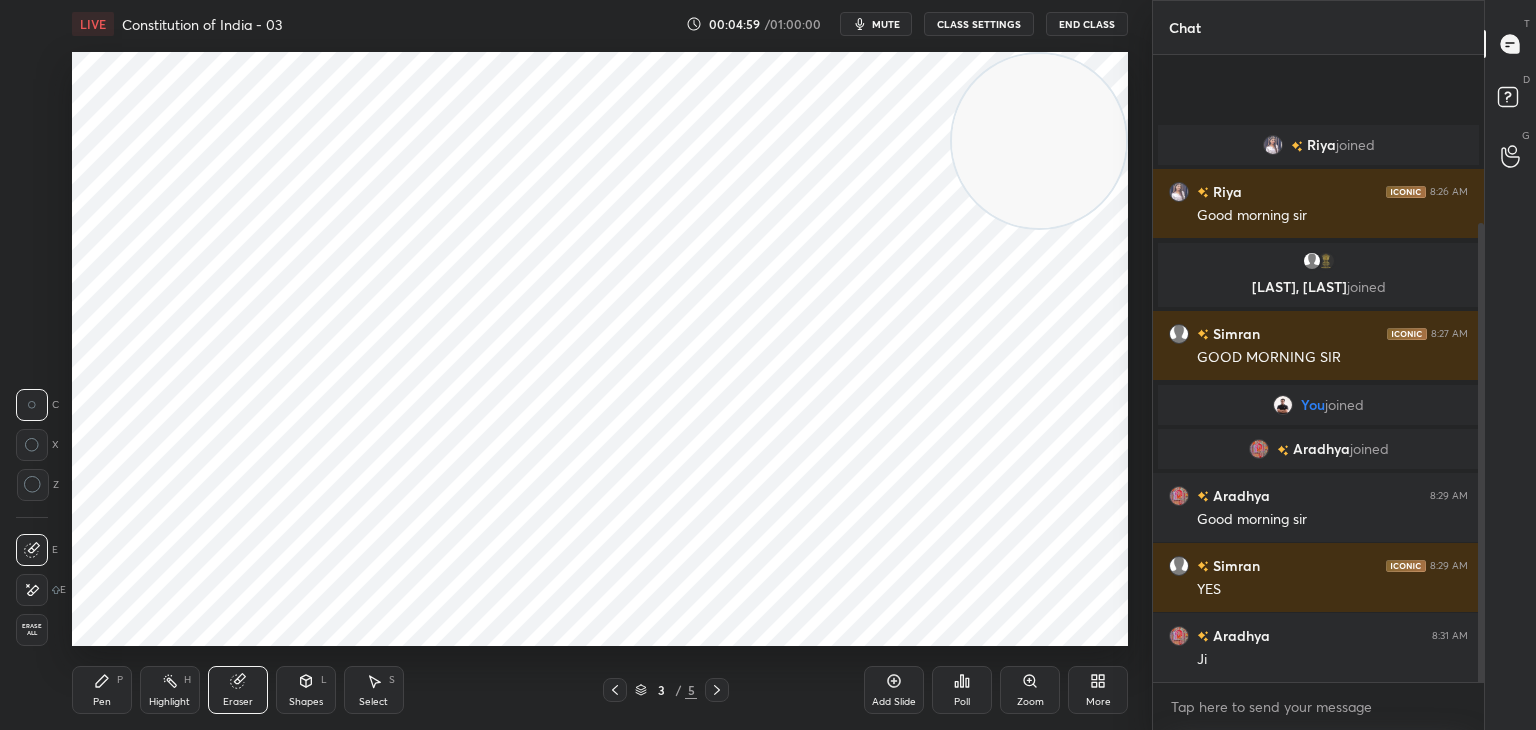 click 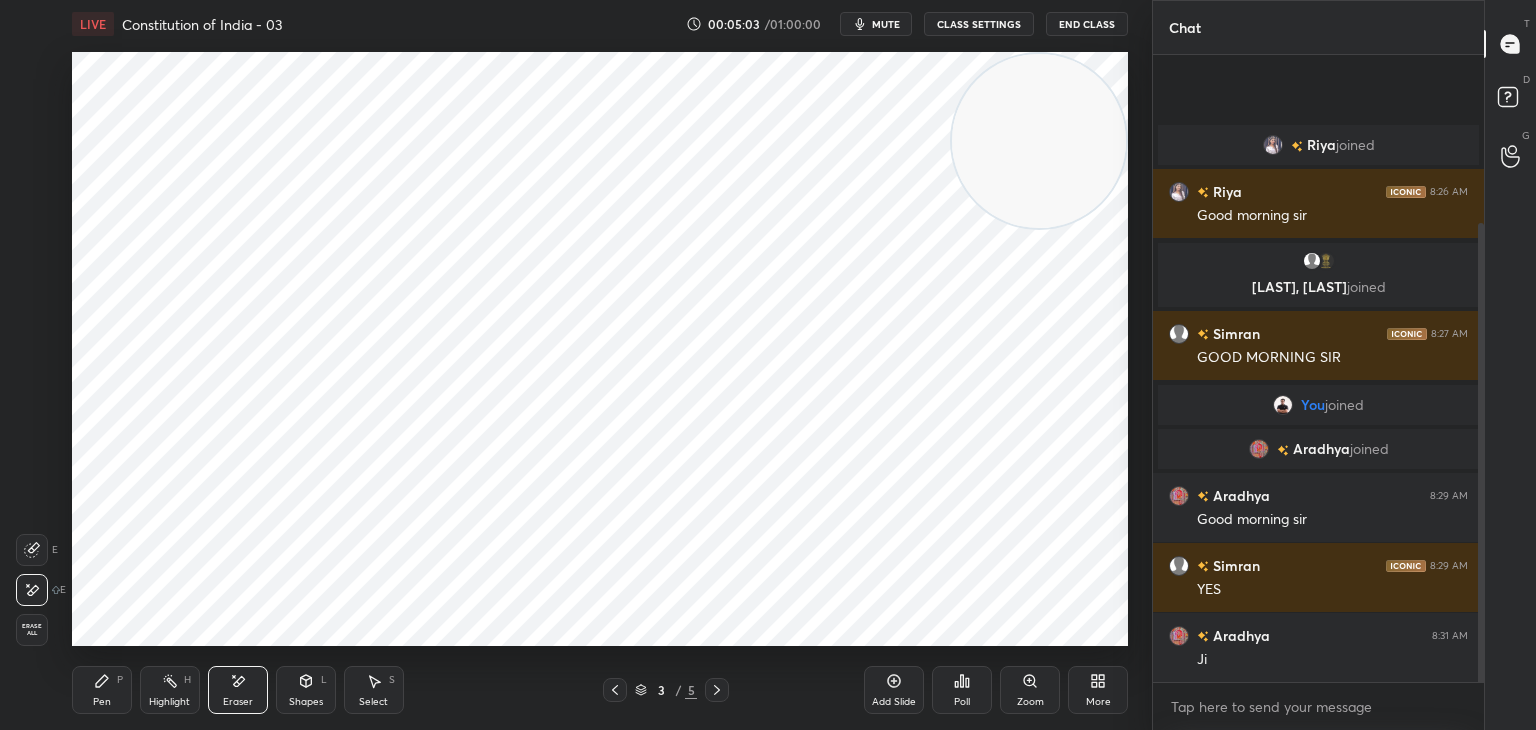 click 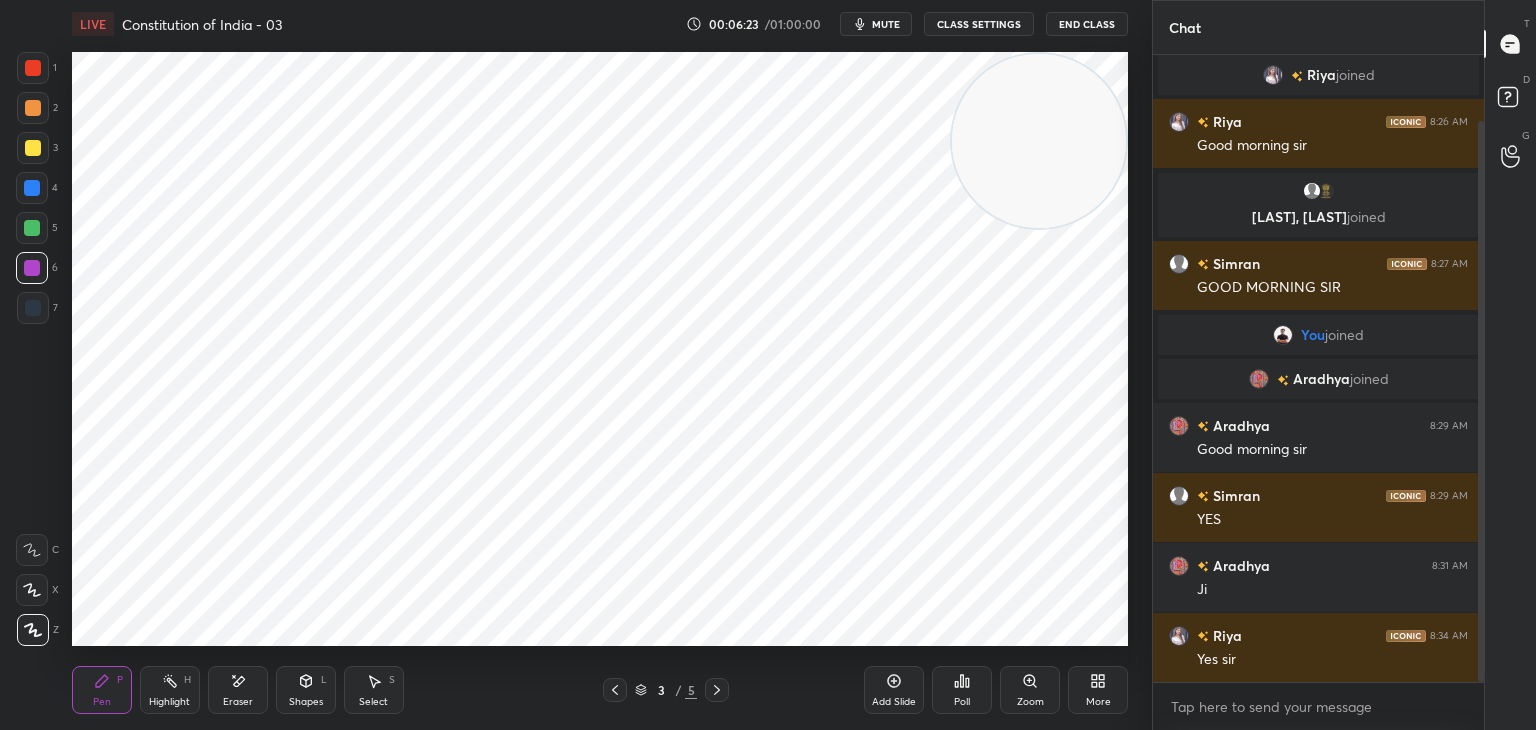 scroll, scrollTop: 74, scrollLeft: 0, axis: vertical 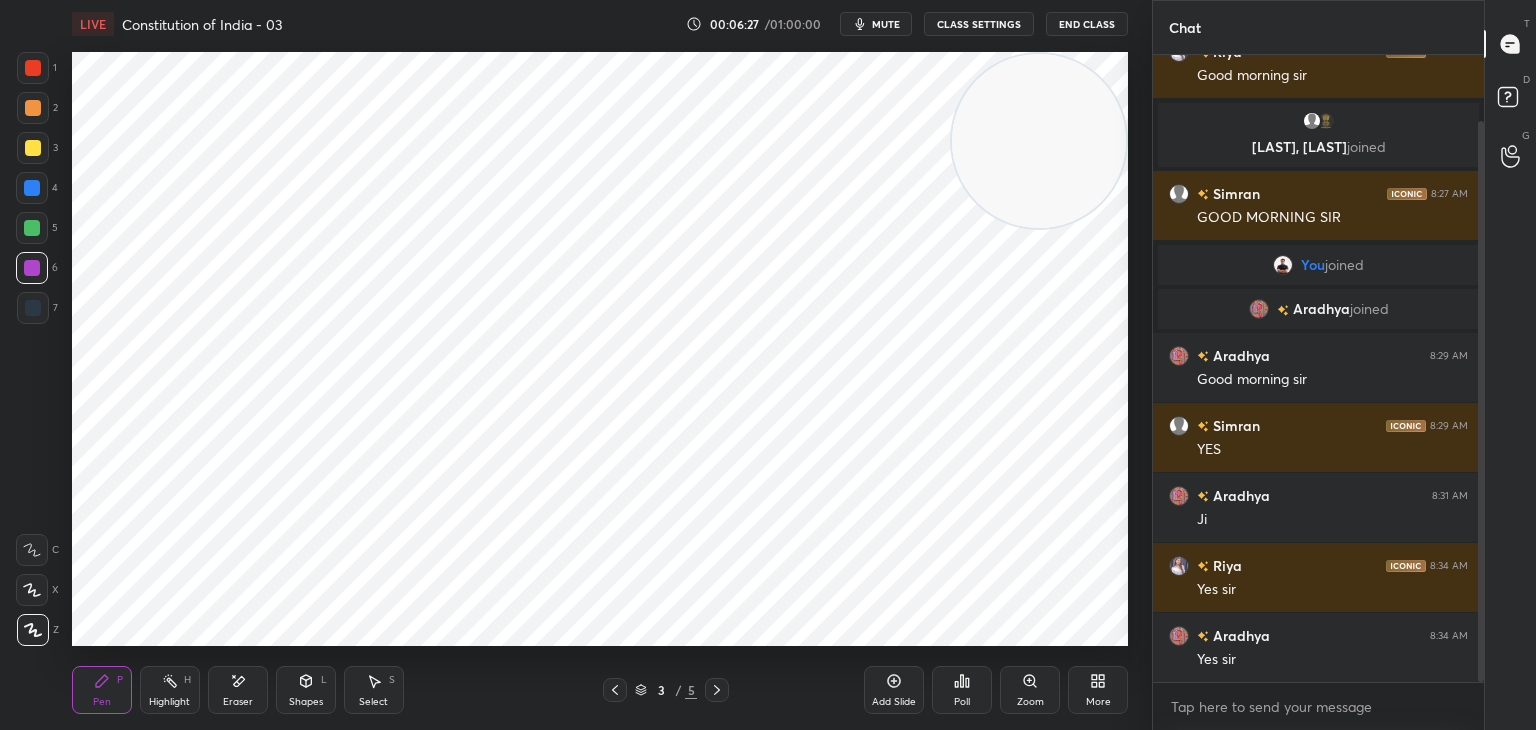 click on "Eraser" at bounding box center (238, 690) 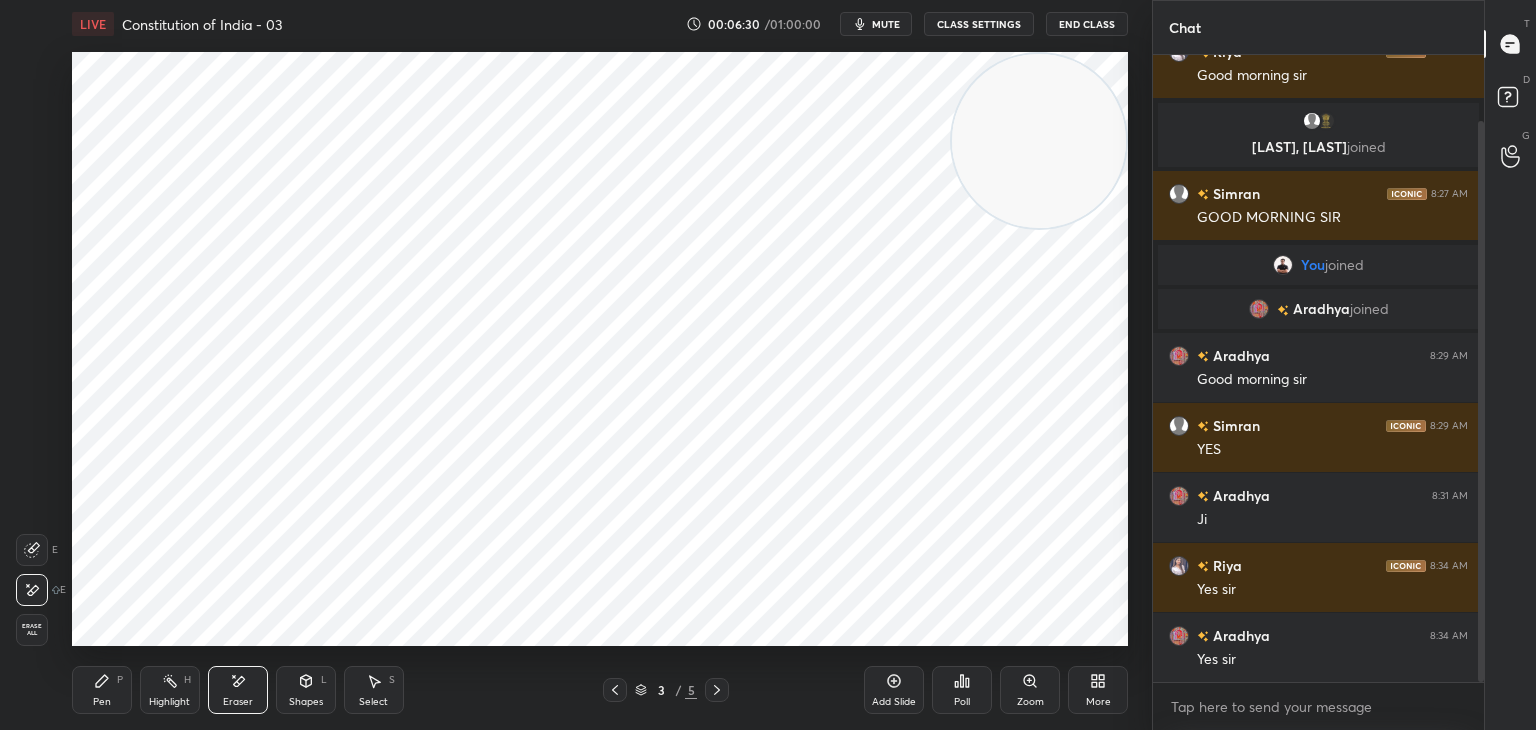 click on "Pen P" at bounding box center (102, 690) 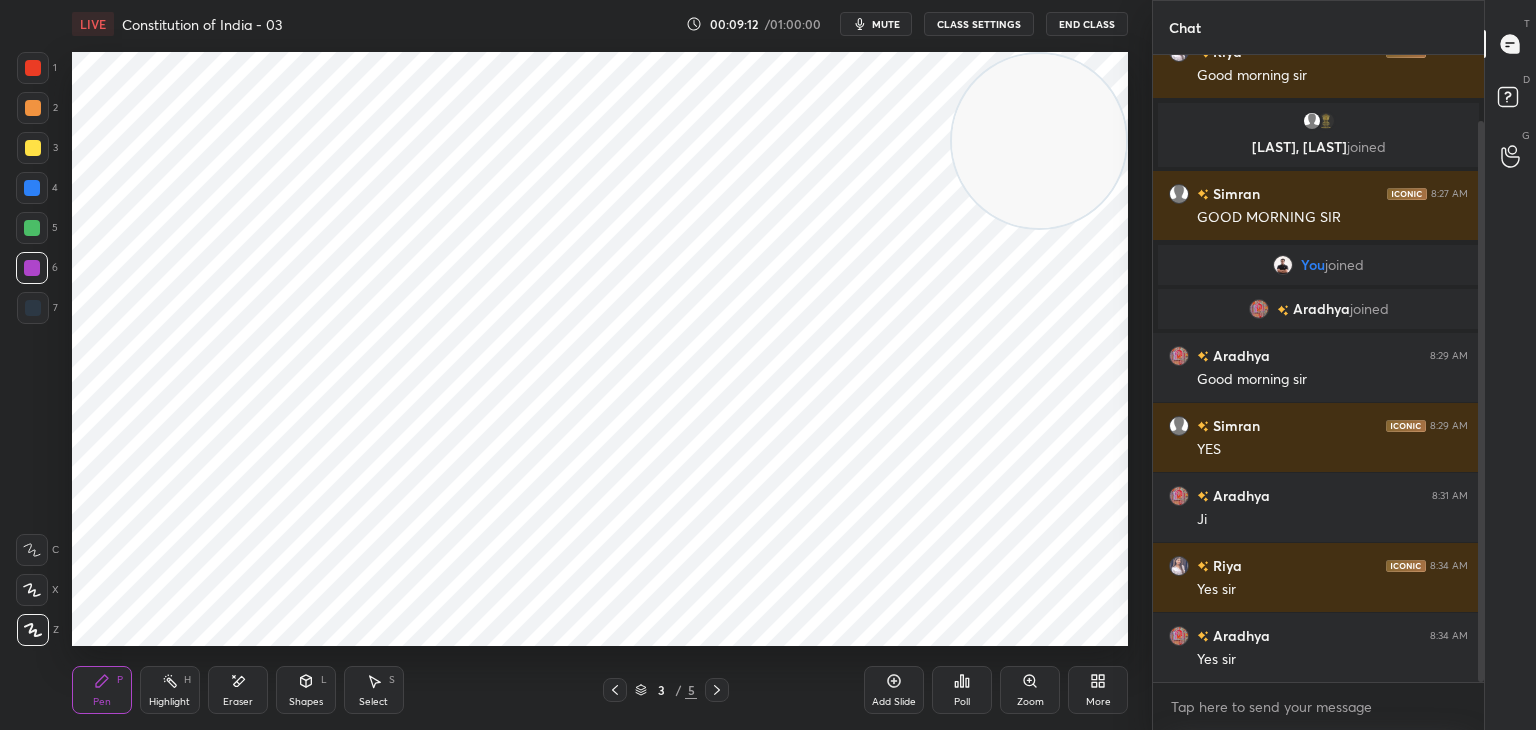 drag, startPoint x: 236, startPoint y: 682, endPoint x: 284, endPoint y: 653, distance: 56.0803 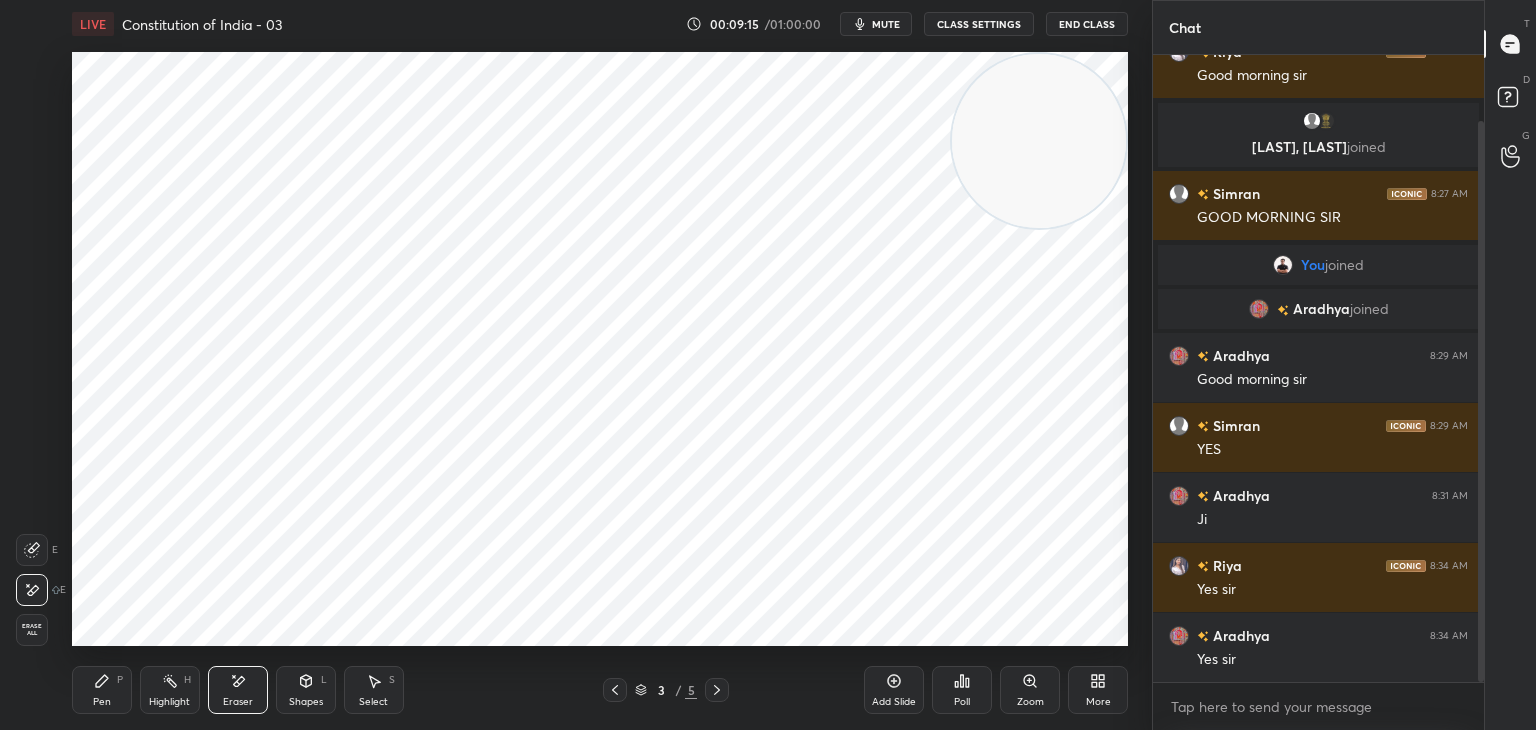 drag, startPoint x: 109, startPoint y: 689, endPoint x: 141, endPoint y: 668, distance: 38.27532 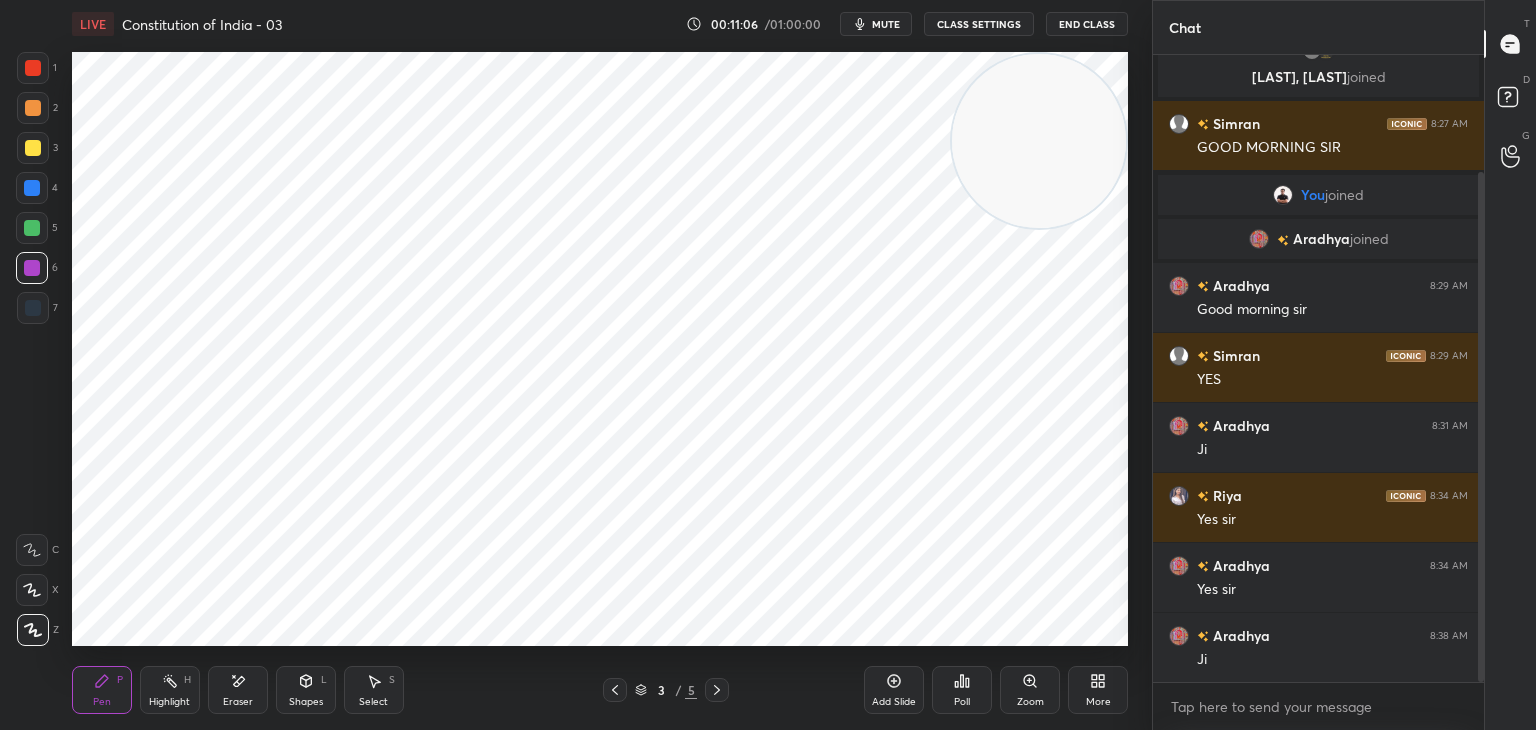 scroll, scrollTop: 192, scrollLeft: 0, axis: vertical 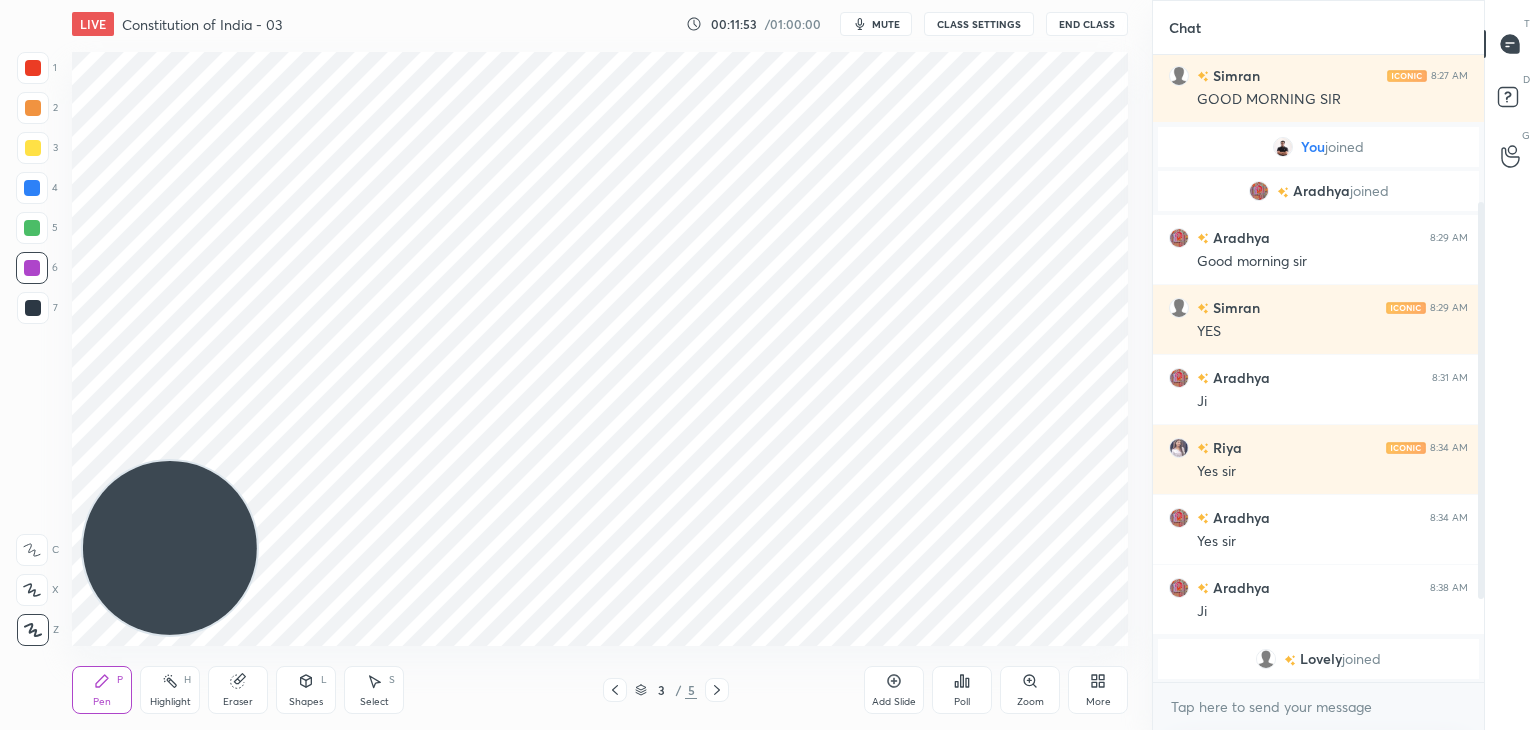 drag, startPoint x: 1483, startPoint y: 525, endPoint x: 1486, endPoint y: 619, distance: 94.04786 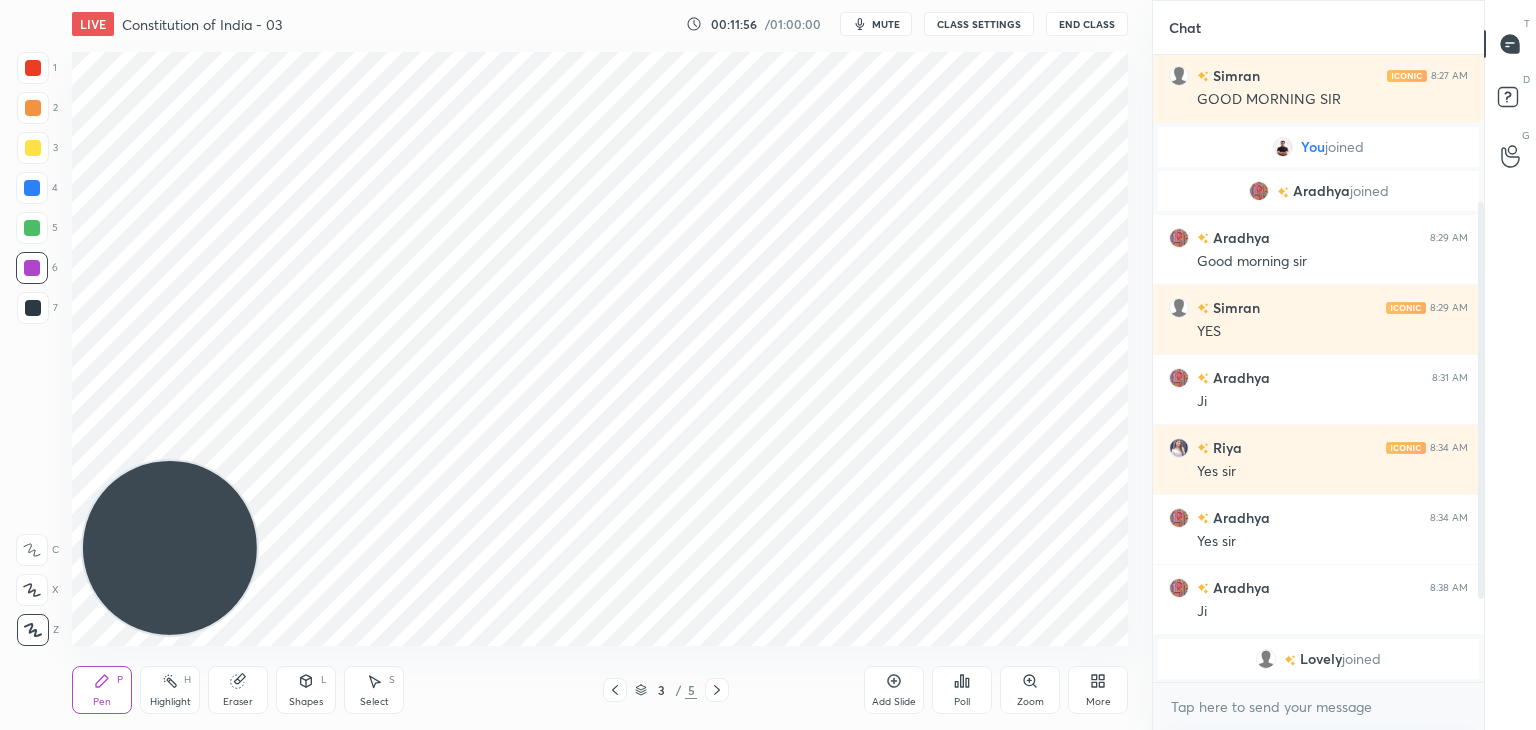 drag, startPoint x: 1480, startPoint y: 489, endPoint x: 1480, endPoint y: 611, distance: 122 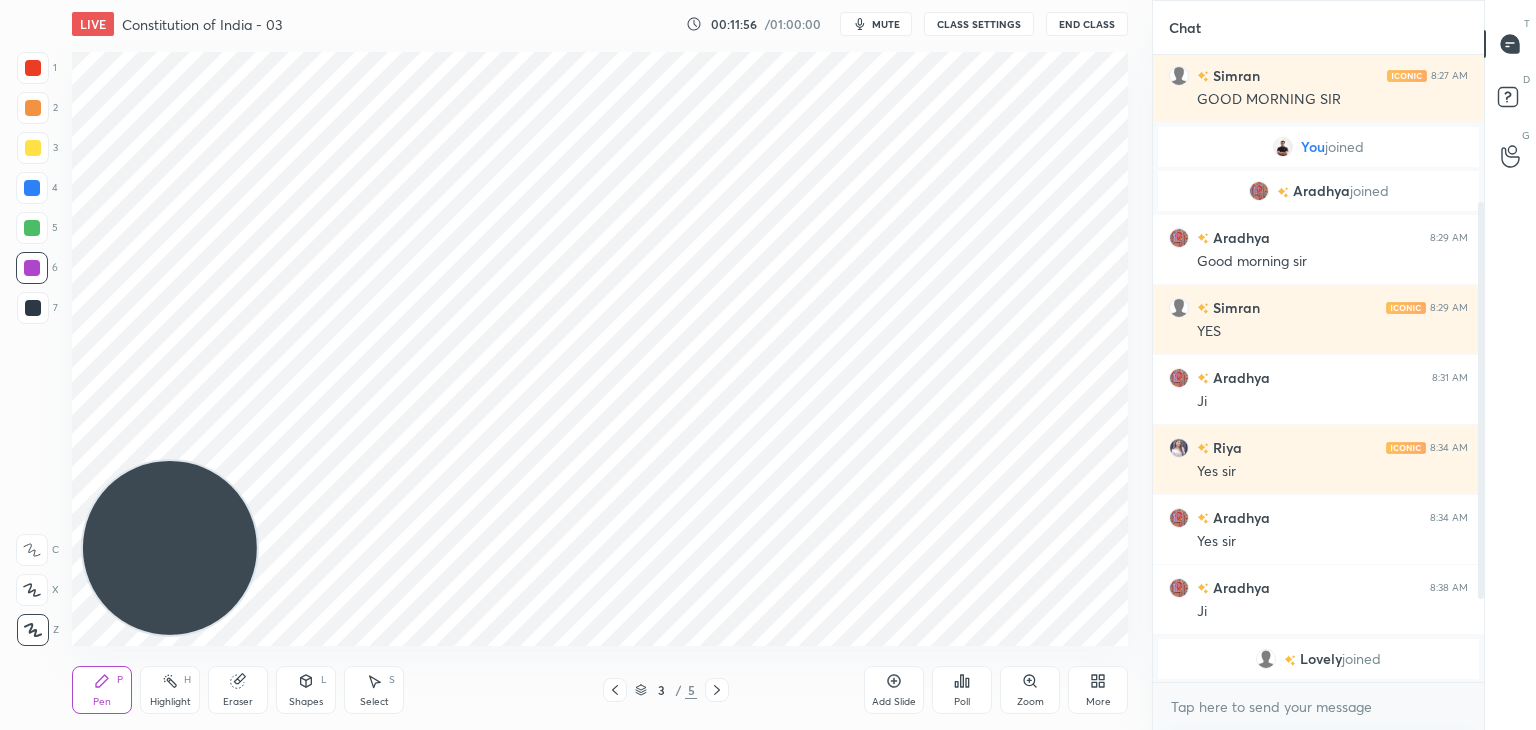 click at bounding box center [1478, 368] 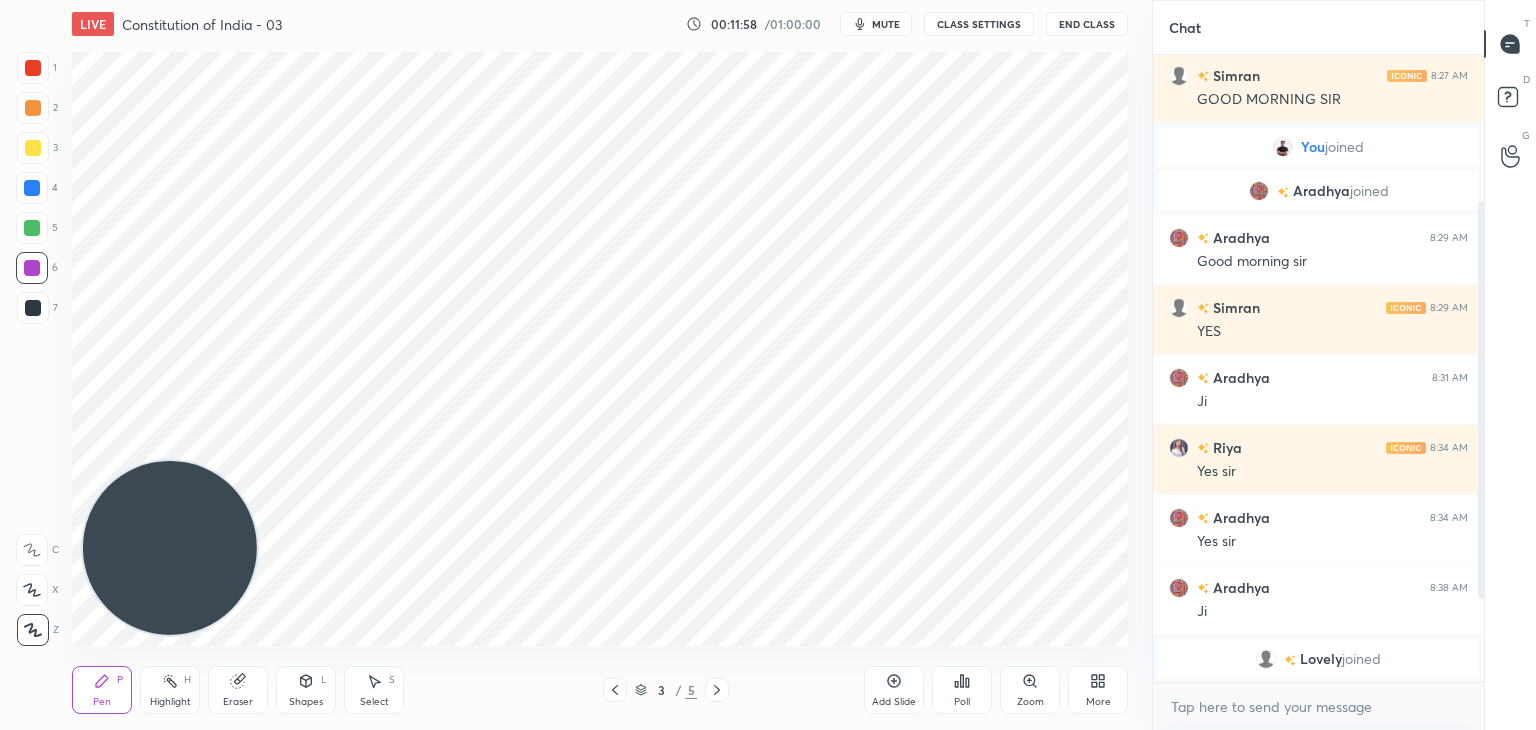 click on "Lovely" at bounding box center (1321, 659) 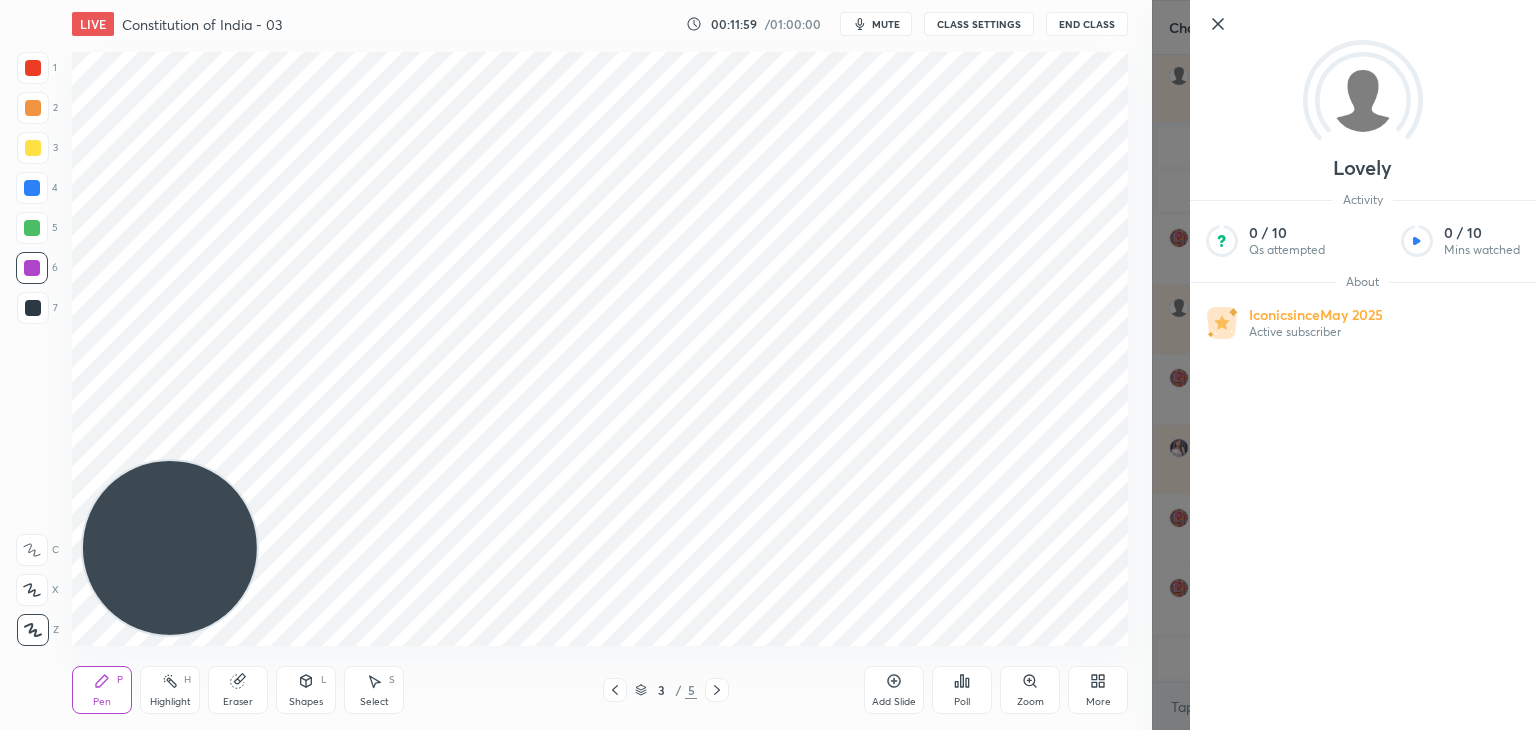 click 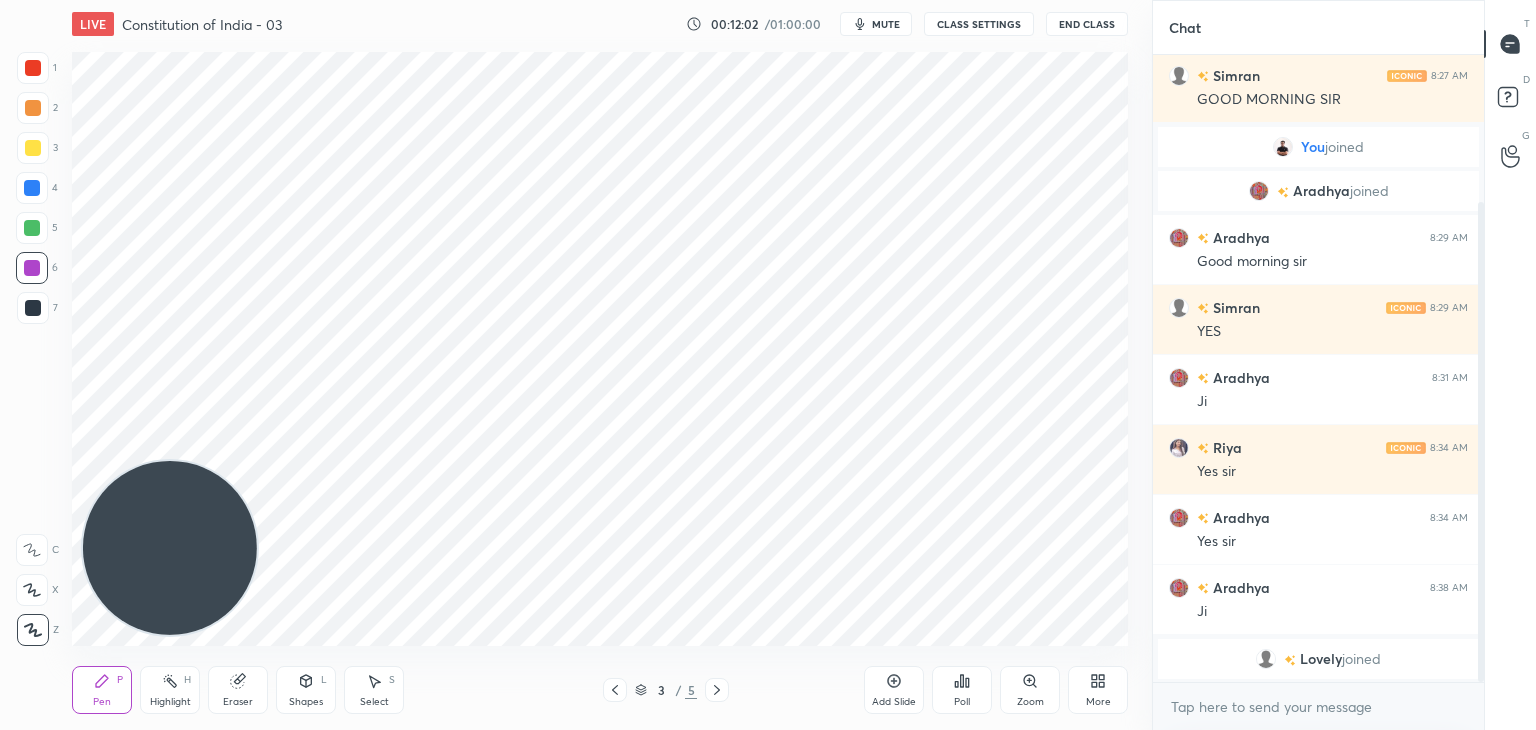 click 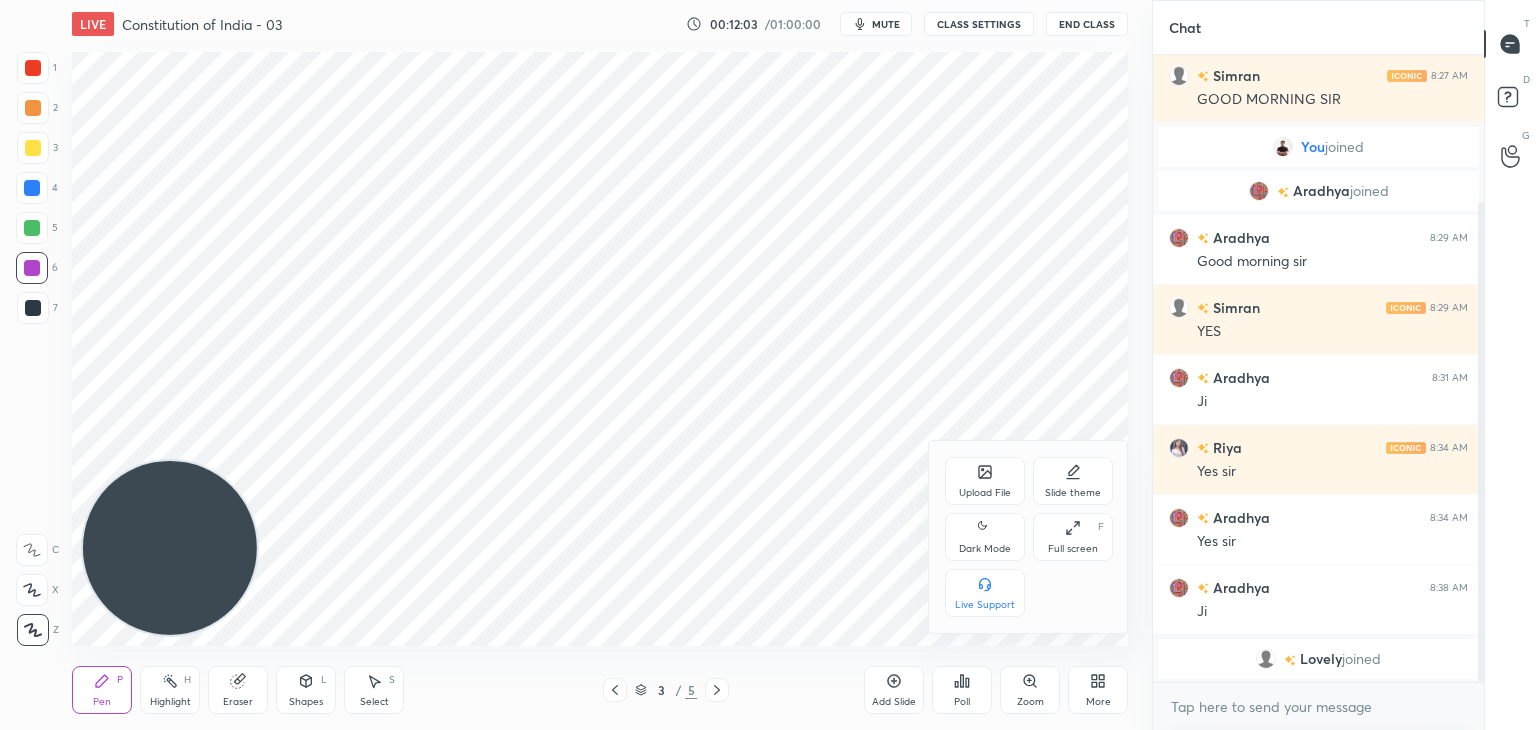click on "Dark Mode" at bounding box center (985, 549) 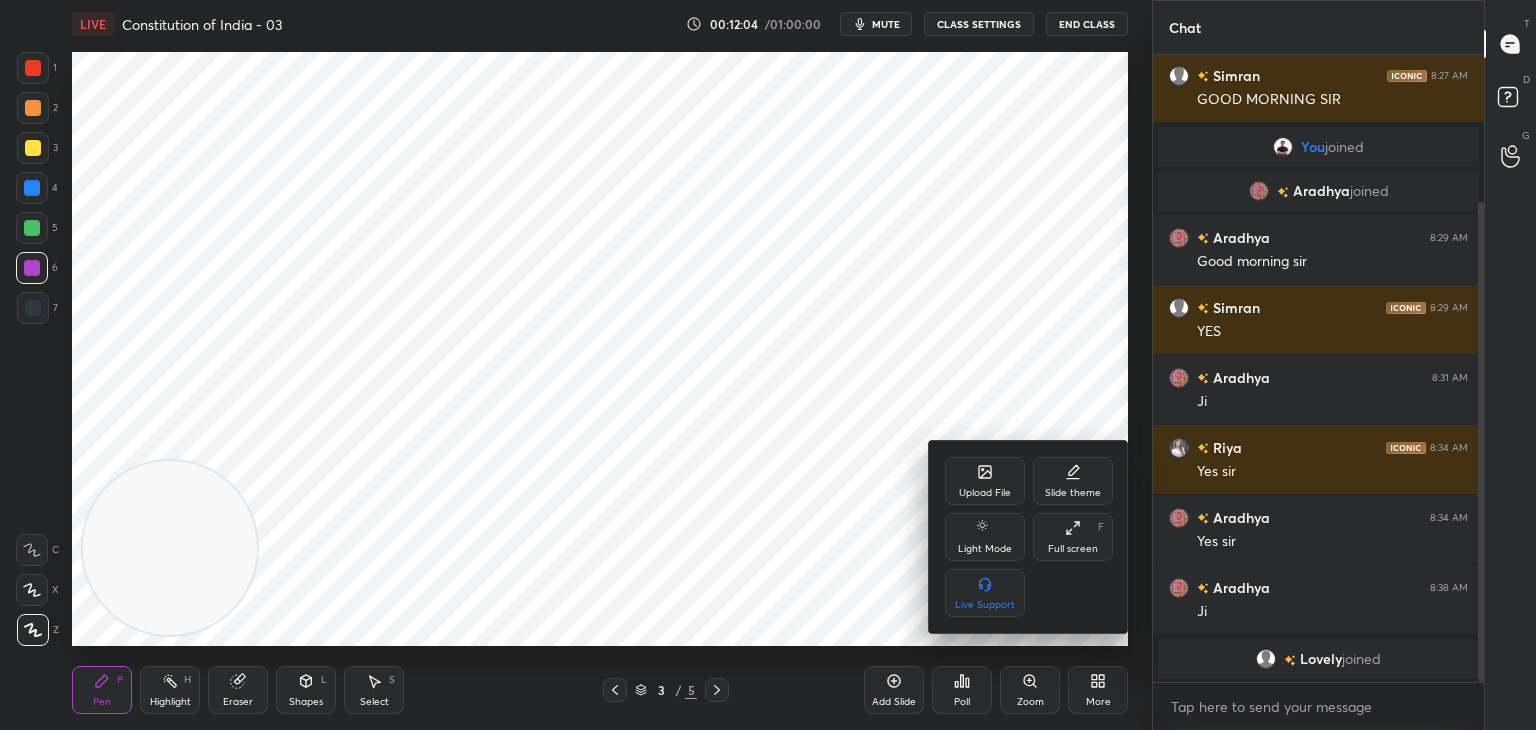 click at bounding box center [768, 365] 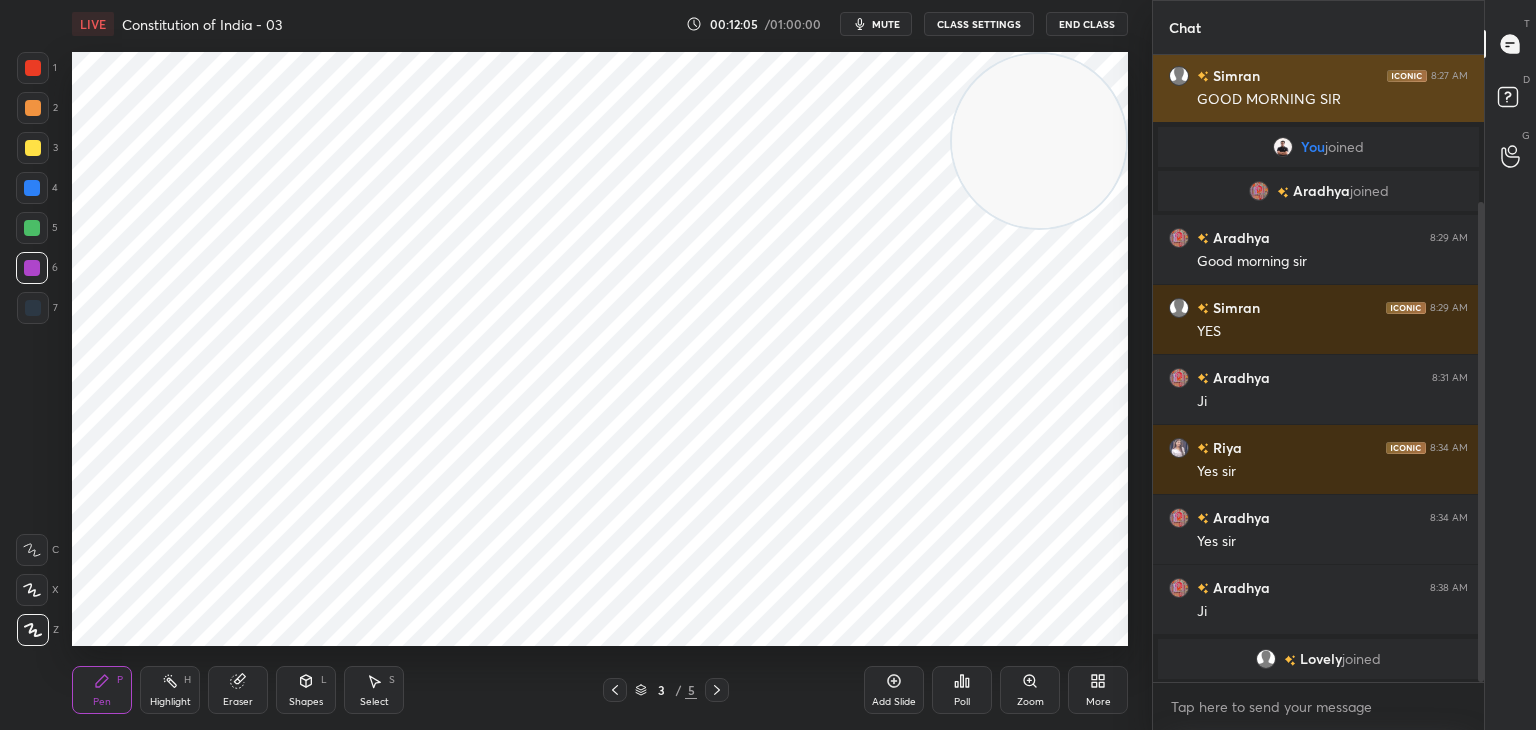 drag, startPoint x: 178, startPoint y: 536, endPoint x: 1224, endPoint y: 68, distance: 1145.9232 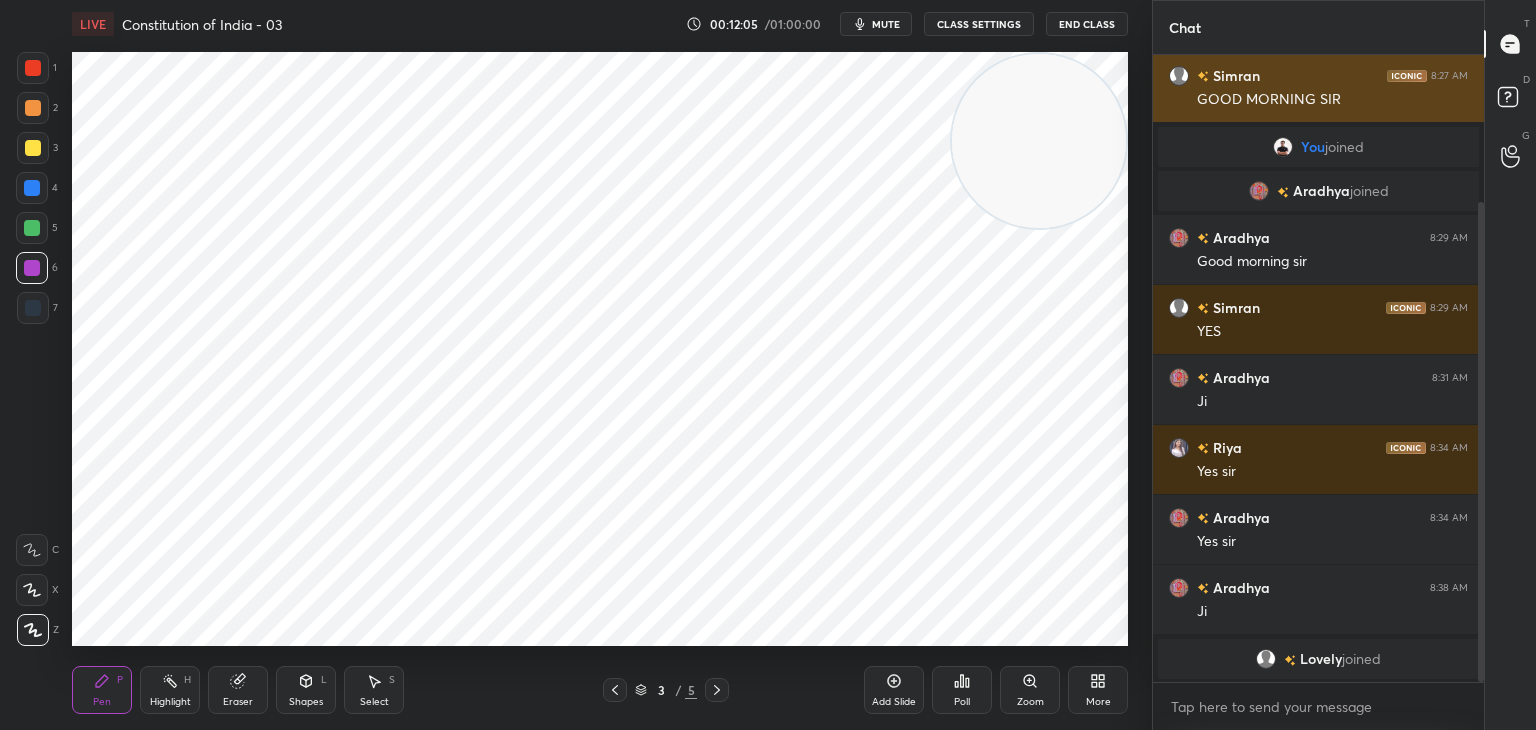 click on "1 2 3 4 5 6 7 C X Z C X Z E E Erase all   H H LIVE Constitution of India - 03 00:12:05 /  01:00:00 mute CLASS SETTINGS End Class Setting up your live class Poll for   secs No correct answer Start poll Back Constitution of India - 03 • L3 of Constitution Of India Kanishk Devesh Pen P Highlight H Eraser Shapes L Select S 3 / 5 Add Slide Poll Zoom More Chat Riya  joined Riya 8:26 AM Good morning sir Simran, Puja  joined Simran 8:27 AM GOOD MORNING SIR You  joined Aradhya  joined Aradhya 8:29 AM Good morning sir Simran 8:29 AM YES Aradhya 8:31 AM Ji Riya 8:34 AM Yes sir Aradhya 8:34 AM Yes sir Aradhya 8:38 AM Ji Lovely  joined JUMP TO LATEST Enable hand raising Enable raise hand to speak to learners. Once enabled, chat will be turned off temporarily. Enable x   introducing Raise a hand with a doubt Now learners can raise their hand along with a doubt  How it works? Doubts asked by learners will show up here NEW DOUBTS ASKED No one has raised a hand yet Can't raise hand Got it T Messages (T) D Doubts (D) G ​" at bounding box center [768, 365] 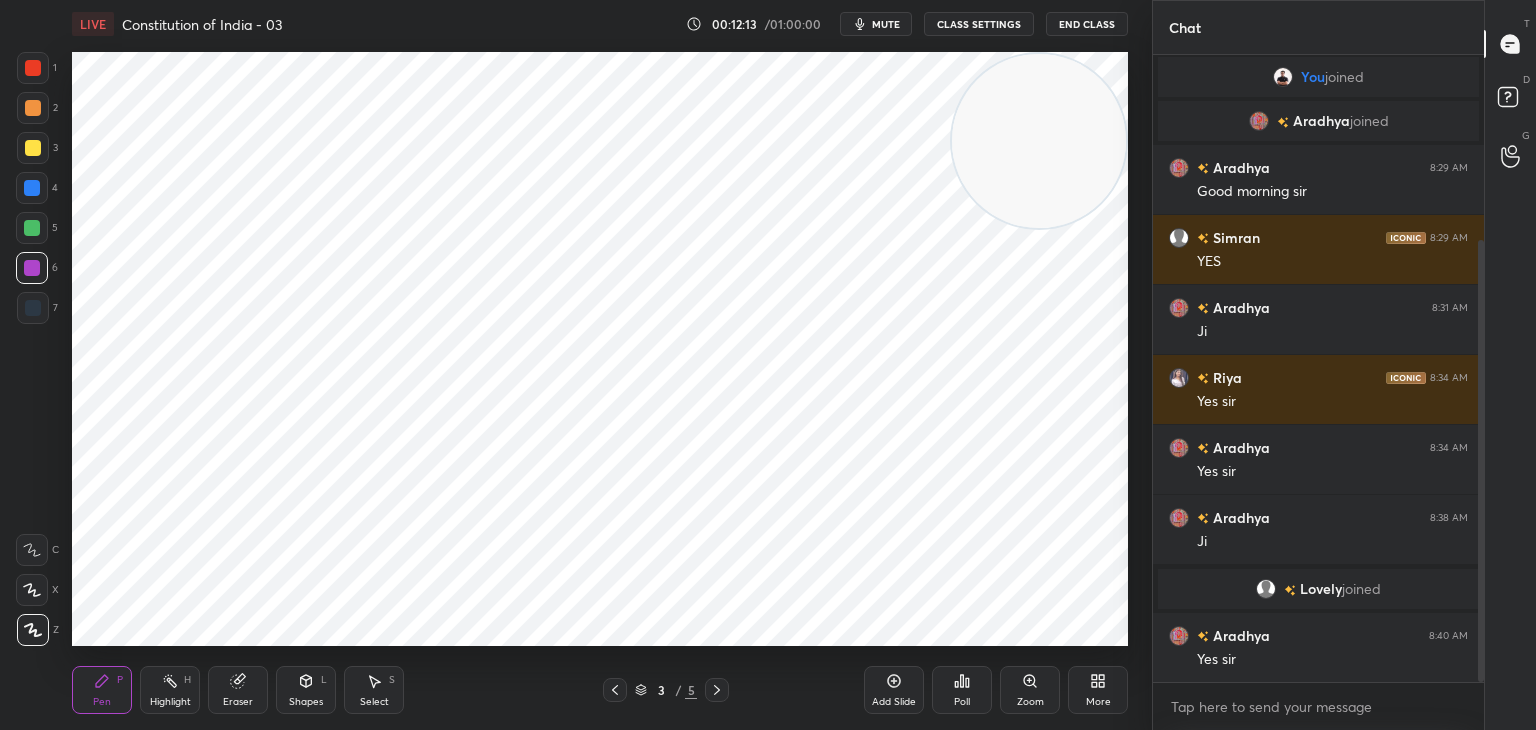 scroll, scrollTop: 332, scrollLeft: 0, axis: vertical 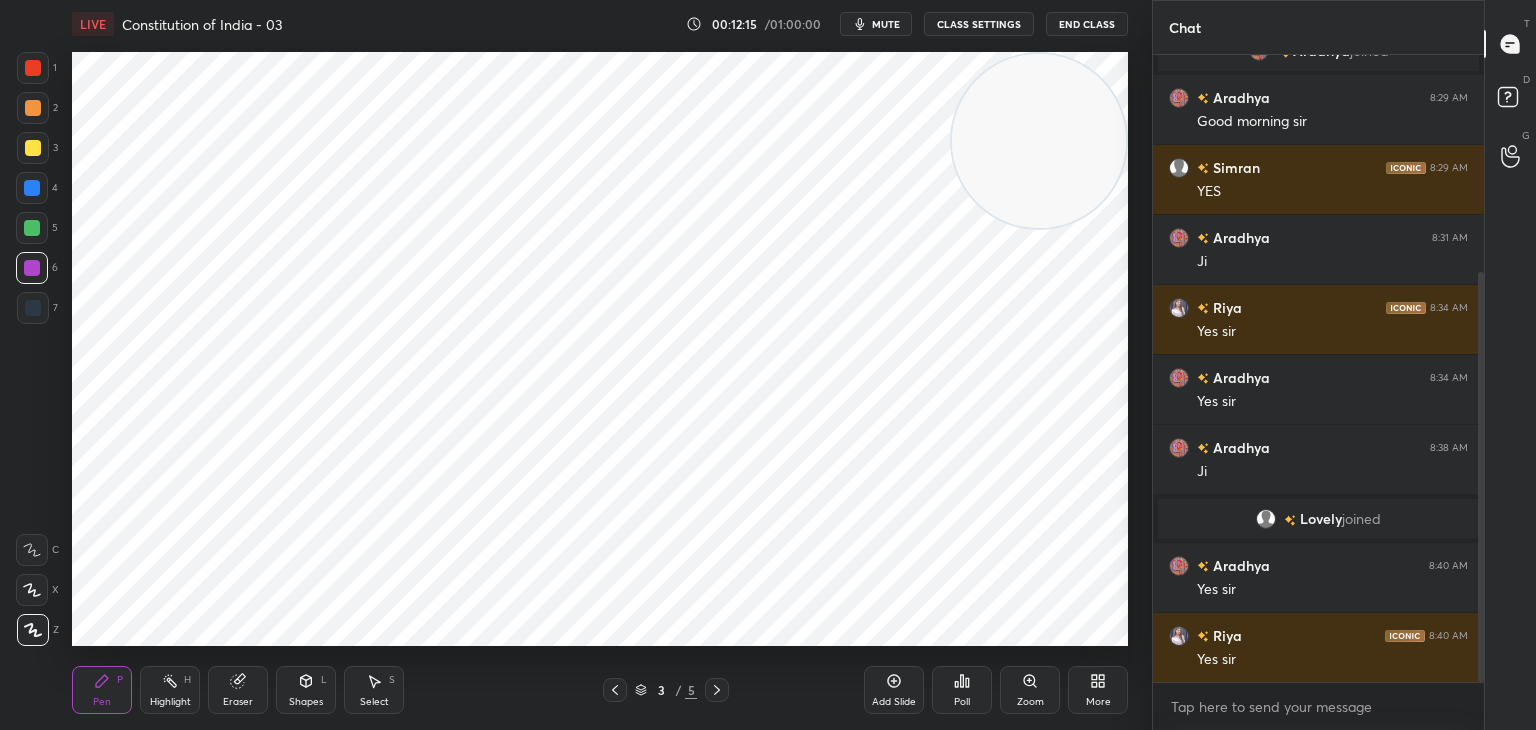 click on "Eraser" at bounding box center (238, 690) 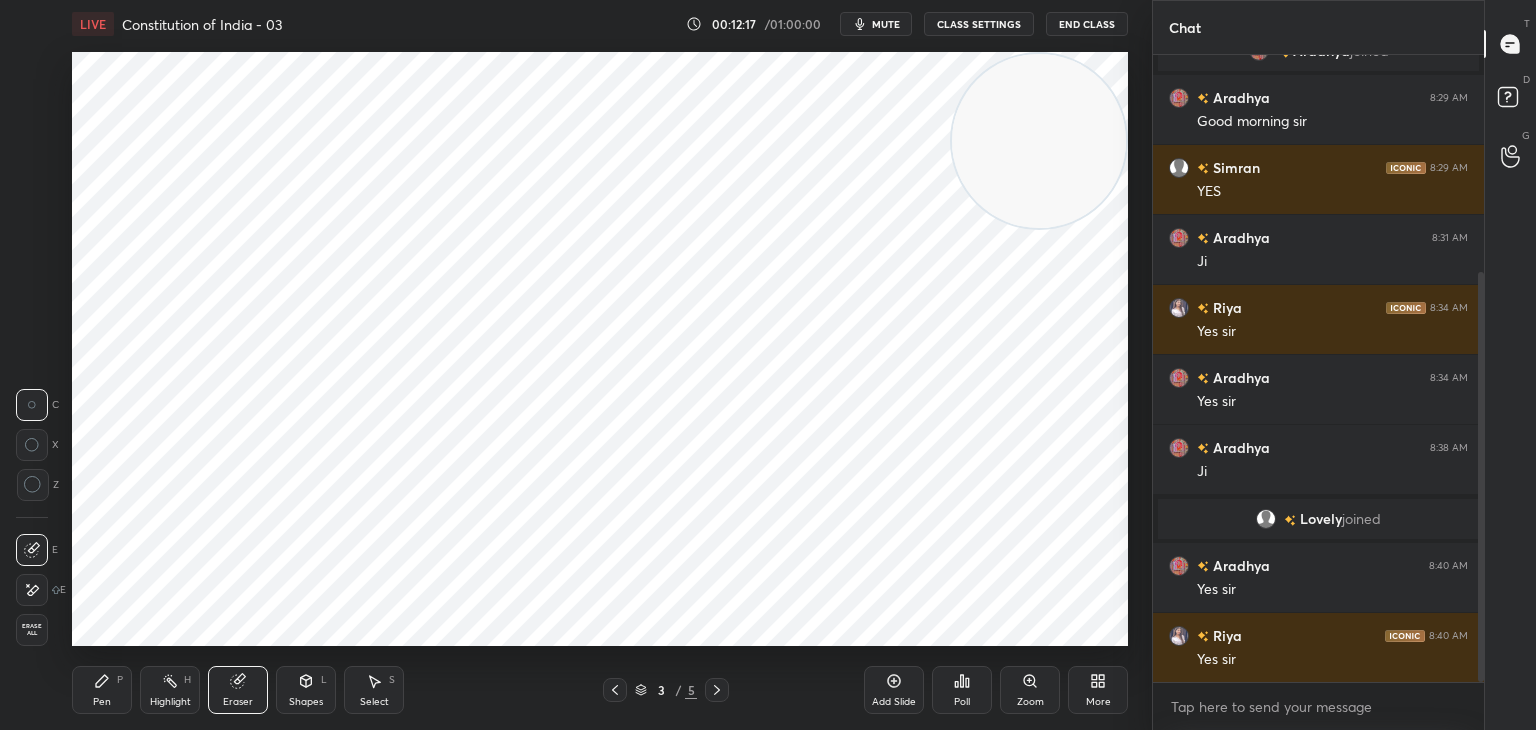 drag, startPoint x: 34, startPoint y: 590, endPoint x: 47, endPoint y: 584, distance: 14.3178215 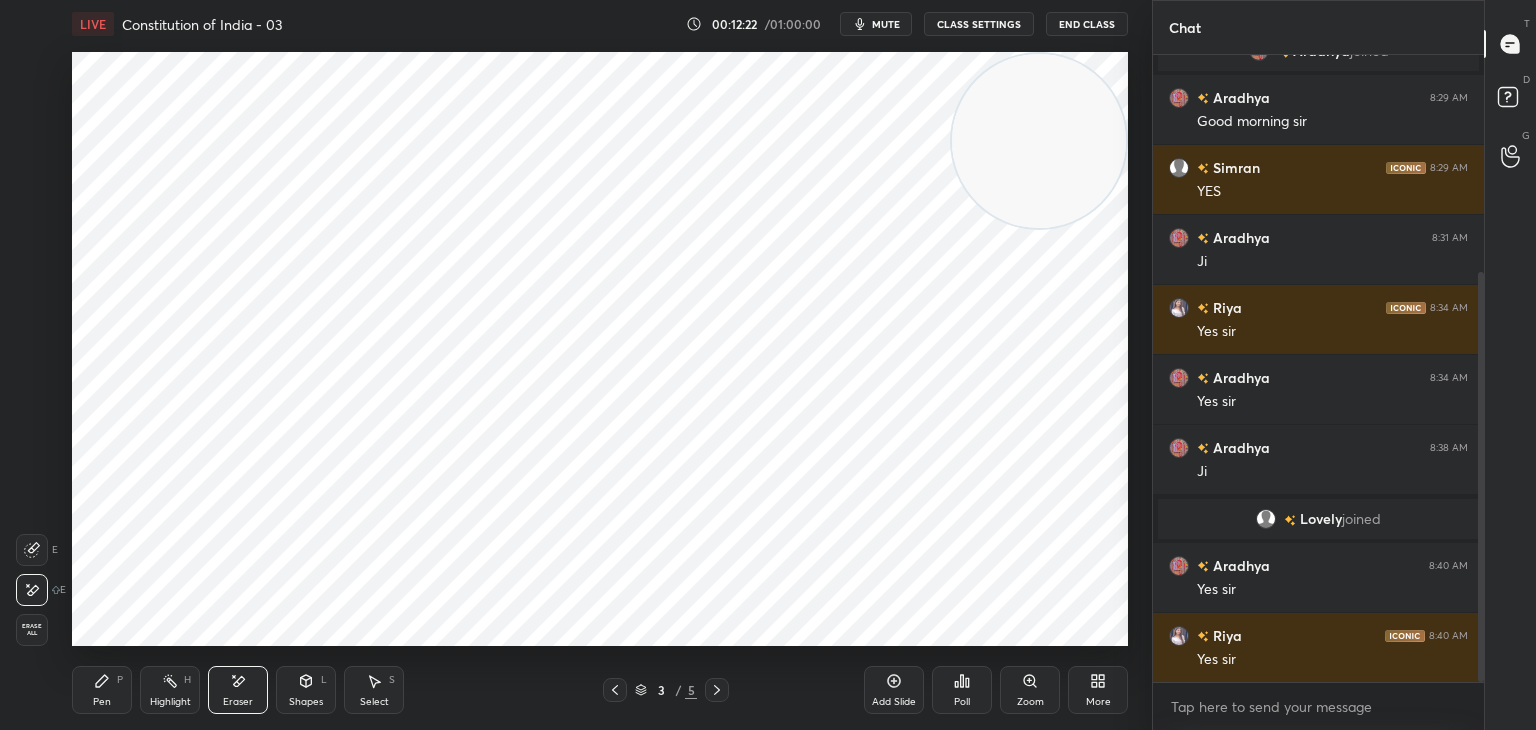 click on "Pen P" at bounding box center (102, 690) 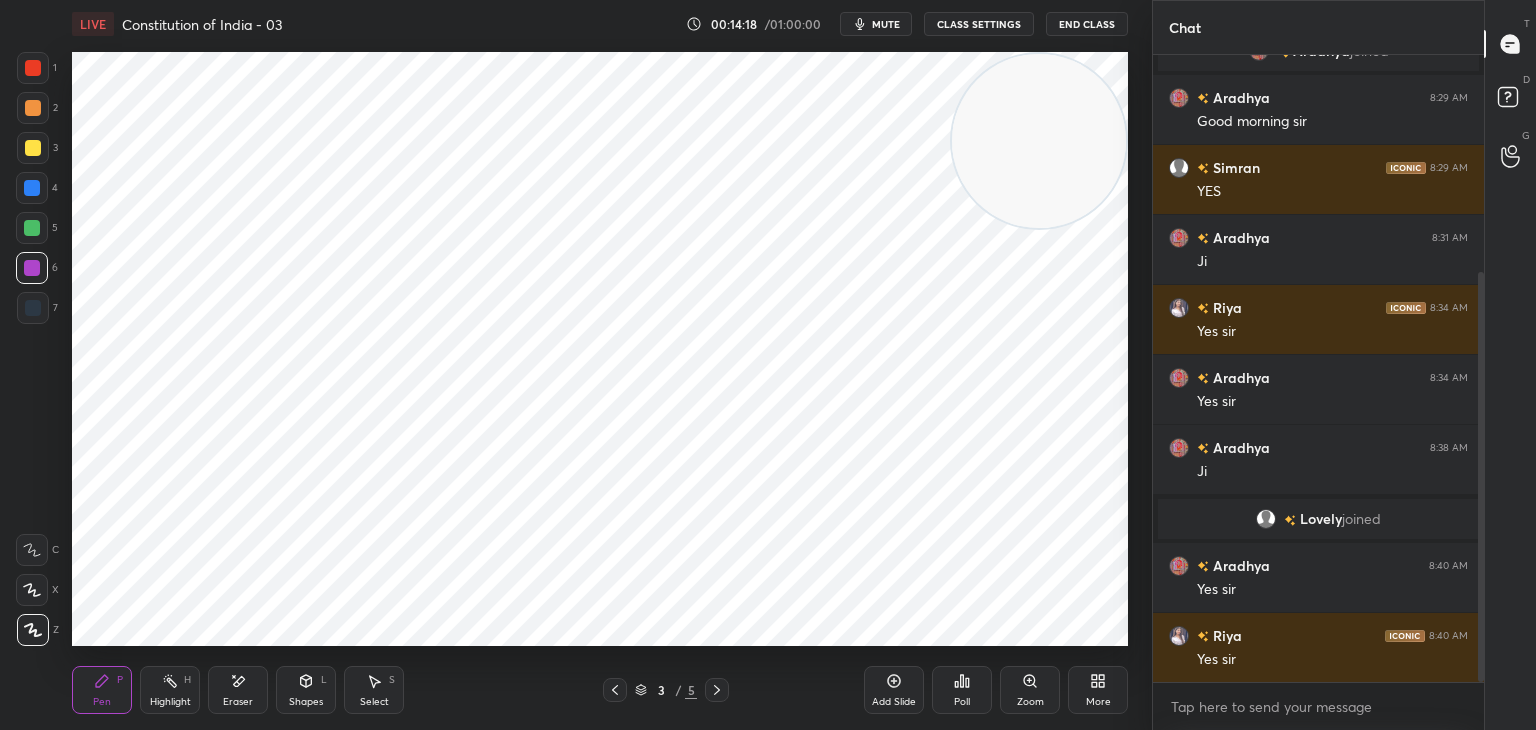 click at bounding box center (33, 68) 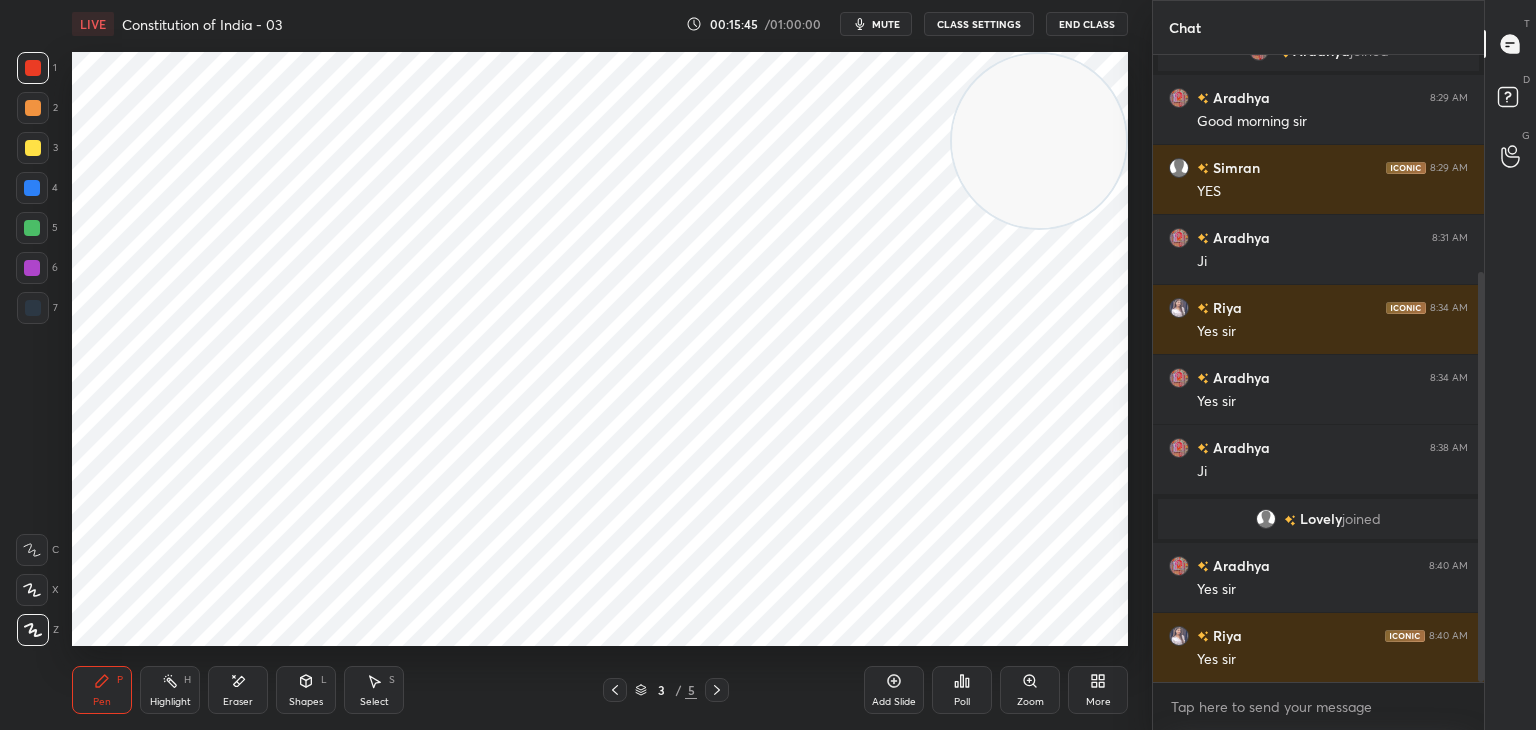 click at bounding box center (32, 268) 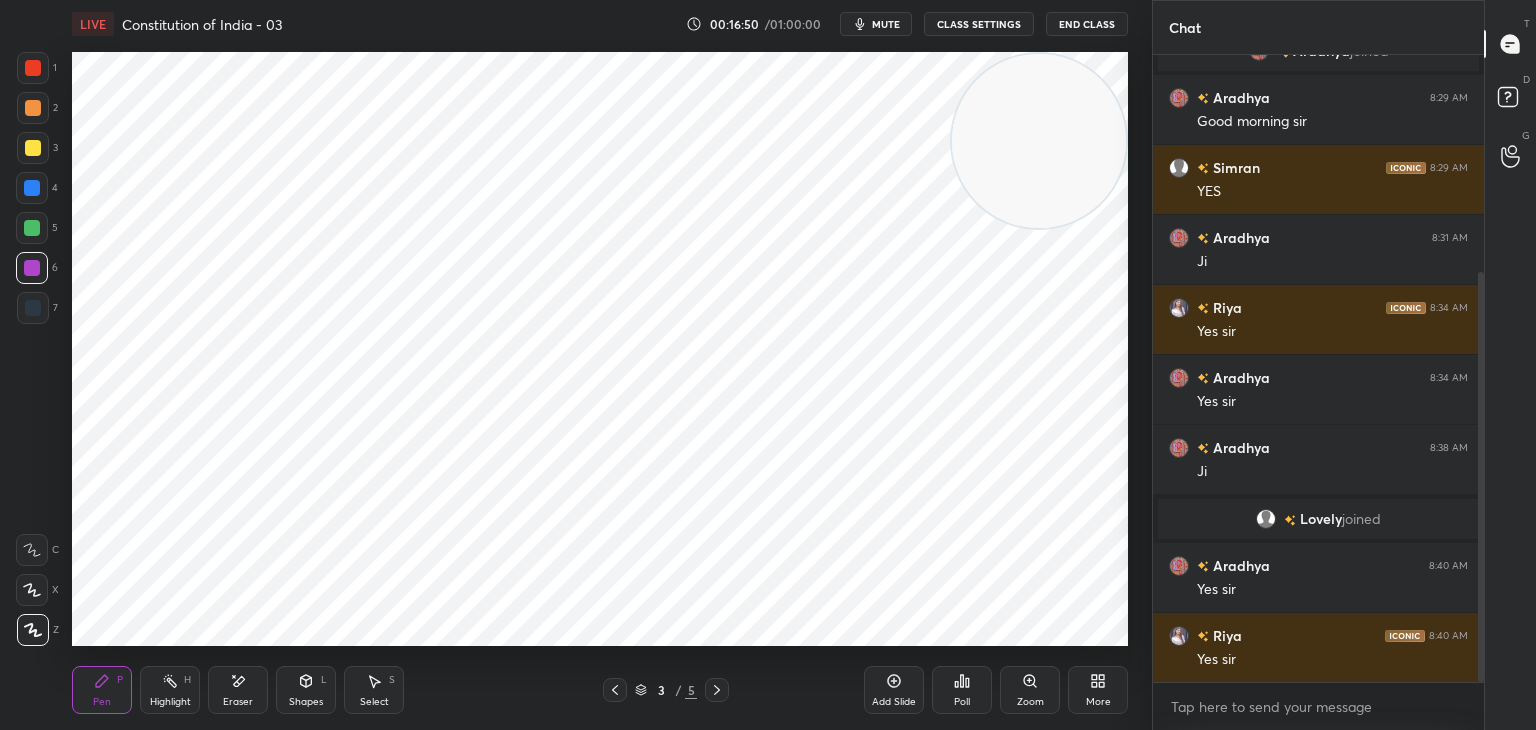 drag, startPoint x: 244, startPoint y: 680, endPoint x: 254, endPoint y: 650, distance: 31.622776 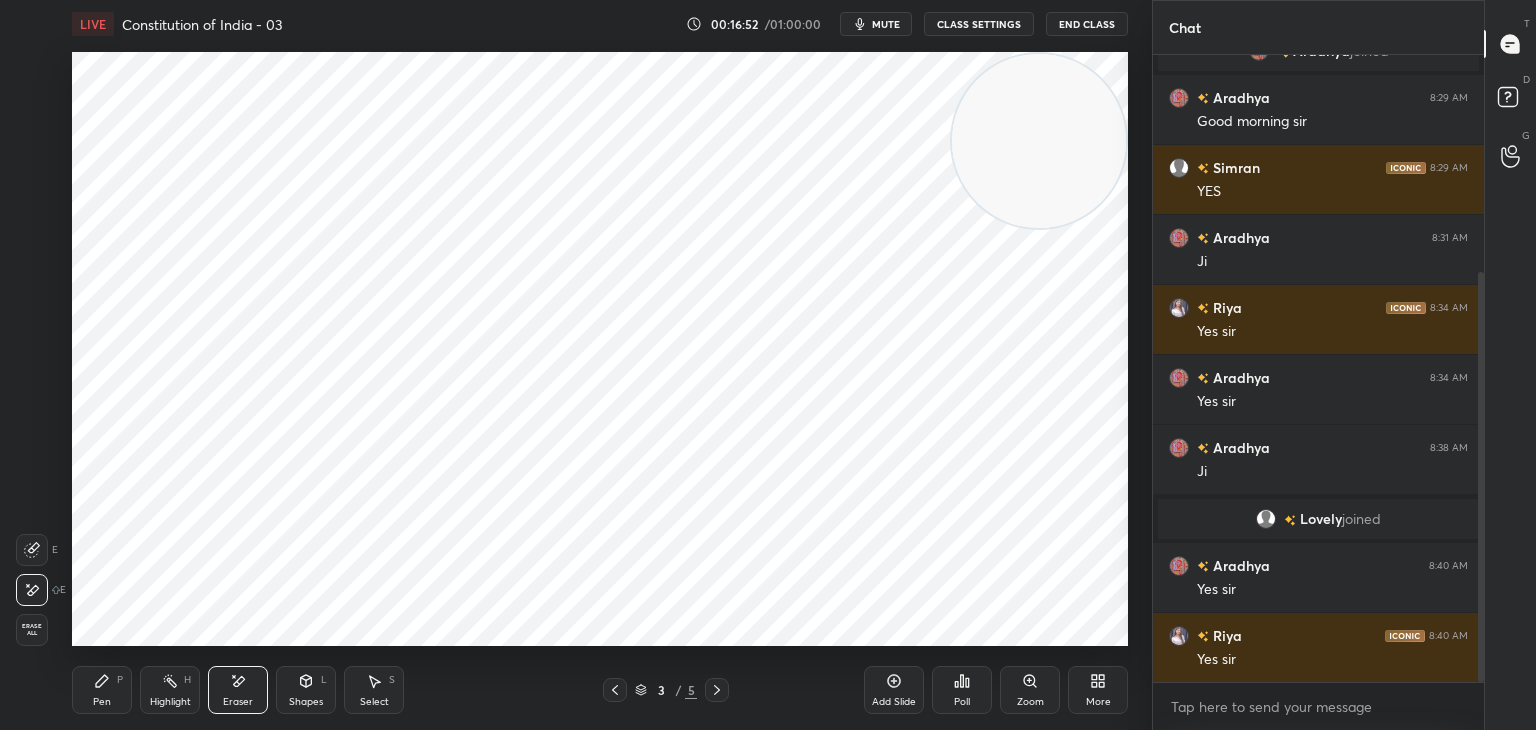 click 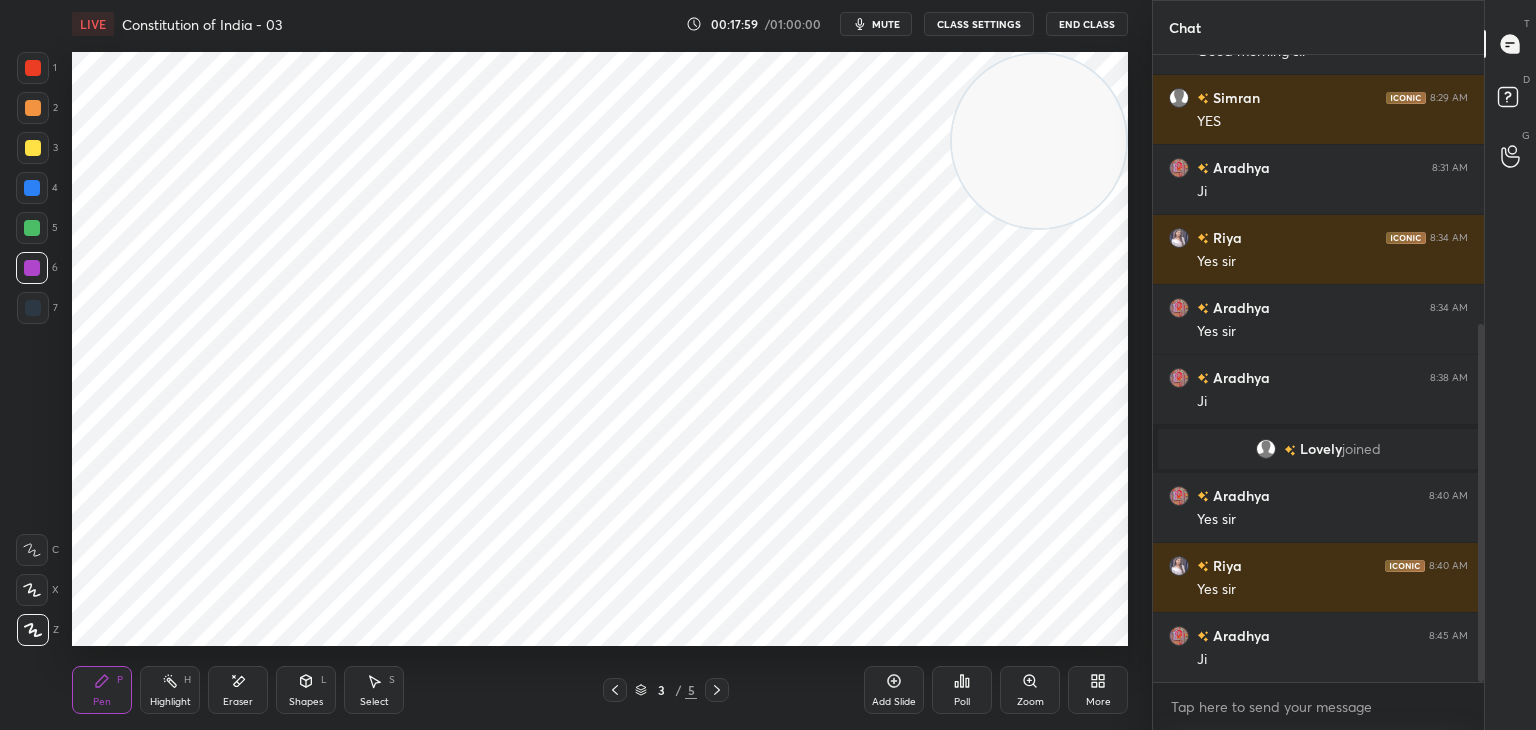 scroll, scrollTop: 472, scrollLeft: 0, axis: vertical 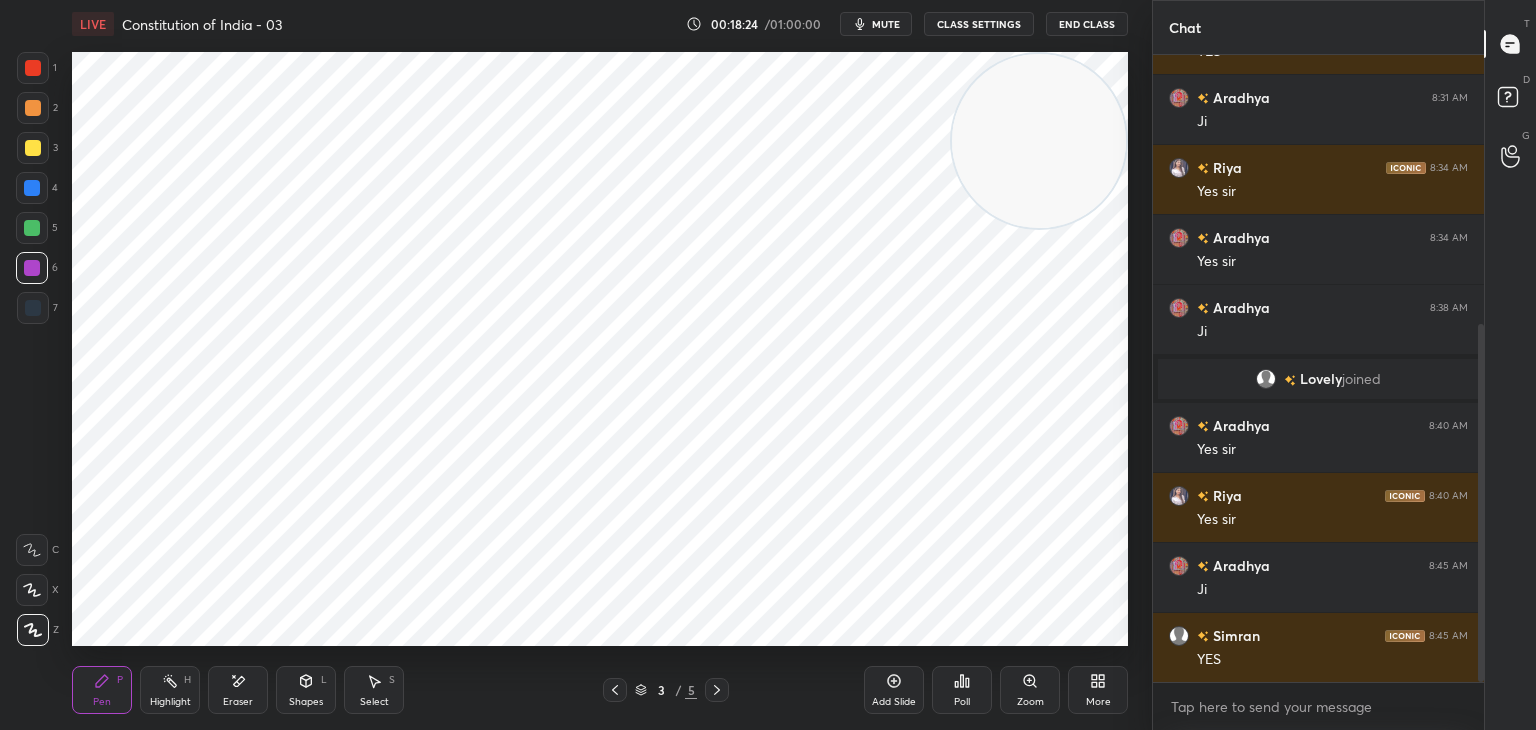 click 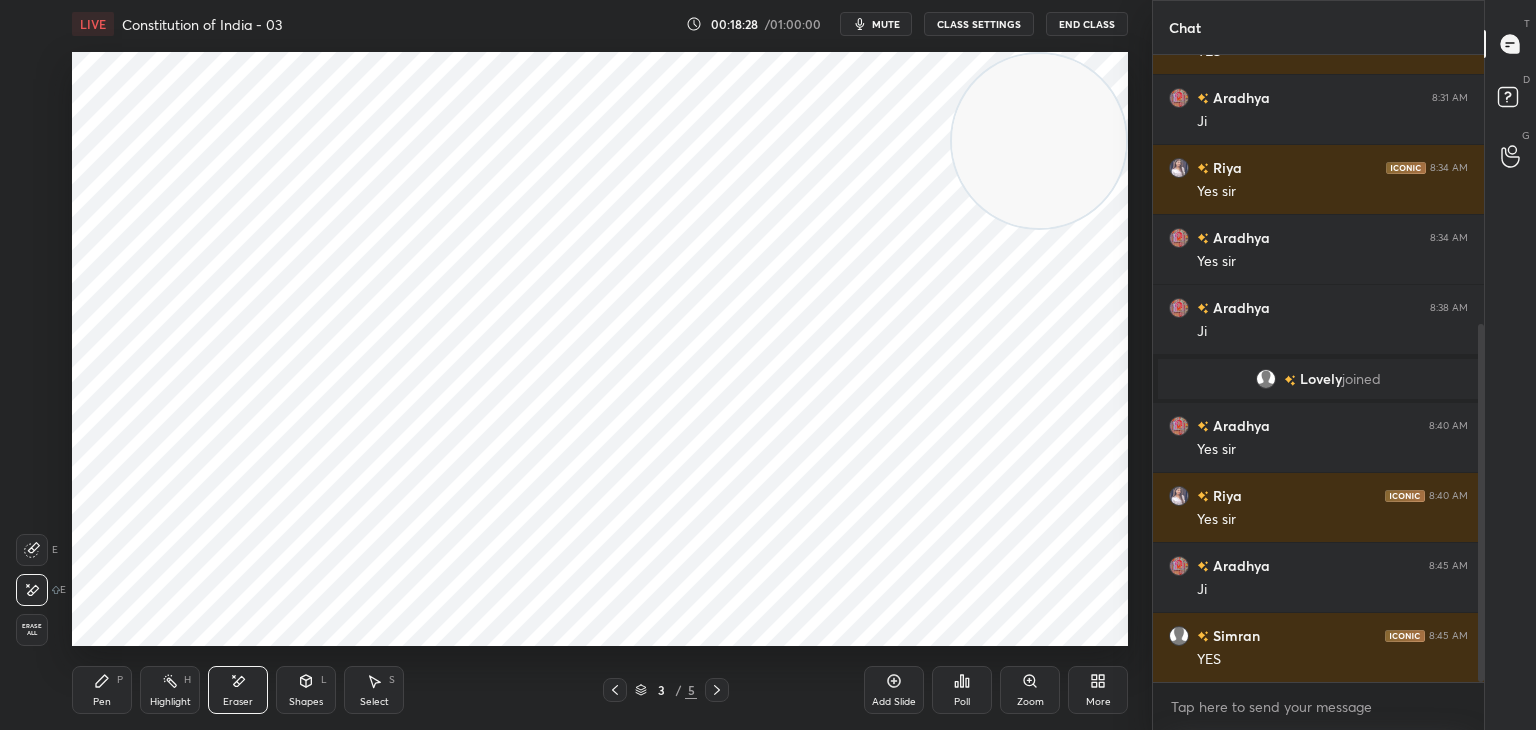 drag, startPoint x: 104, startPoint y: 690, endPoint x: 117, endPoint y: 684, distance: 14.3178215 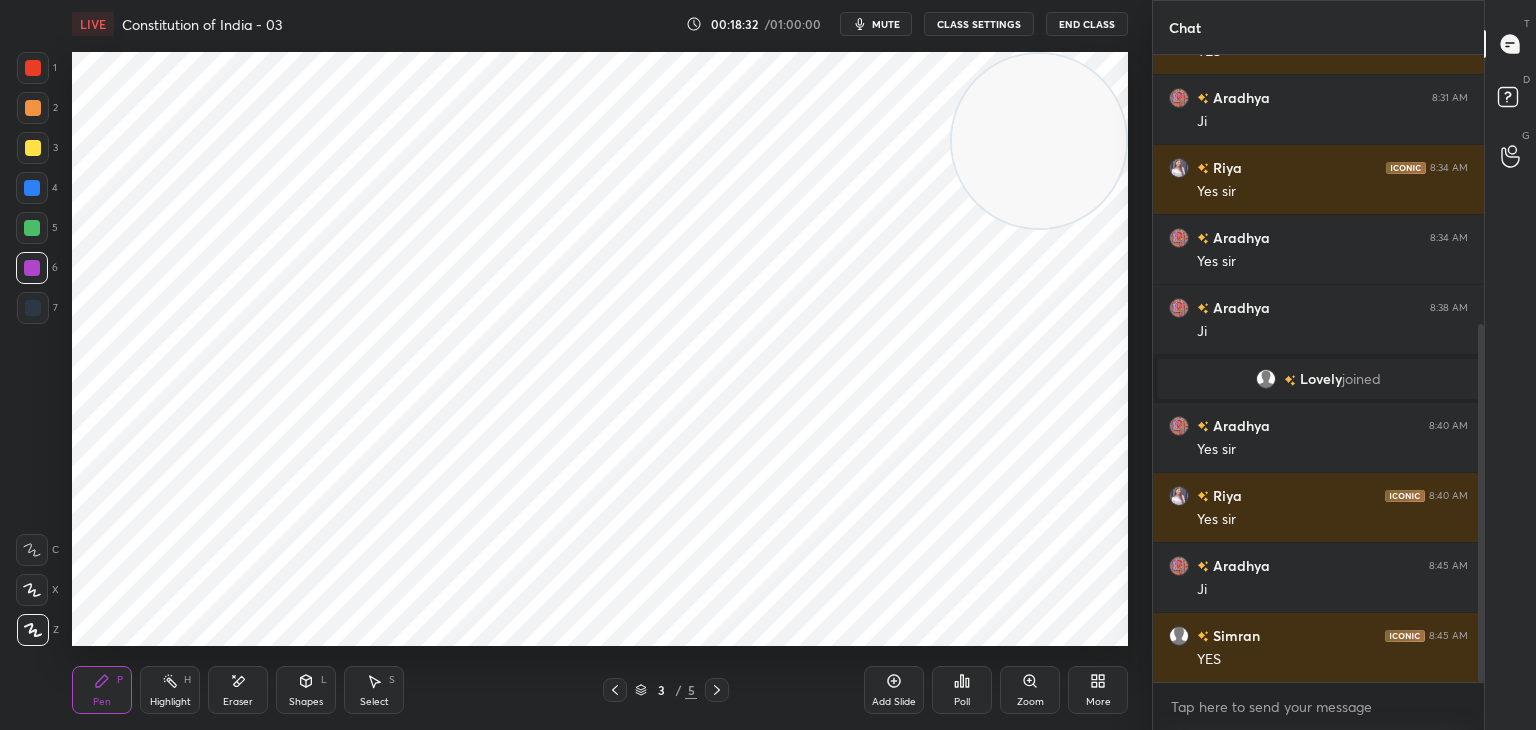 drag, startPoint x: 34, startPoint y: 236, endPoint x: 49, endPoint y: 235, distance: 15.033297 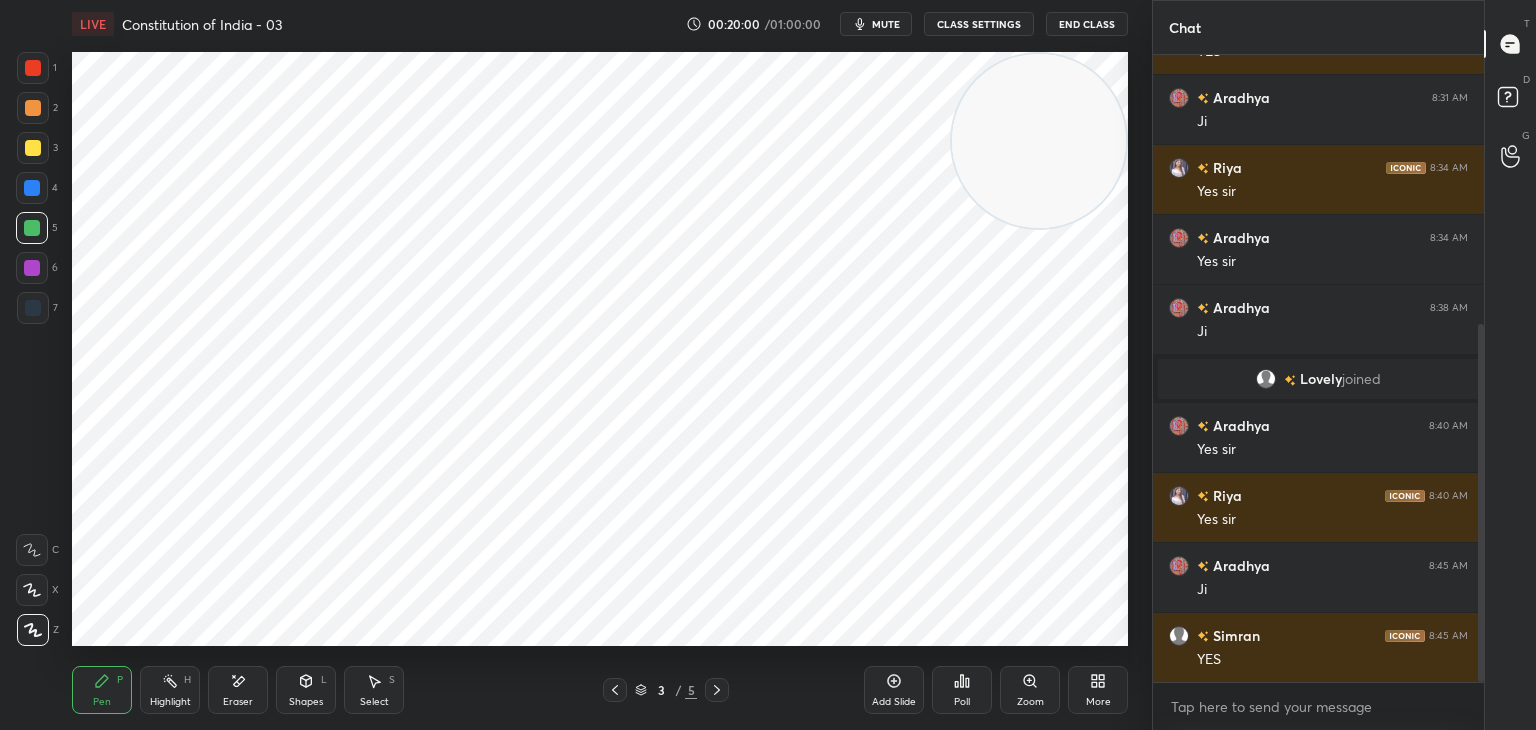 drag, startPoint x: 243, startPoint y: 684, endPoint x: 268, endPoint y: 675, distance: 26.57066 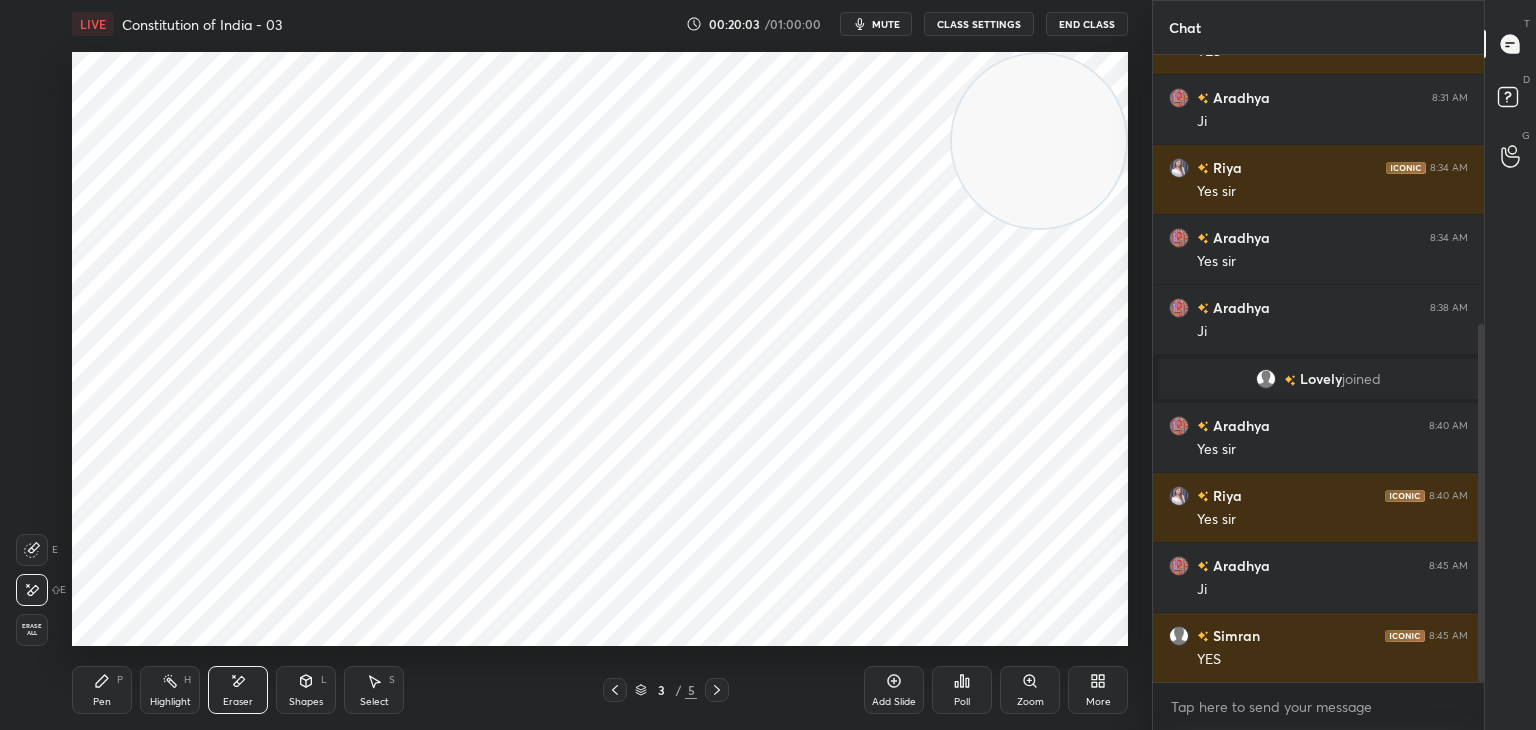 click on "Pen P" at bounding box center (102, 690) 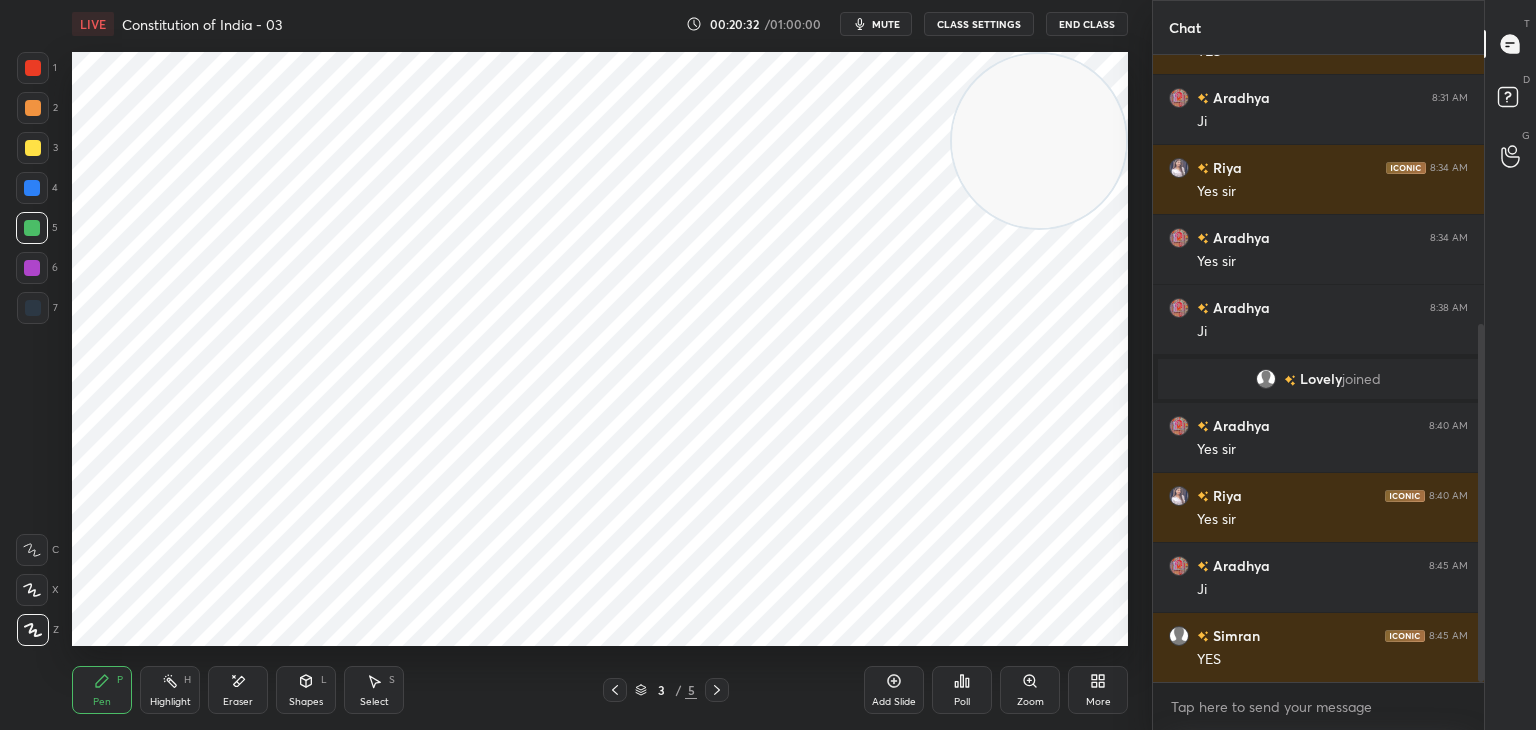click on "Pen P Highlight H Eraser Shapes L Select S 3 / 5 Add Slide Poll Zoom More" at bounding box center (600, 690) 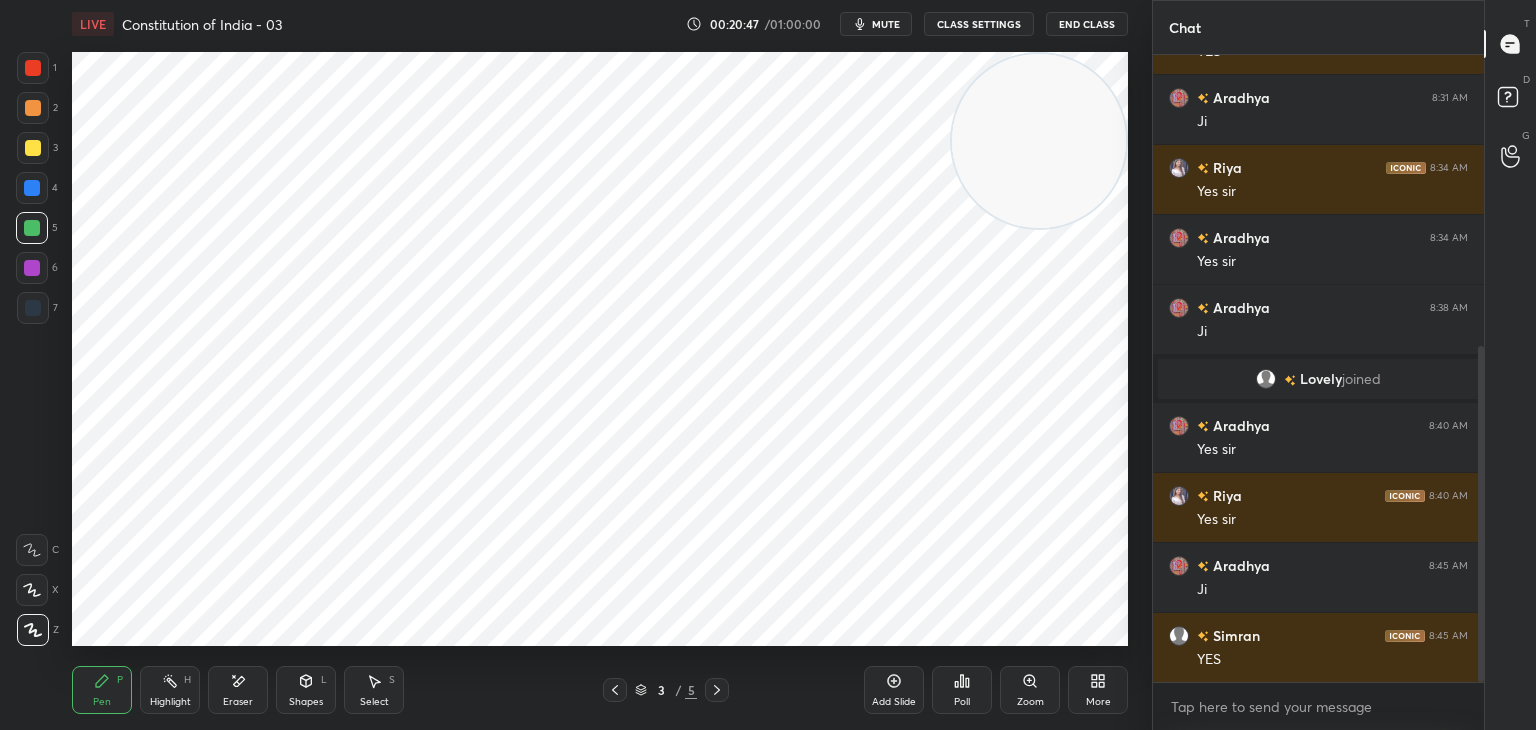 scroll, scrollTop: 542, scrollLeft: 0, axis: vertical 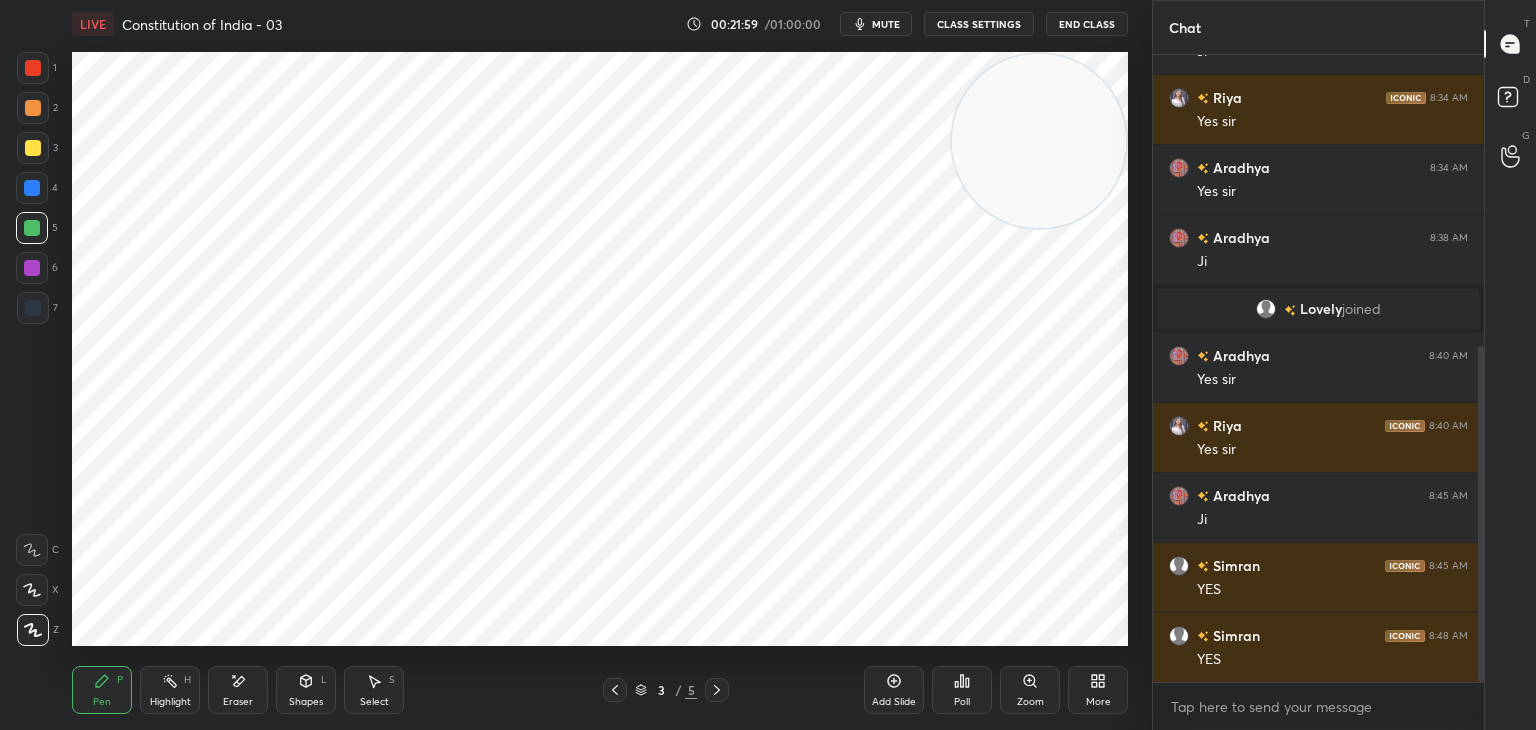 click on "Eraser" at bounding box center [238, 690] 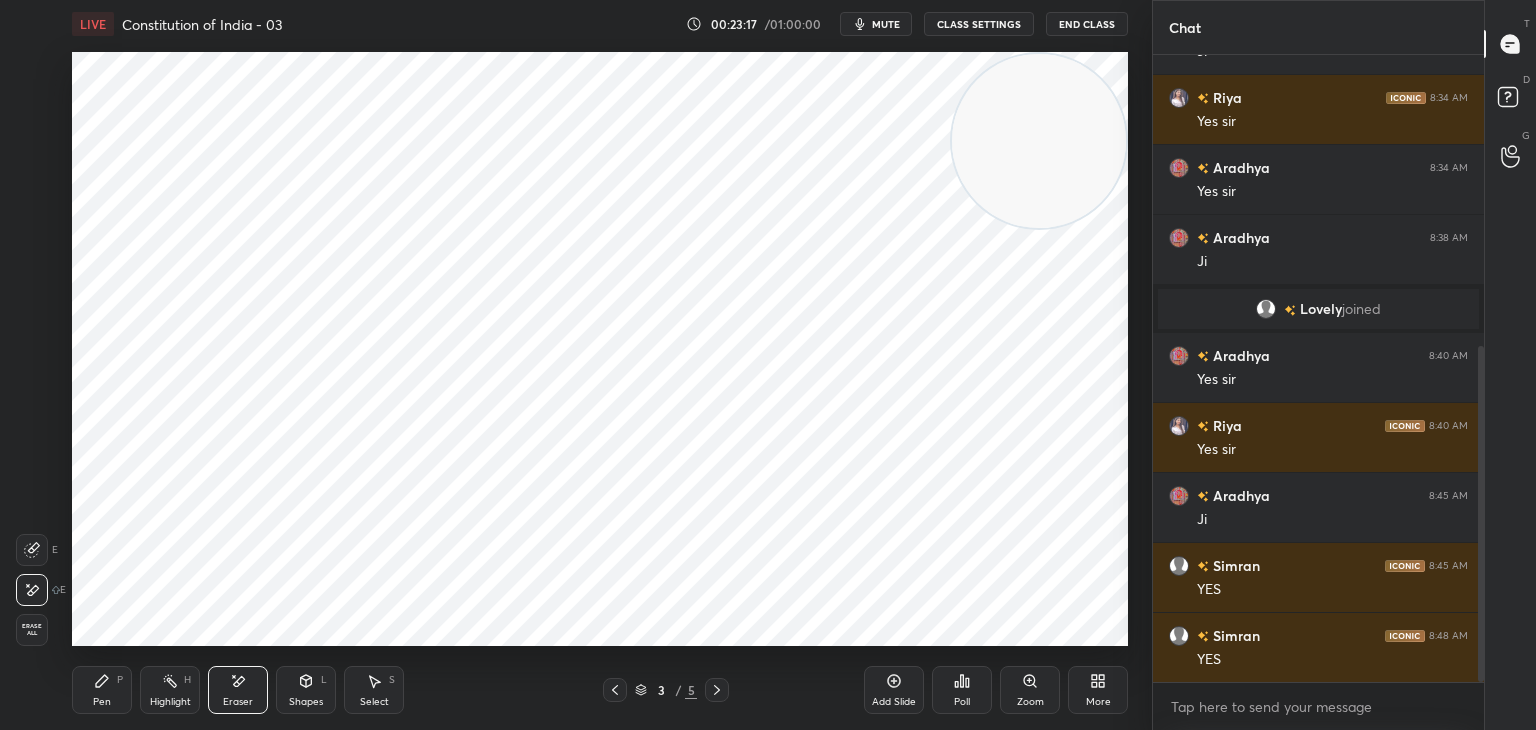 drag, startPoint x: 100, startPoint y: 695, endPoint x: 126, endPoint y: 693, distance: 26.076809 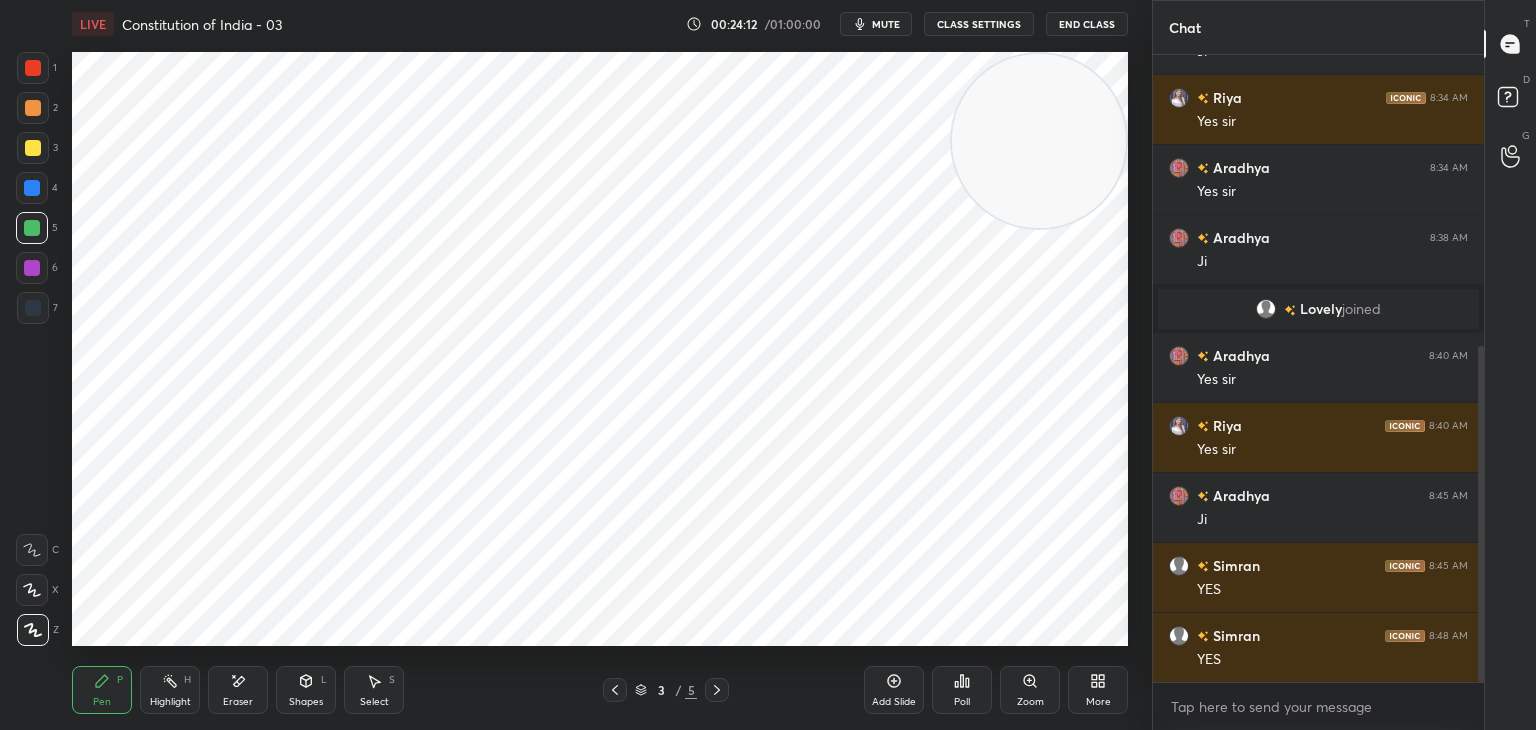 click 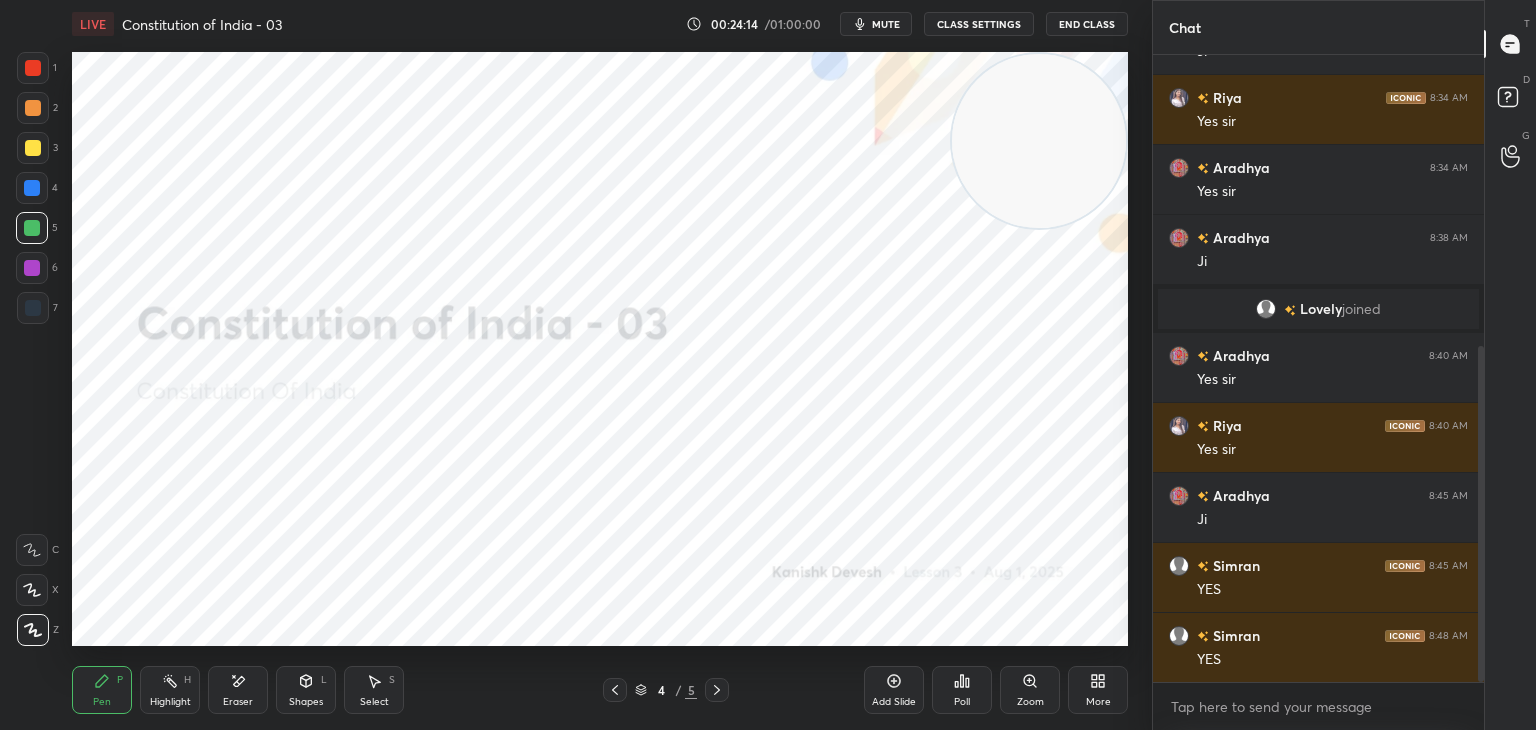 drag, startPoint x: 616, startPoint y: 690, endPoint x: 706, endPoint y: 689, distance: 90.005554 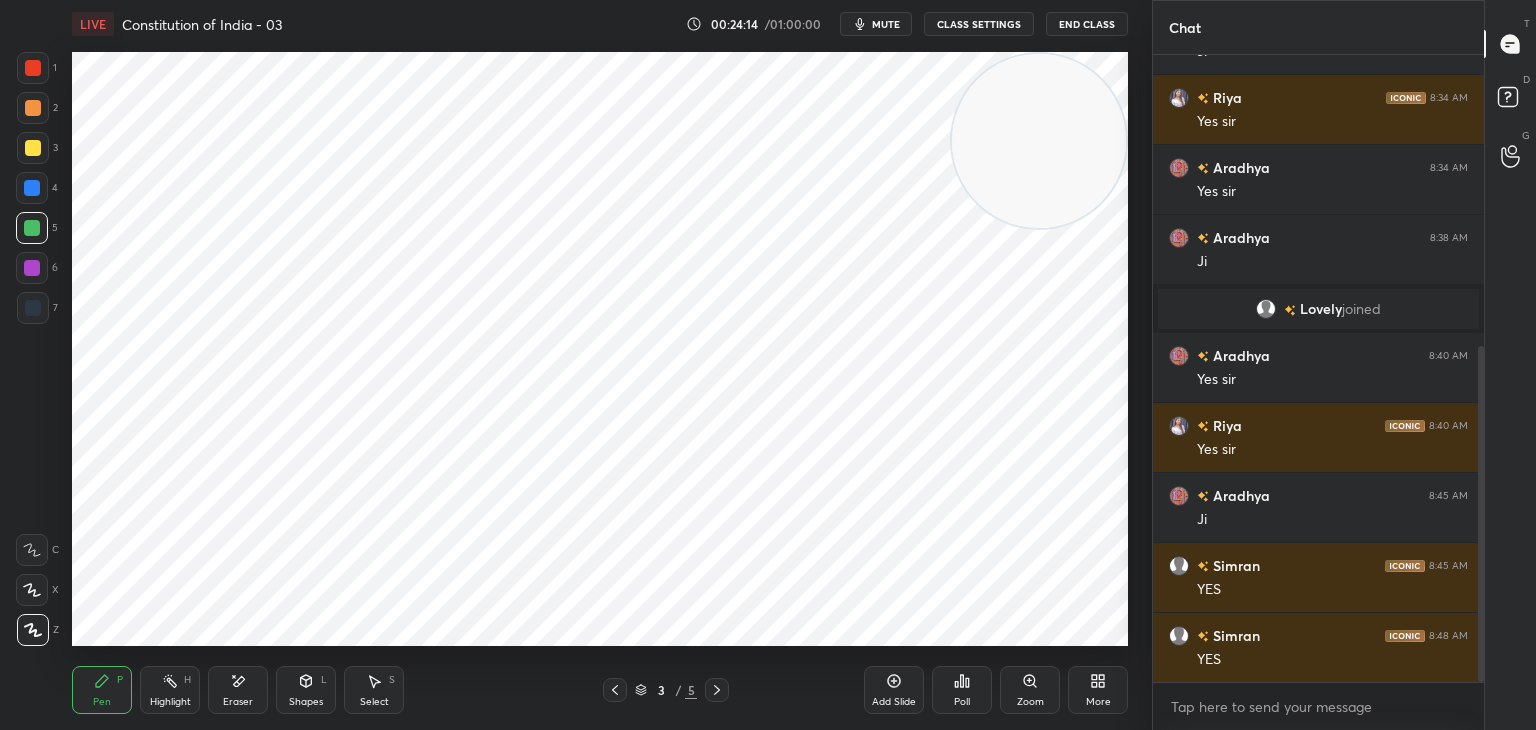 click 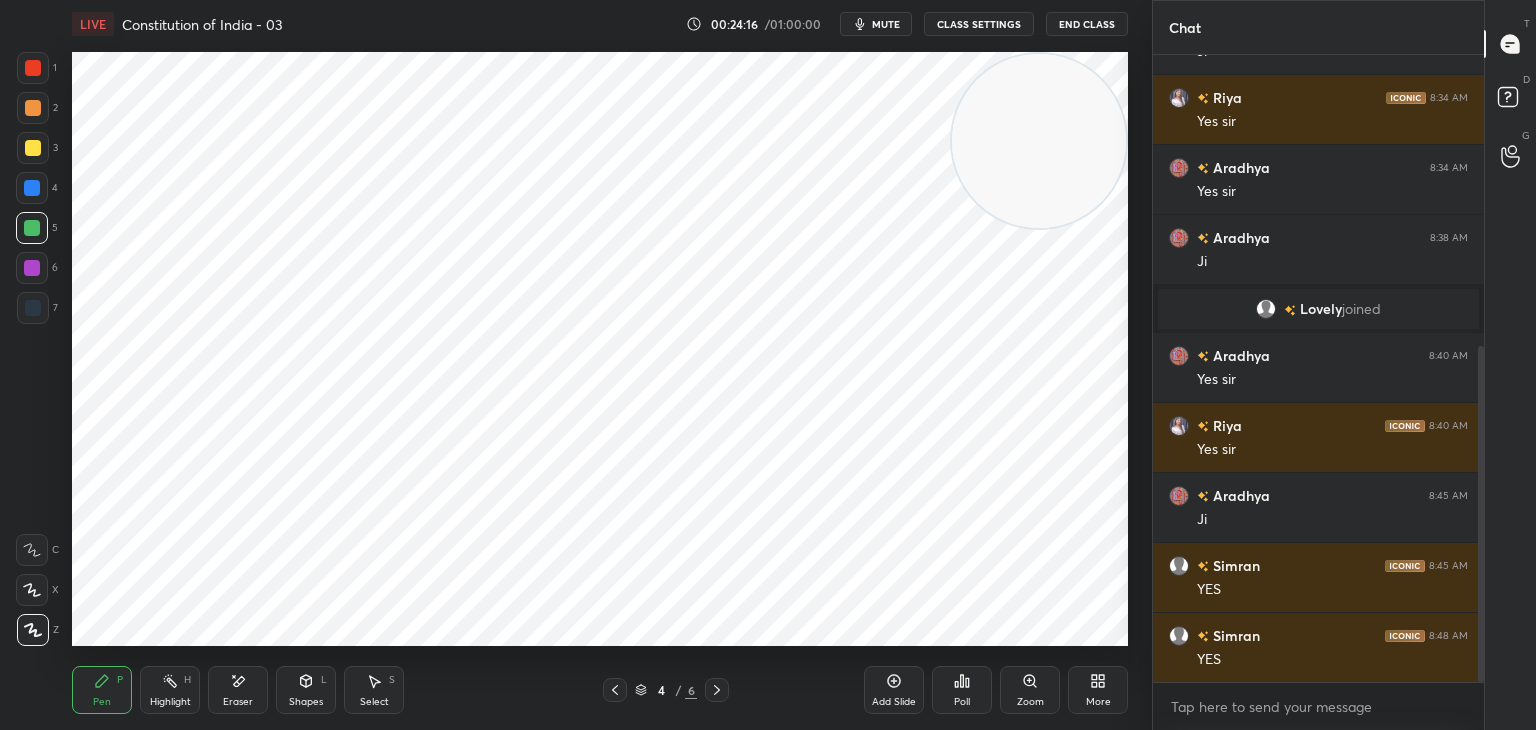 click at bounding box center (33, 68) 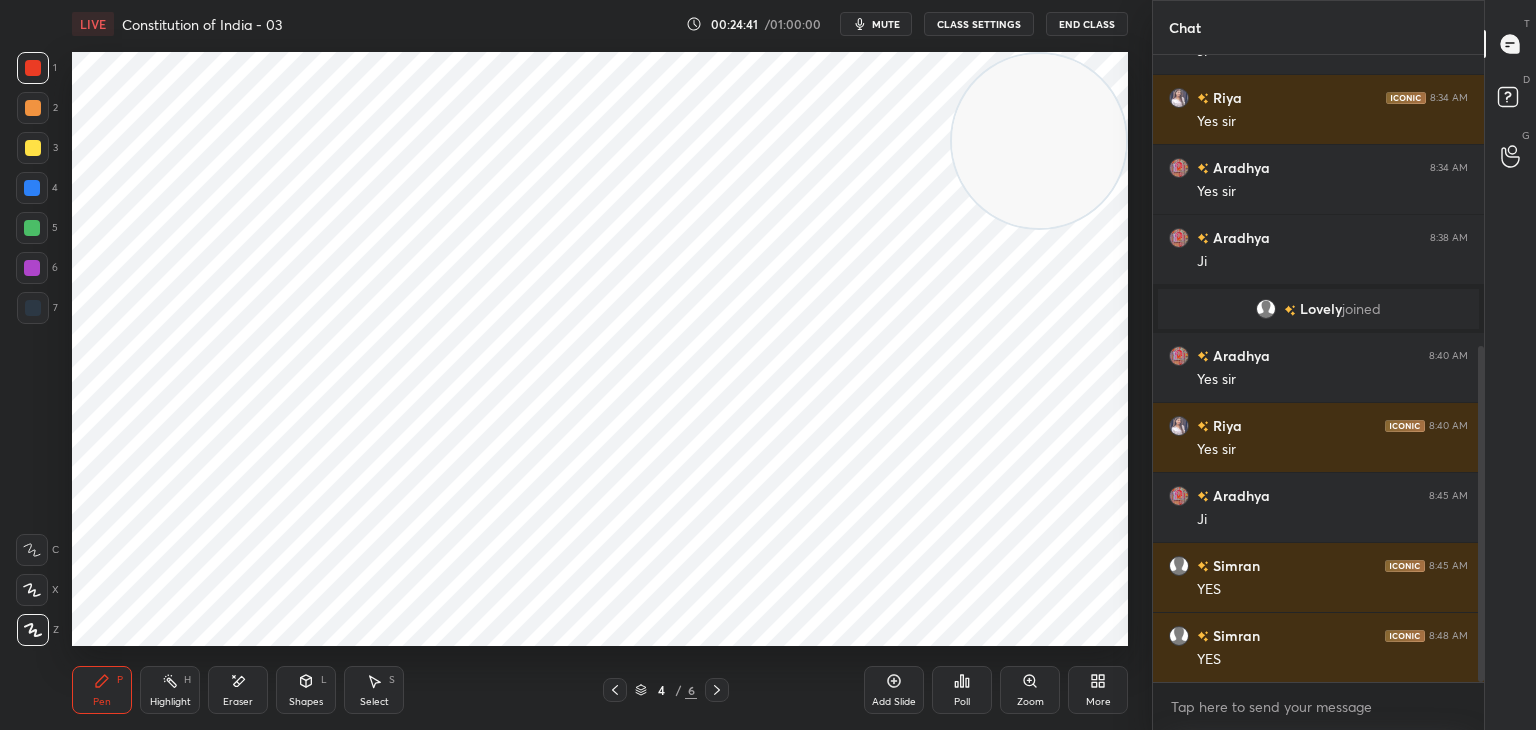 scroll, scrollTop: 612, scrollLeft: 0, axis: vertical 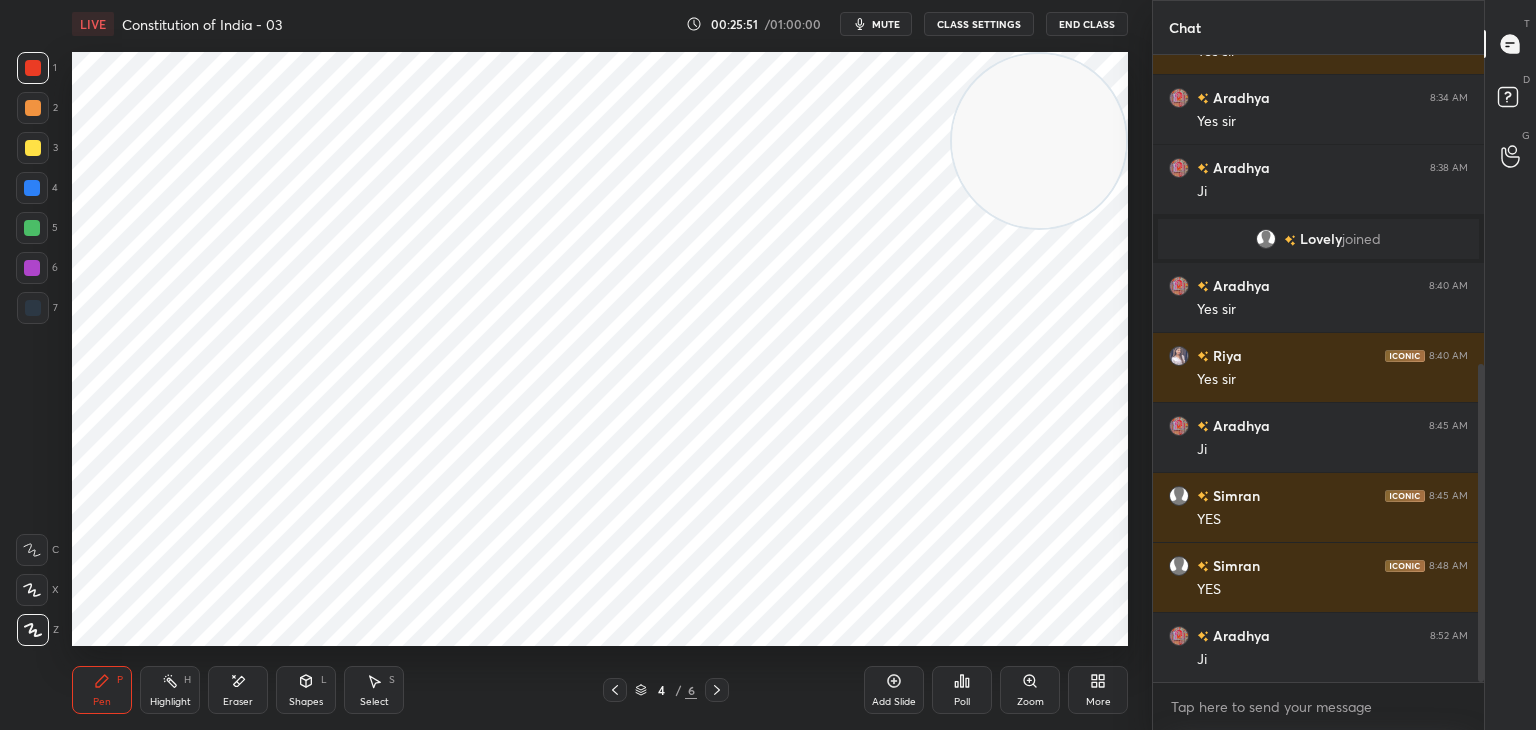 click at bounding box center [32, 268] 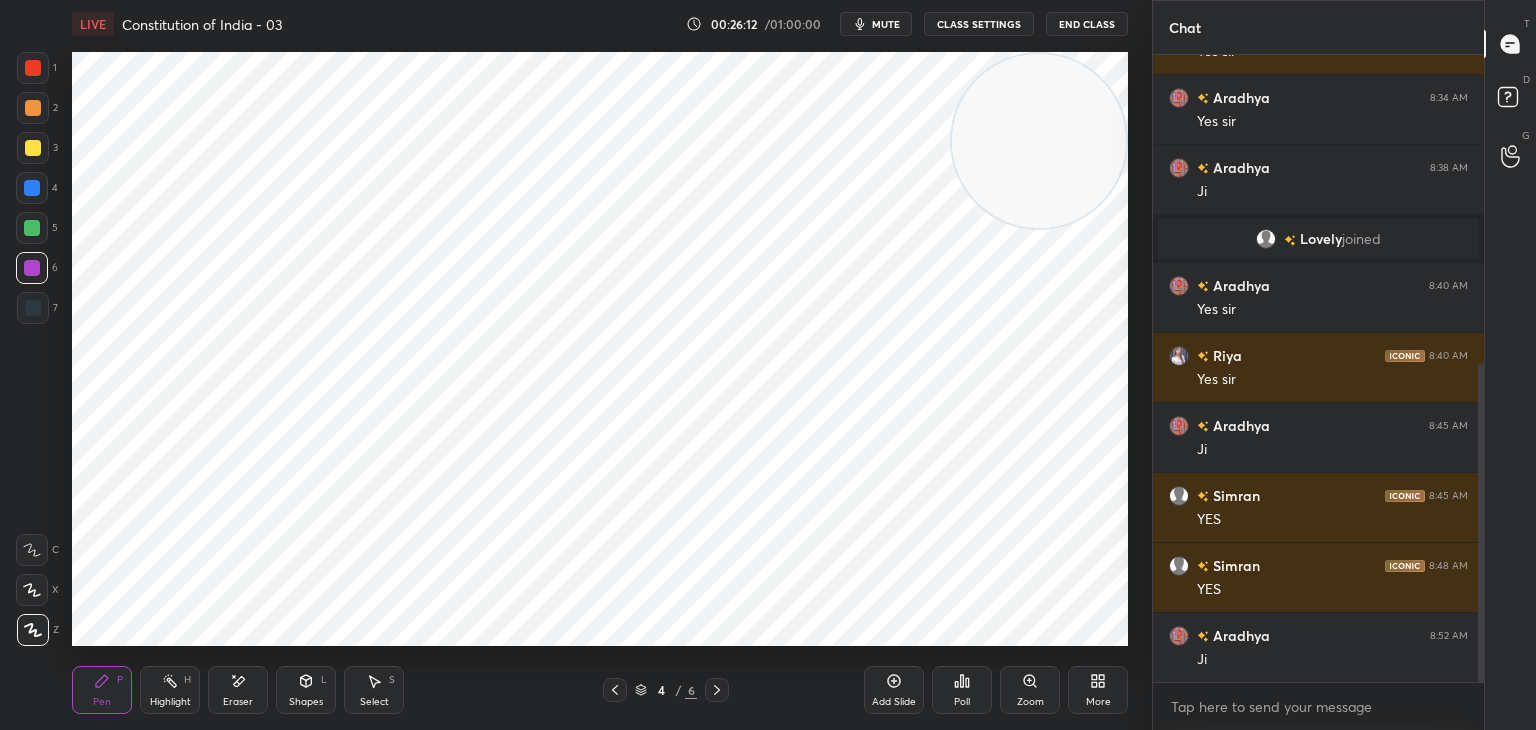 click at bounding box center (33, 308) 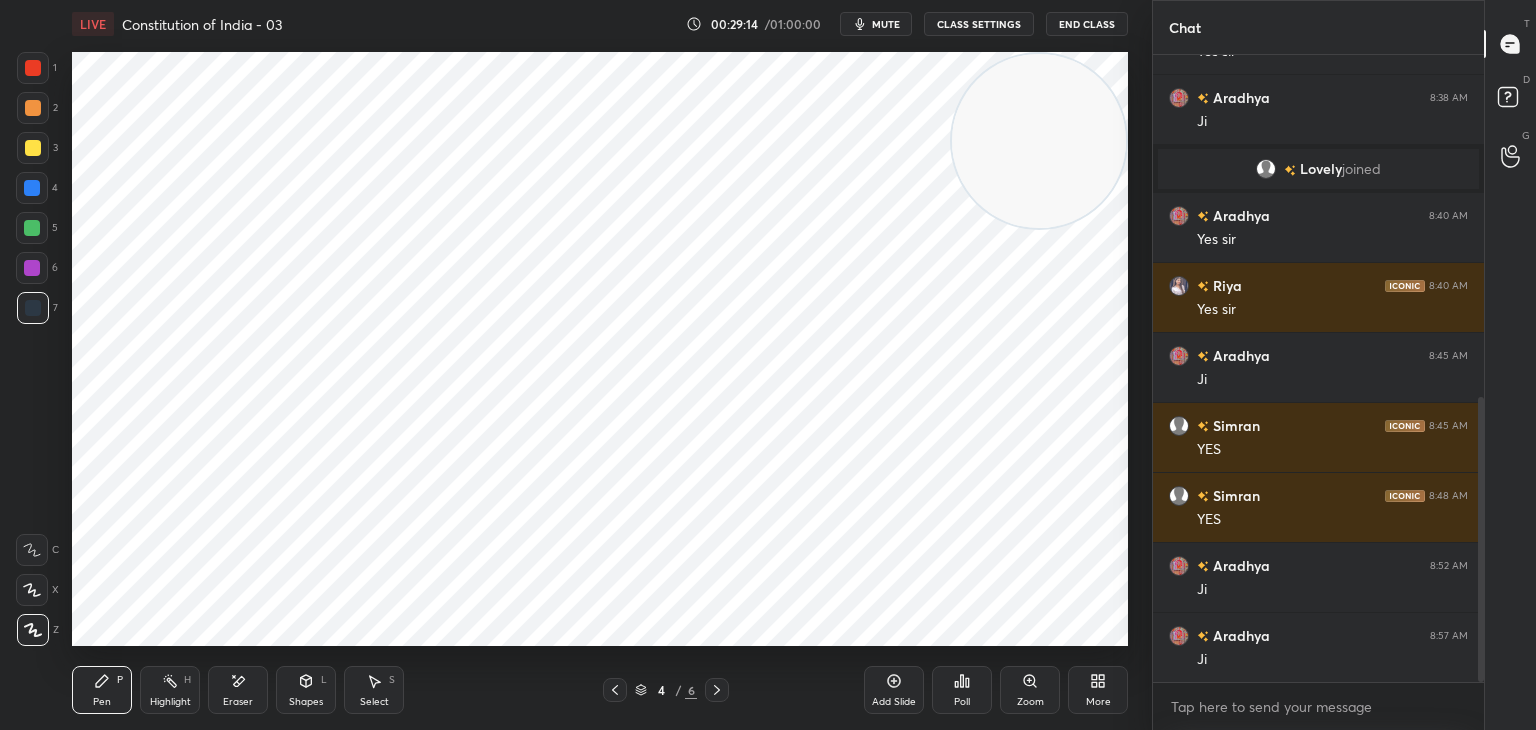 scroll, scrollTop: 752, scrollLeft: 0, axis: vertical 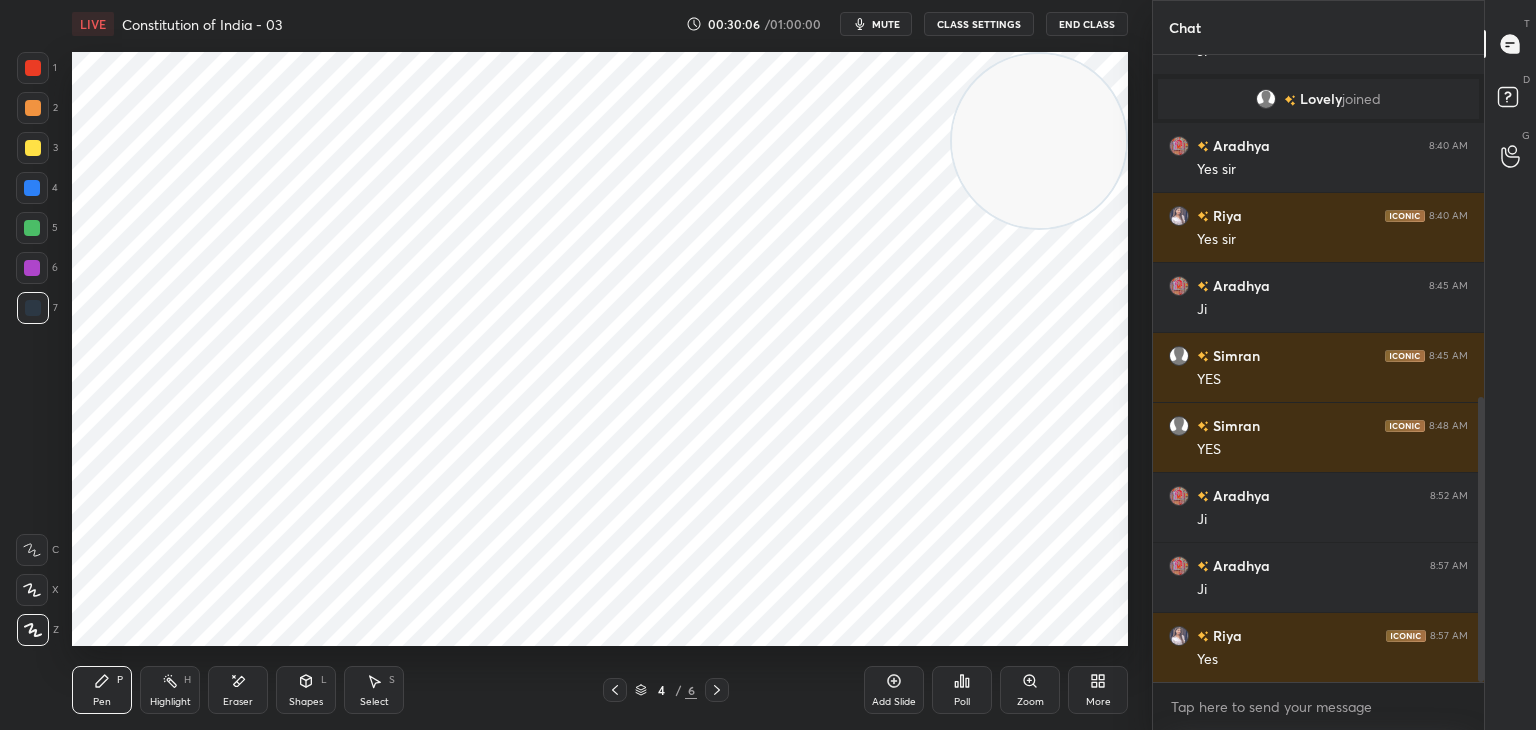 click on "Add Slide" at bounding box center (894, 690) 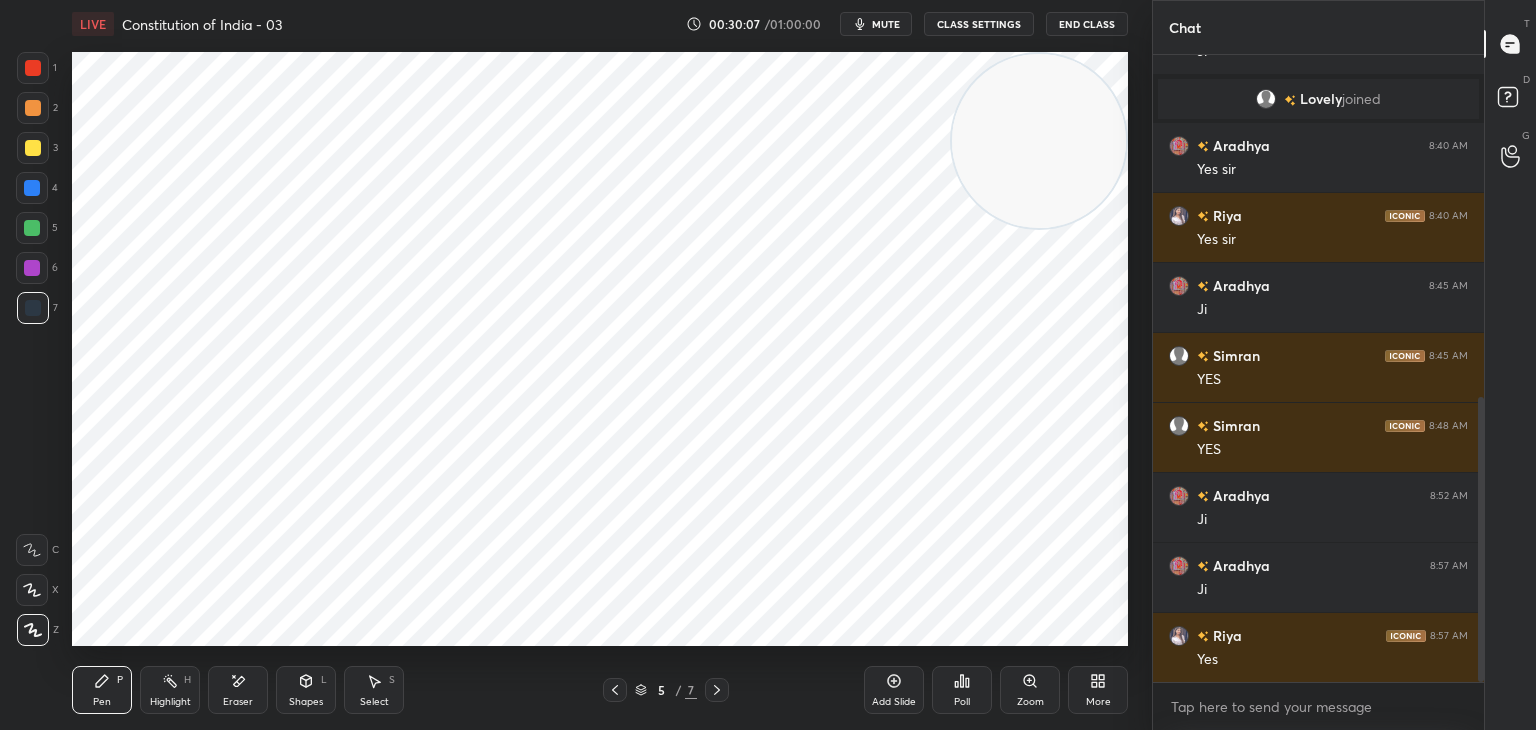 click at bounding box center [33, 68] 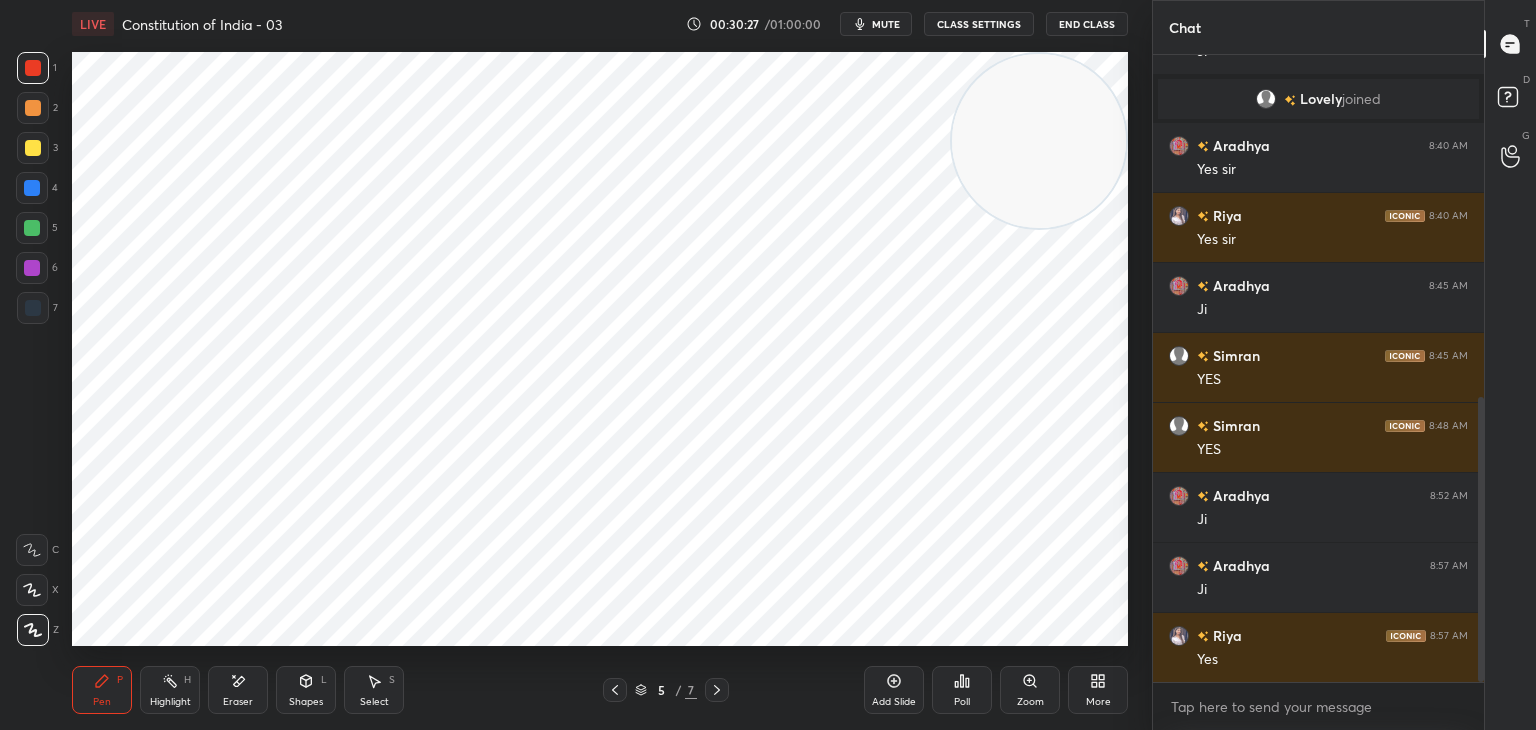 scroll, scrollTop: 822, scrollLeft: 0, axis: vertical 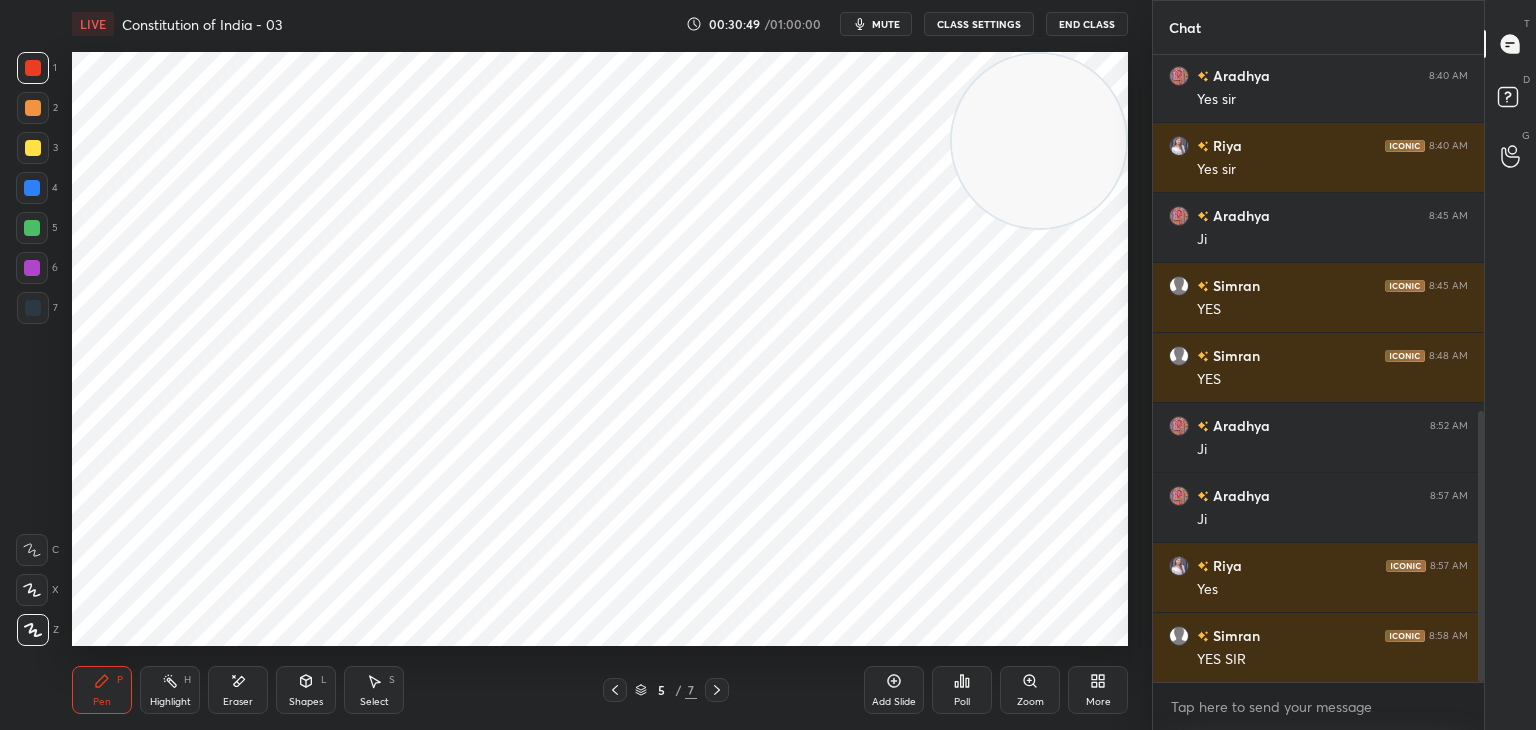 click at bounding box center [32, 268] 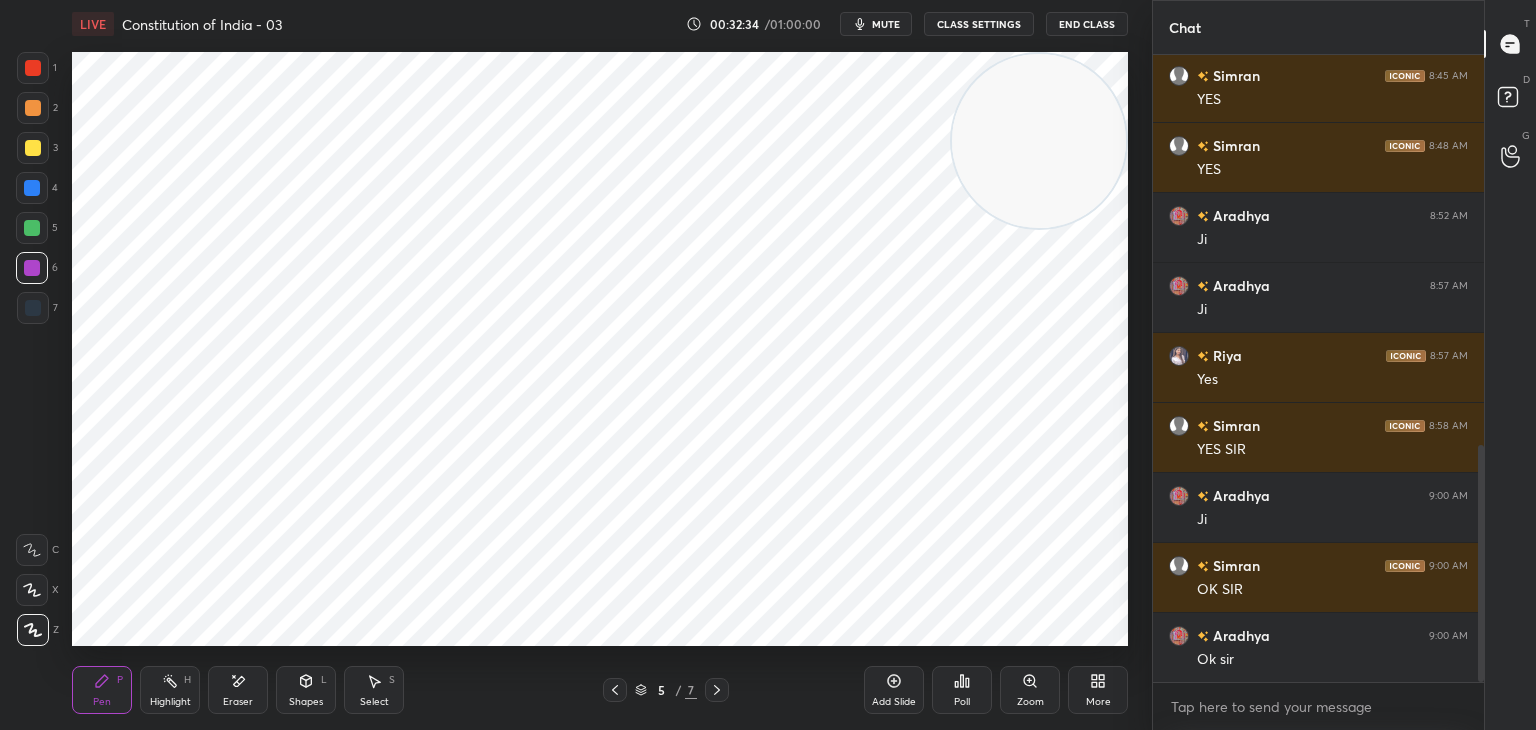 scroll, scrollTop: 1102, scrollLeft: 0, axis: vertical 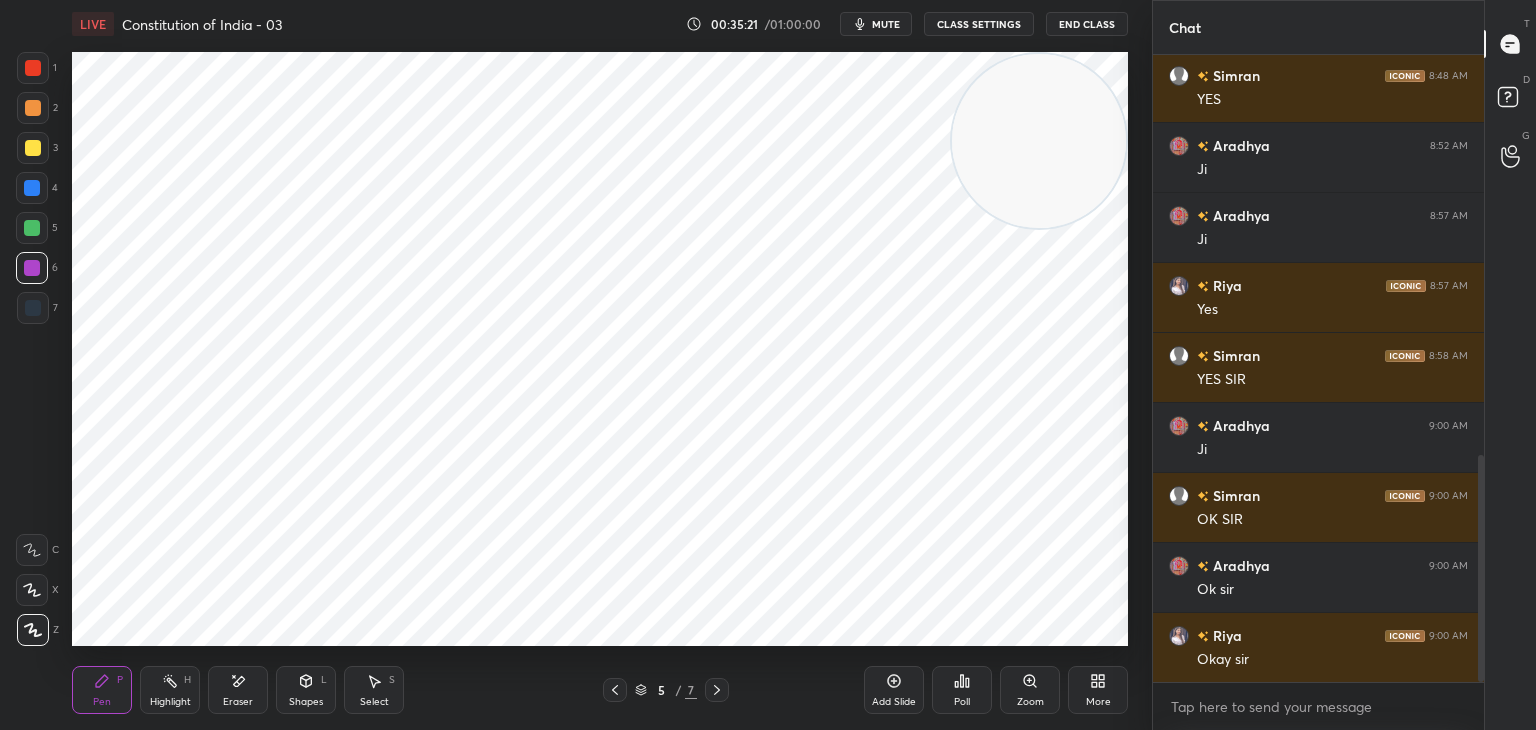 click at bounding box center (33, 308) 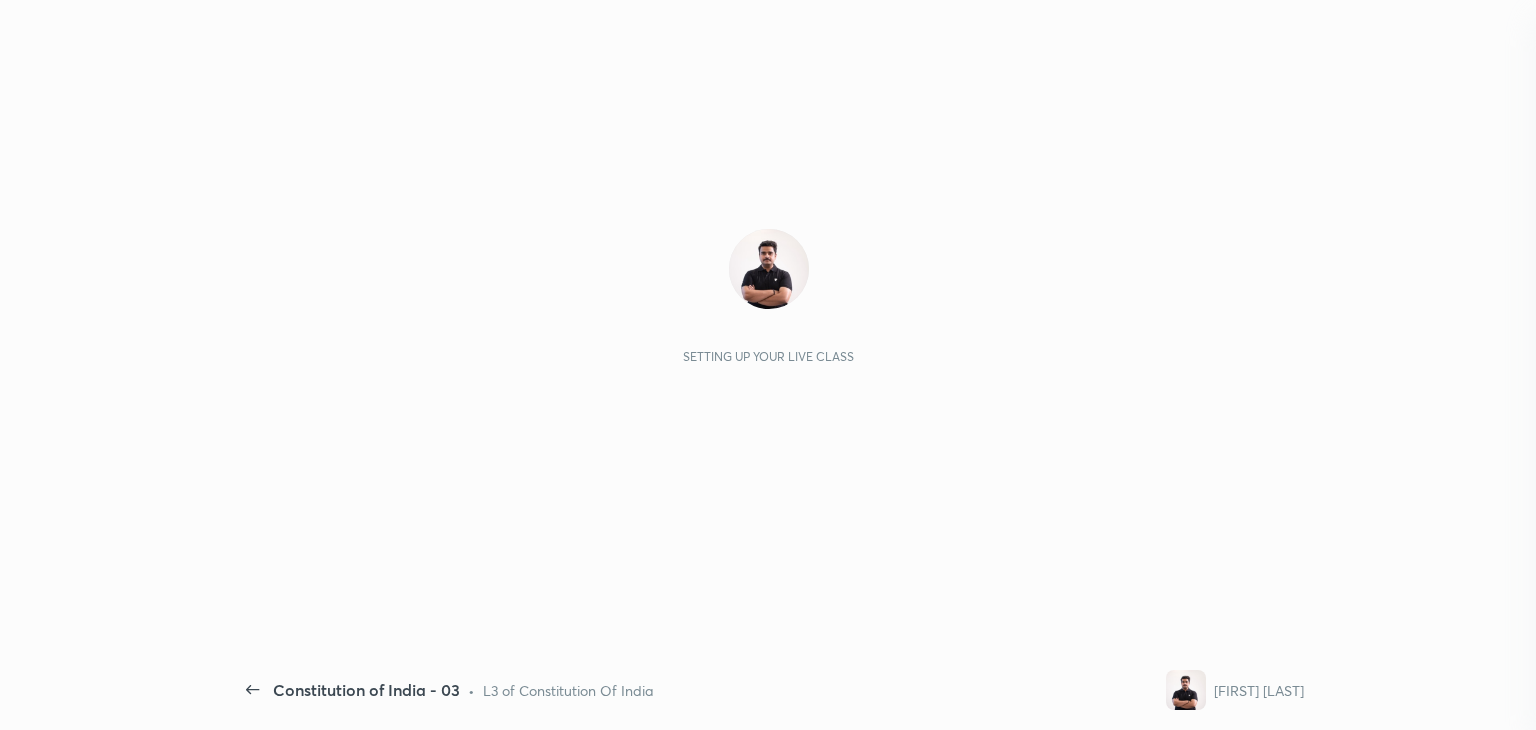 scroll, scrollTop: 0, scrollLeft: 0, axis: both 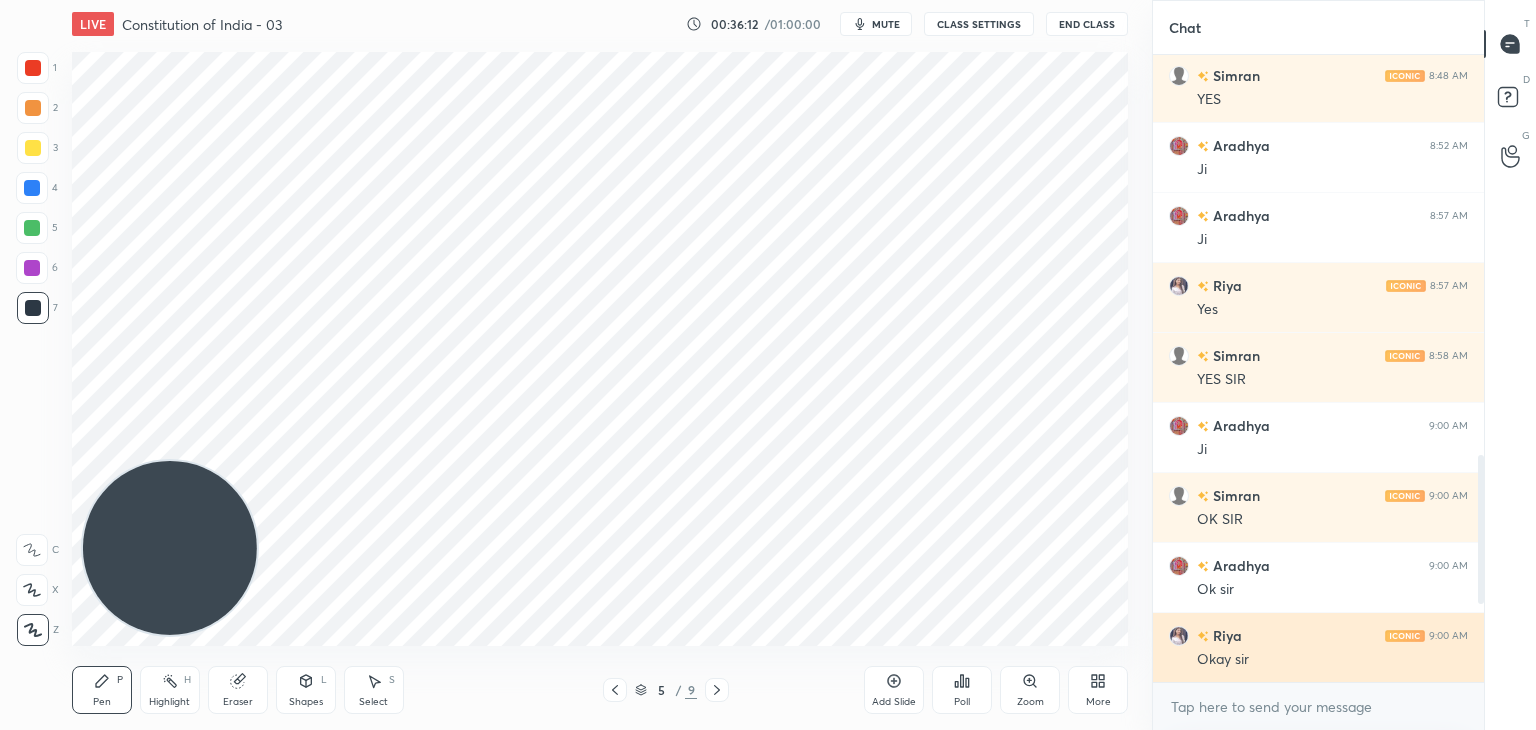drag, startPoint x: 1478, startPoint y: 564, endPoint x: 1466, endPoint y: 652, distance: 88.814415 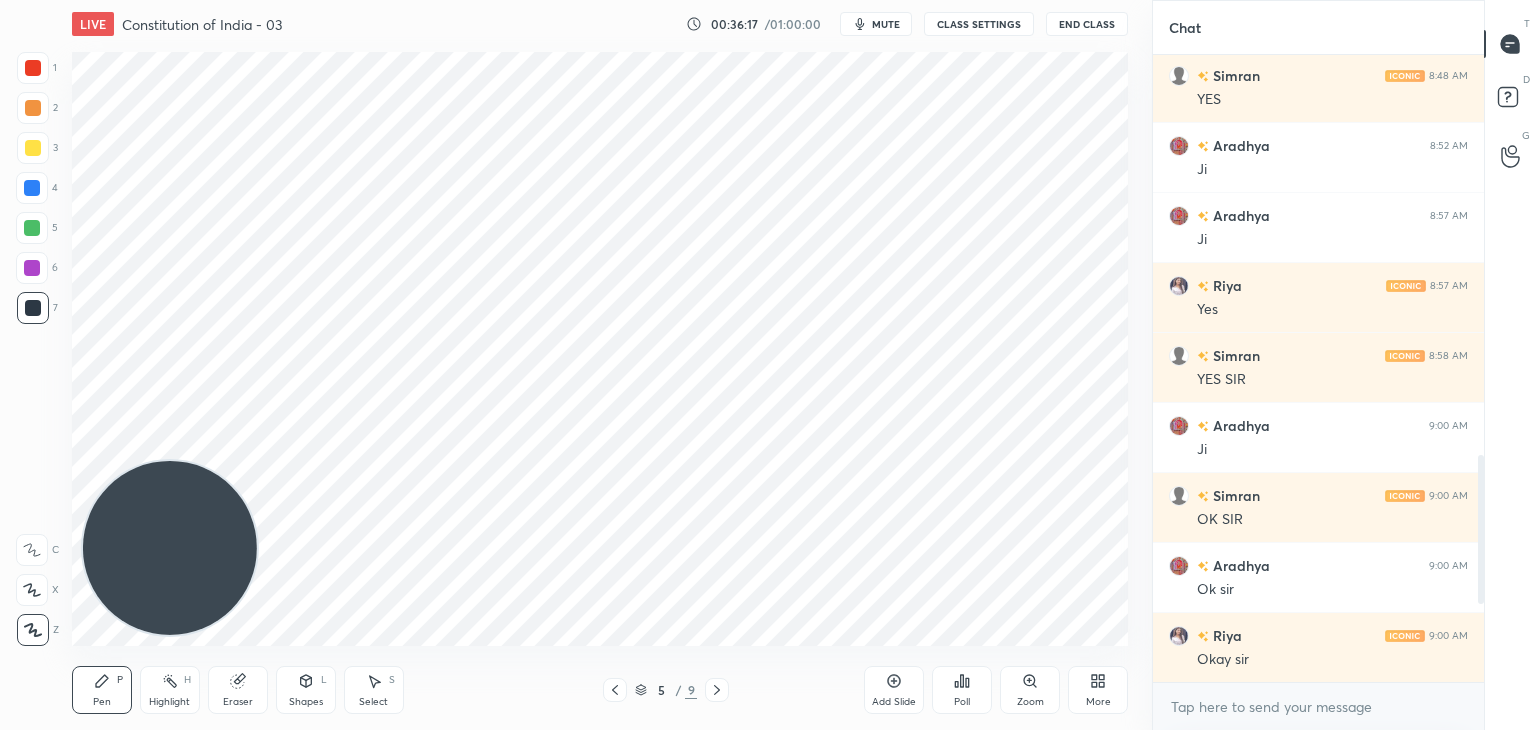 click 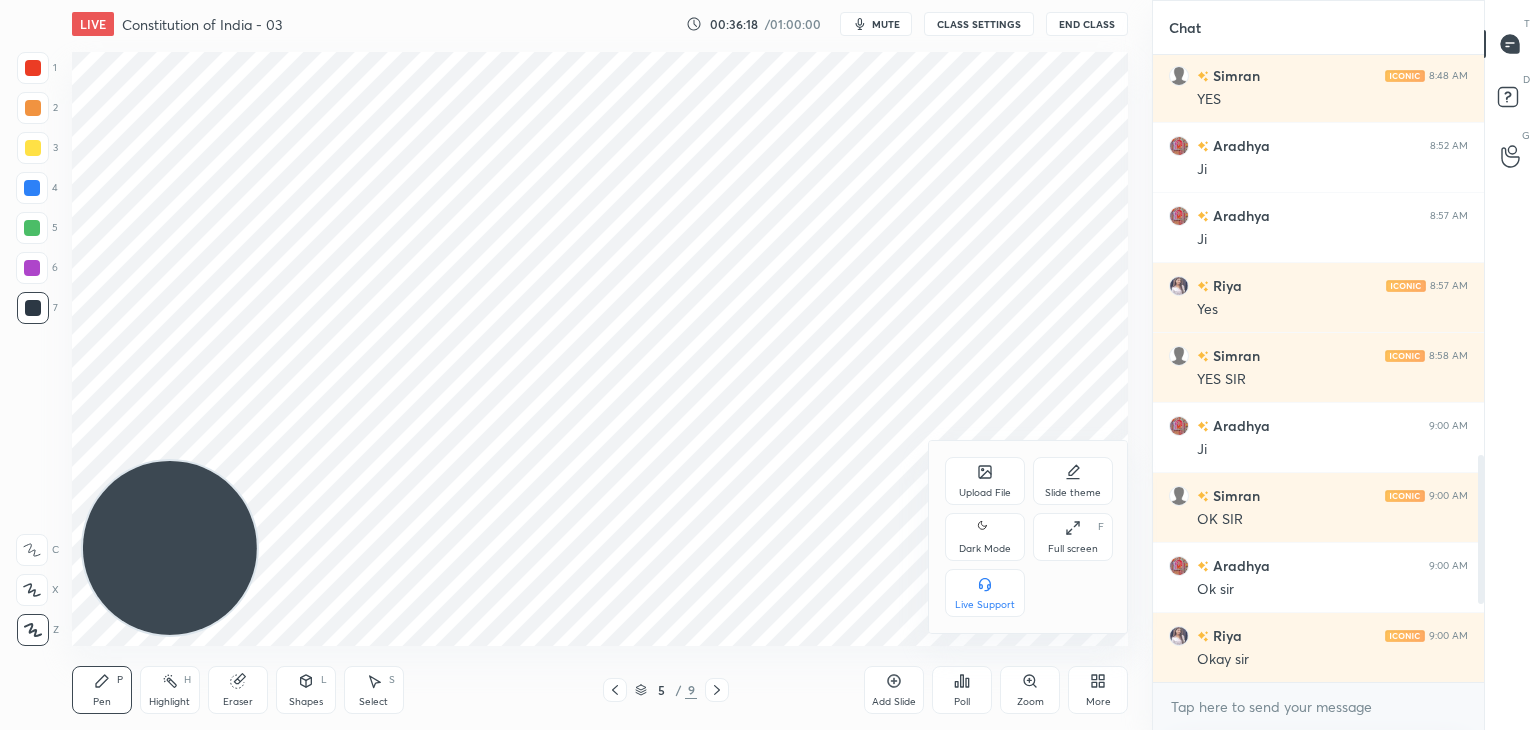 click on "Dark Mode" at bounding box center (985, 549) 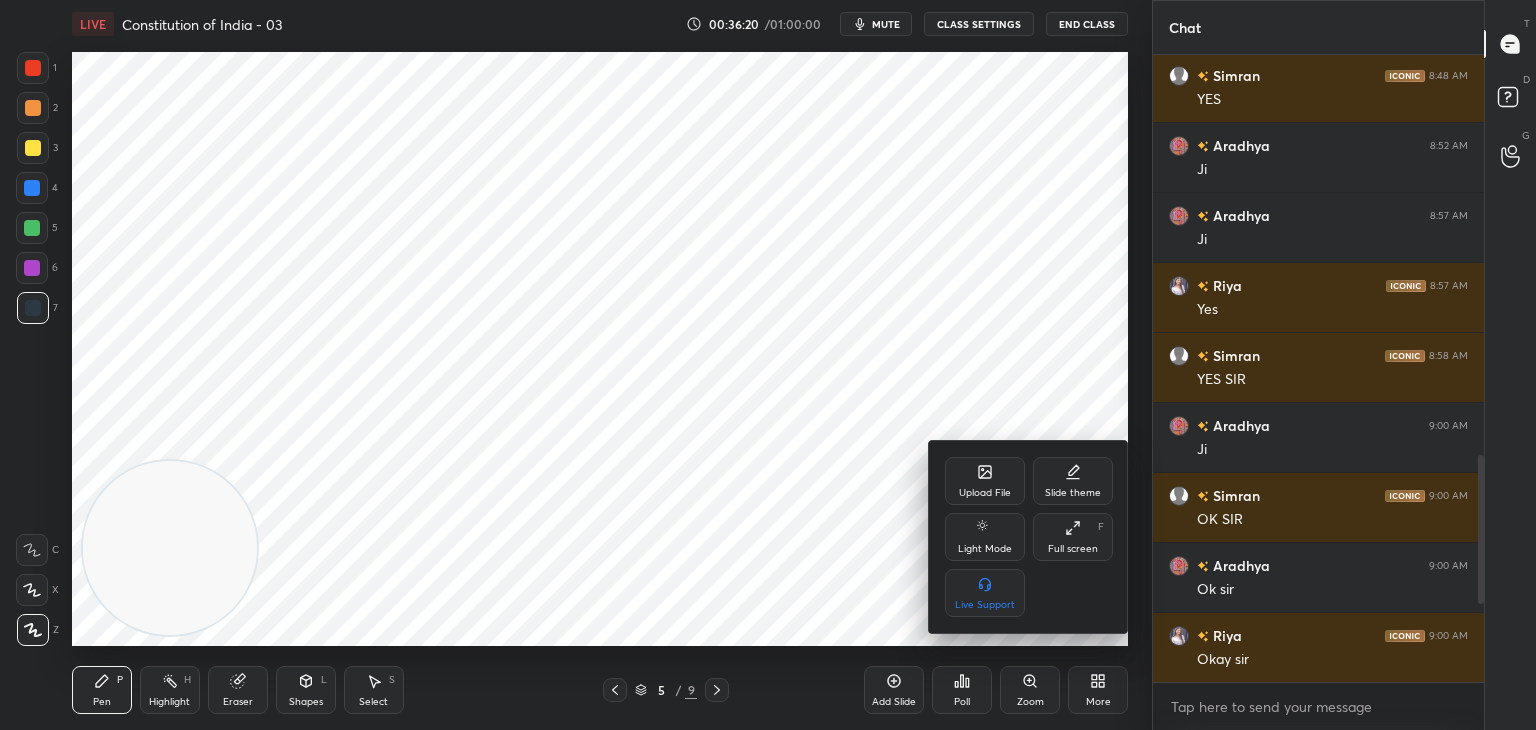 drag, startPoint x: 227, startPoint y: 549, endPoint x: 671, endPoint y: 401, distance: 468.0171 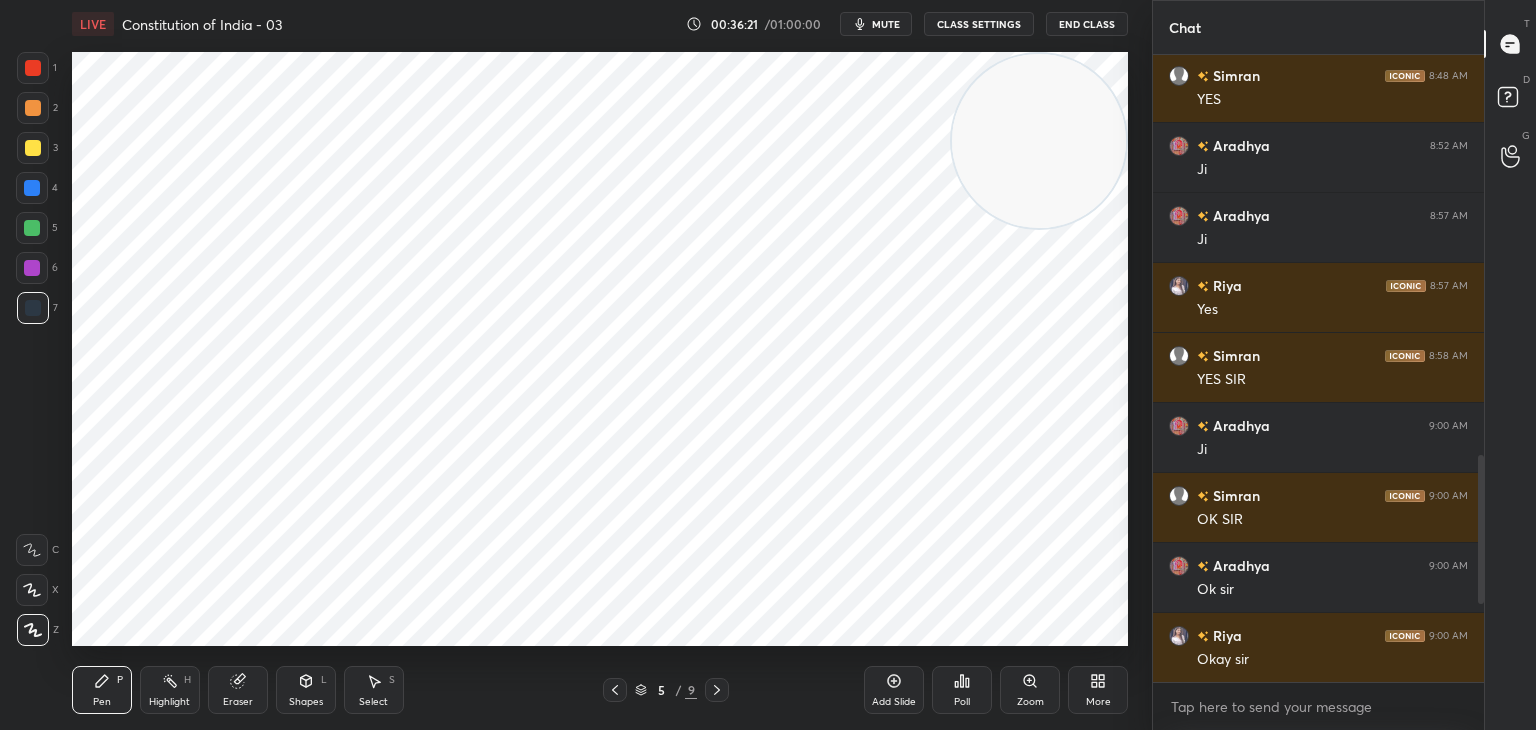 drag, startPoint x: 183, startPoint y: 548, endPoint x: 1192, endPoint y: 41, distance: 1129.2166 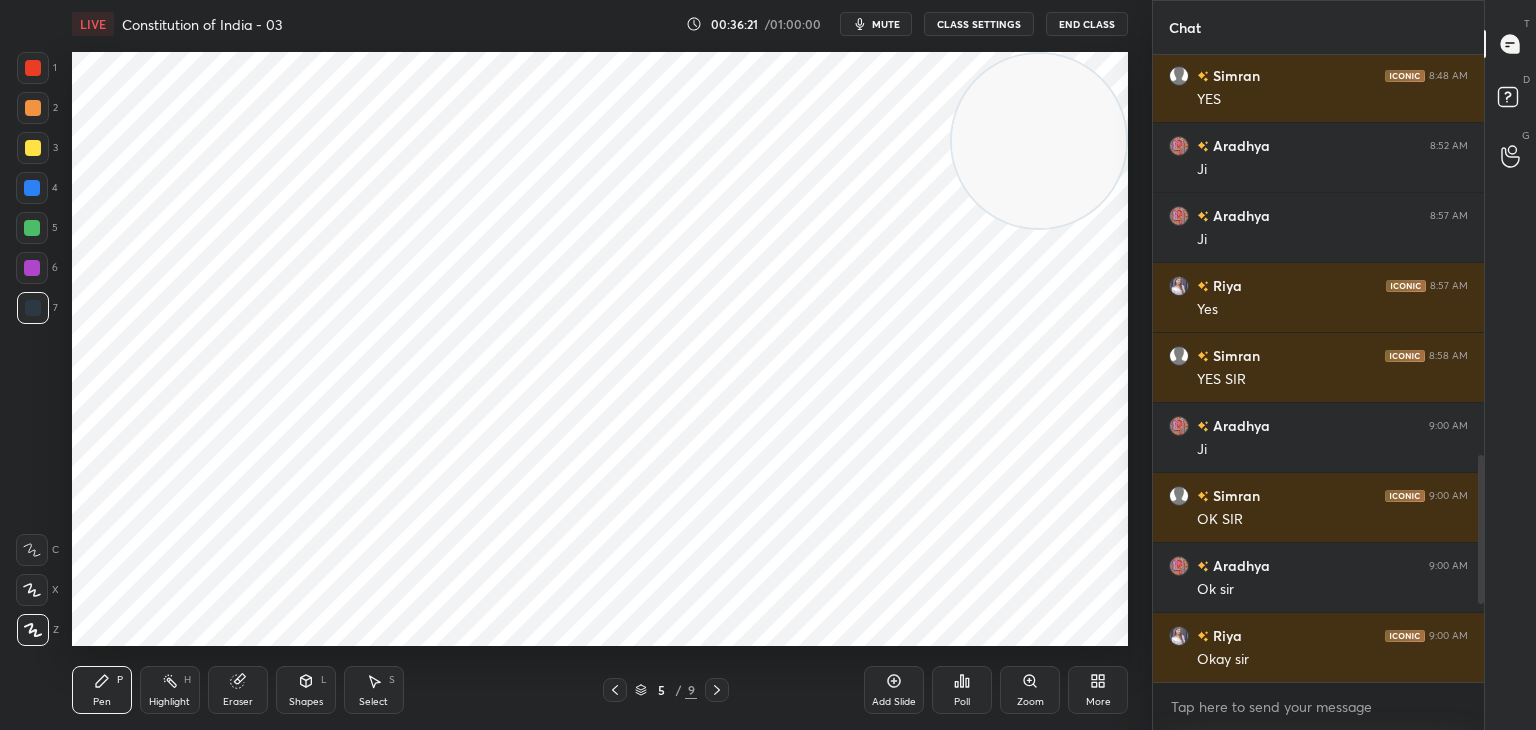 click on "1 2 3 4 5 6 7 C X Z C X Z E E Erase all   H H LIVE Constitution of India - 03 00:36:21 /  01:00:00 mute CLASS SETTINGS End Class Setting up your live class Poll for   secs No correct answer Start poll Back Constitution of India - 03 • L3 of Constitution Of India Kanishk Devesh Pen P Highlight H Eraser Shapes L Select S 5 / 9 Add Slide Poll Zoom More Chat Simran 8:29 AM YES Aradhya 8:31 AM Ji Riya 8:34 AM Yes sir Aradhya 8:34 AM Yes sir Aradhya 8:38 AM Ji Lovely  joined Aradhya 8:40 AM Yes sir Riya 8:40 AM Yes sir Aradhya 8:45 AM Ji Simran 8:45 AM YES Simran 8:48 AM YES Aradhya 8:52 AM Ji Aradhya 8:57 AM Ji Riya 8:57 AM Yes Simran 8:58 AM YES SIR Aradhya 9:00 AM Ji Simran 9:00 AM OK SIR Aradhya 9:00 AM Ok sir Riya 9:00 AM Okay sir JUMP TO LATEST Enable hand raising Enable raise hand to speak to learners. Once enabled, chat will be turned off temporarily. Enable x   introducing Raise a hand with a doubt Now learners can raise their hand along with a doubt  How it works? NEW DOUBTS ASKED Can't raise hand T D G" at bounding box center (768, 365) 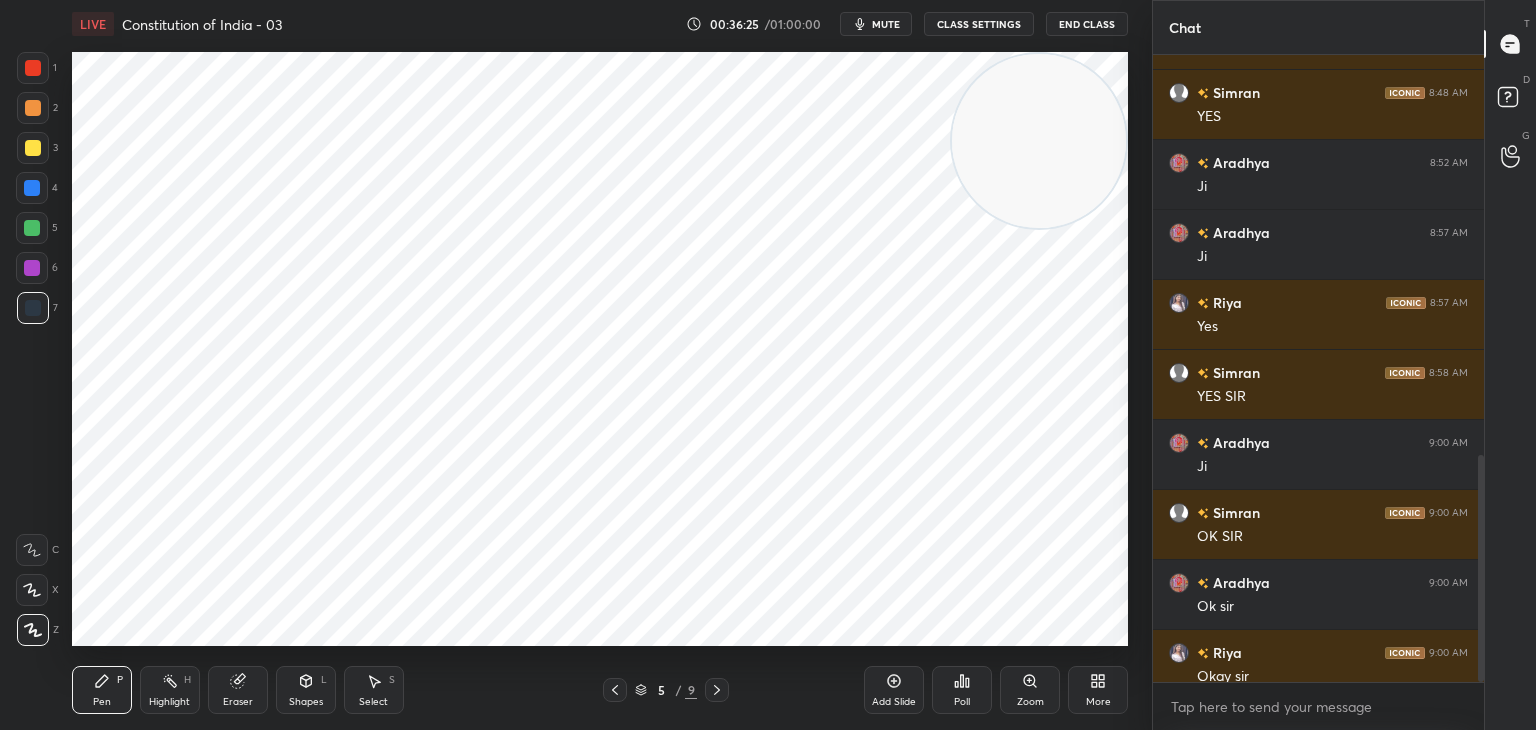 scroll, scrollTop: 1102, scrollLeft: 0, axis: vertical 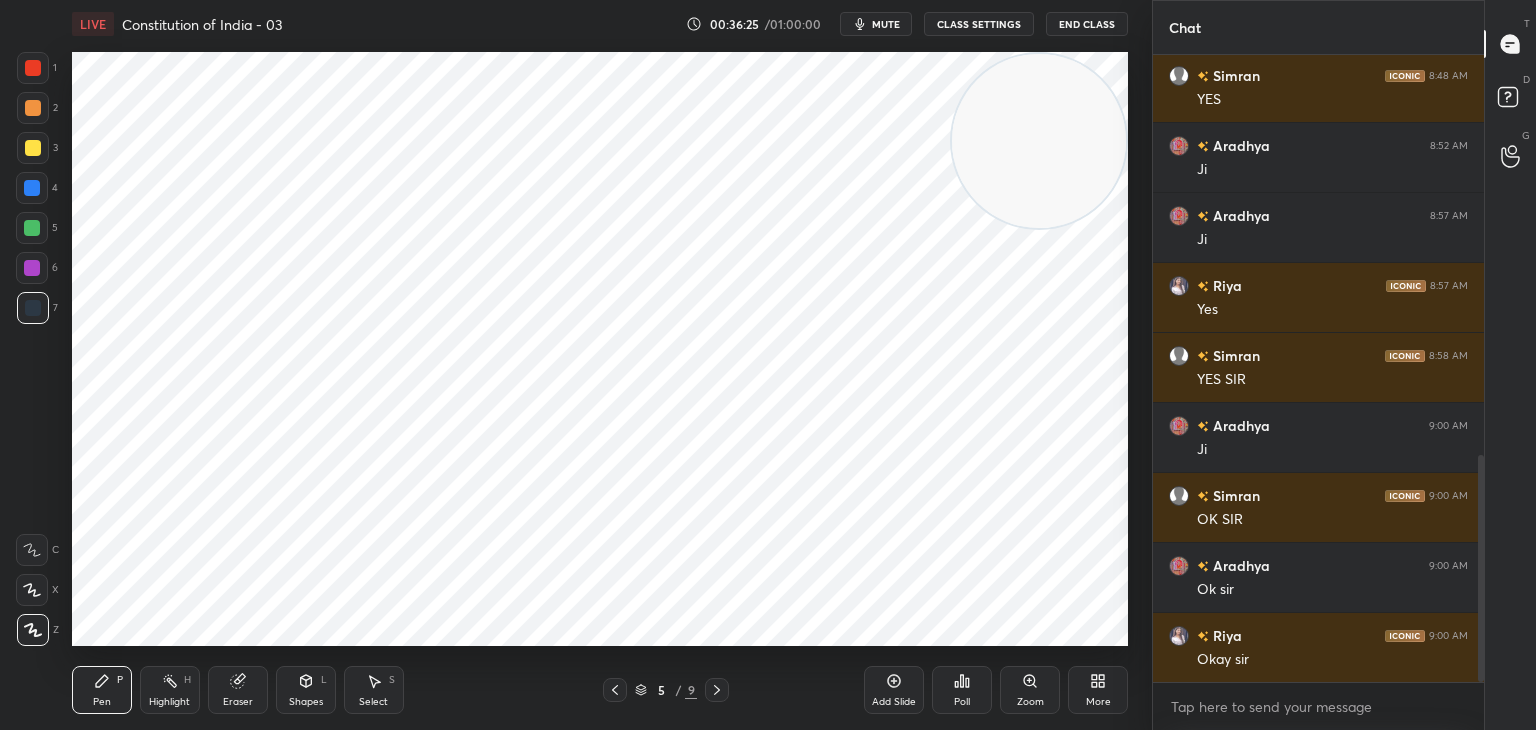 drag, startPoint x: 1480, startPoint y: 544, endPoint x: 1483, endPoint y: 600, distance: 56.0803 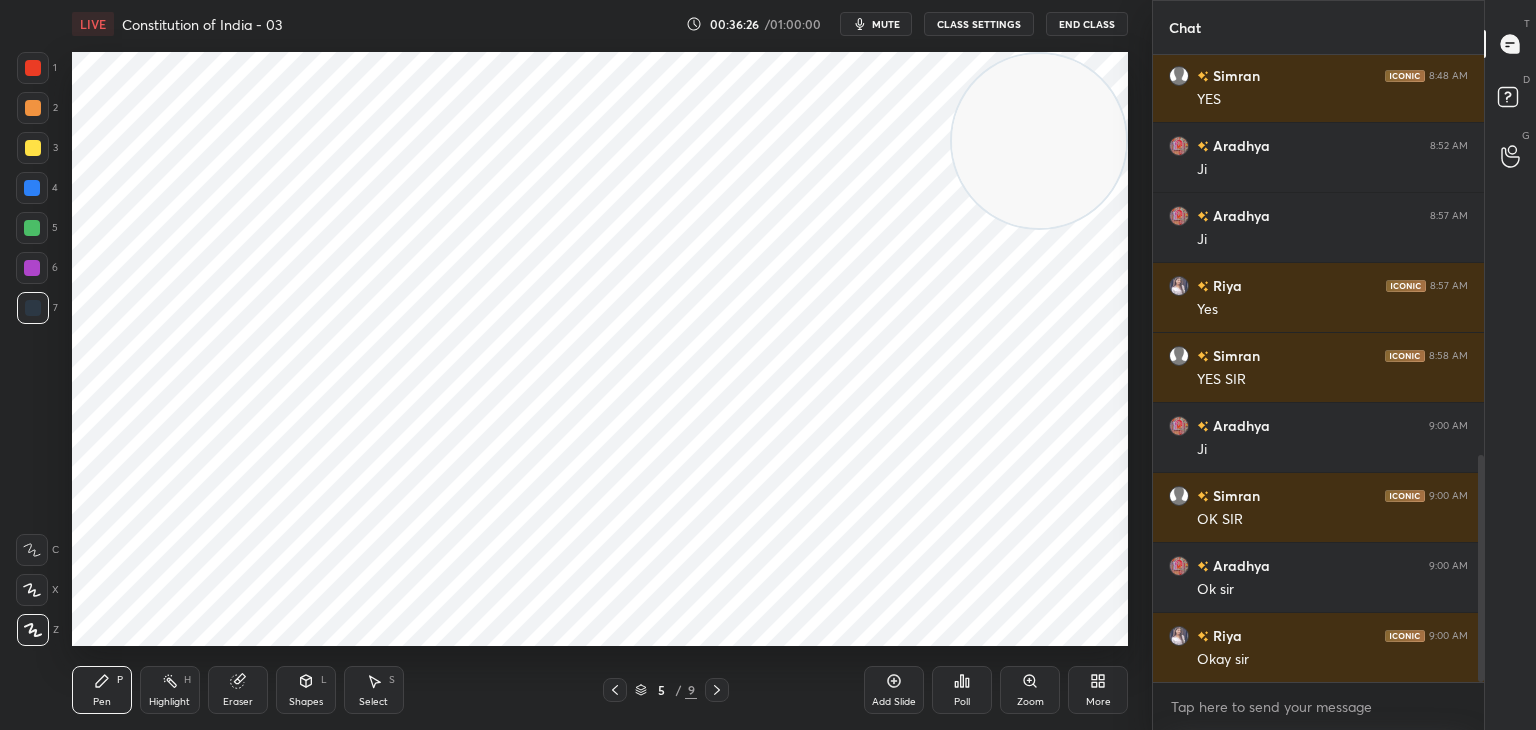 click on "T Messages (T) D Doubts (D) G Raise Hand (G)" at bounding box center [1510, 365] 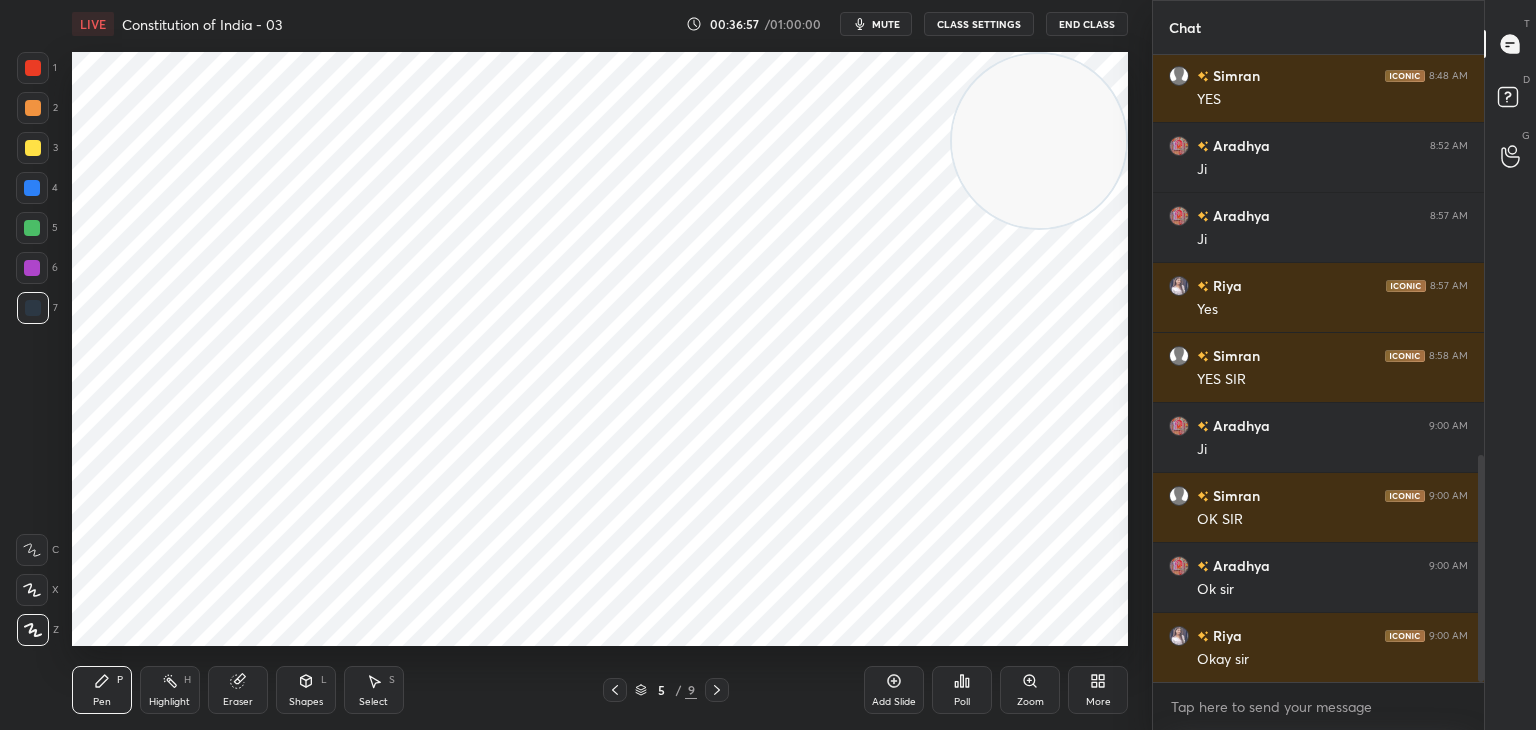 scroll, scrollTop: 1172, scrollLeft: 0, axis: vertical 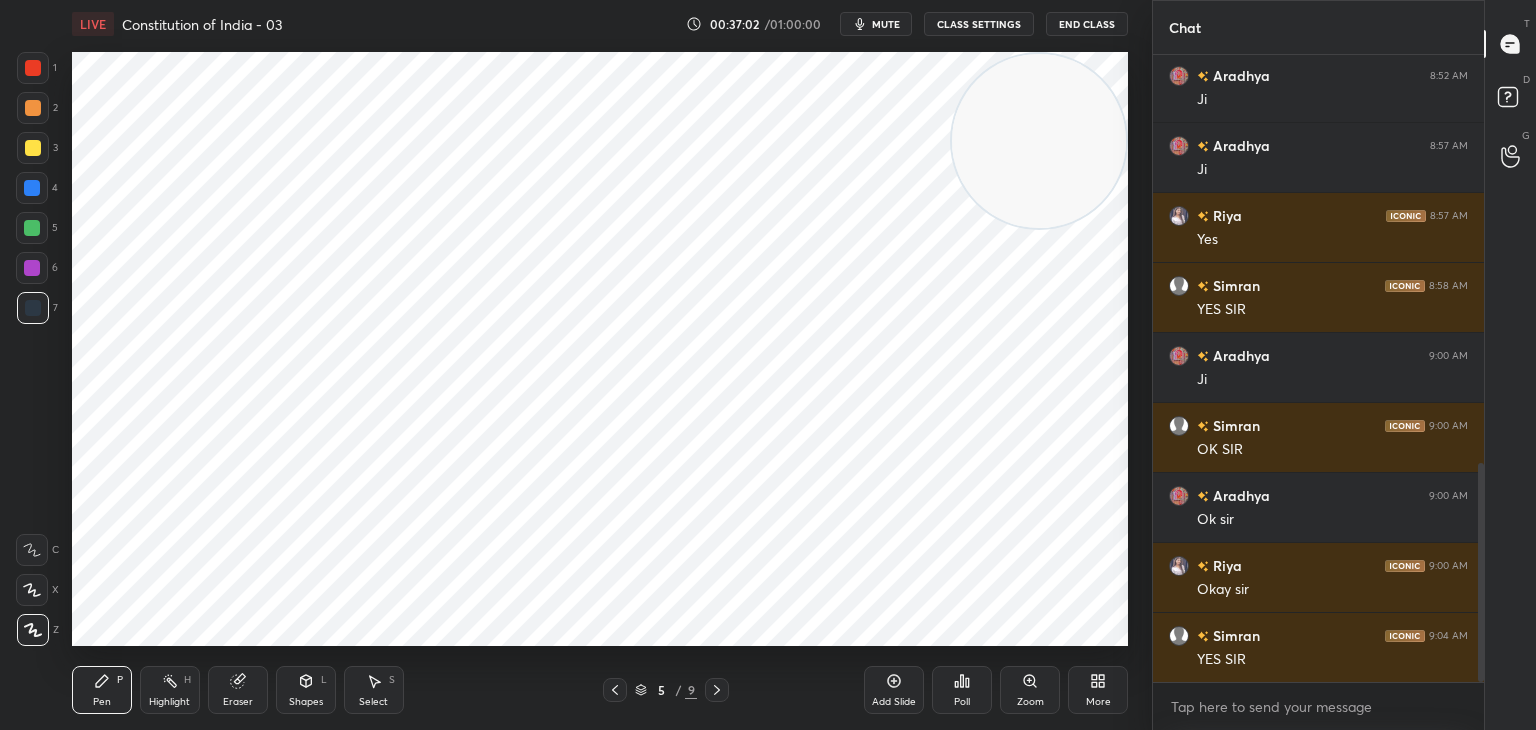 click on "Add Slide" at bounding box center (894, 690) 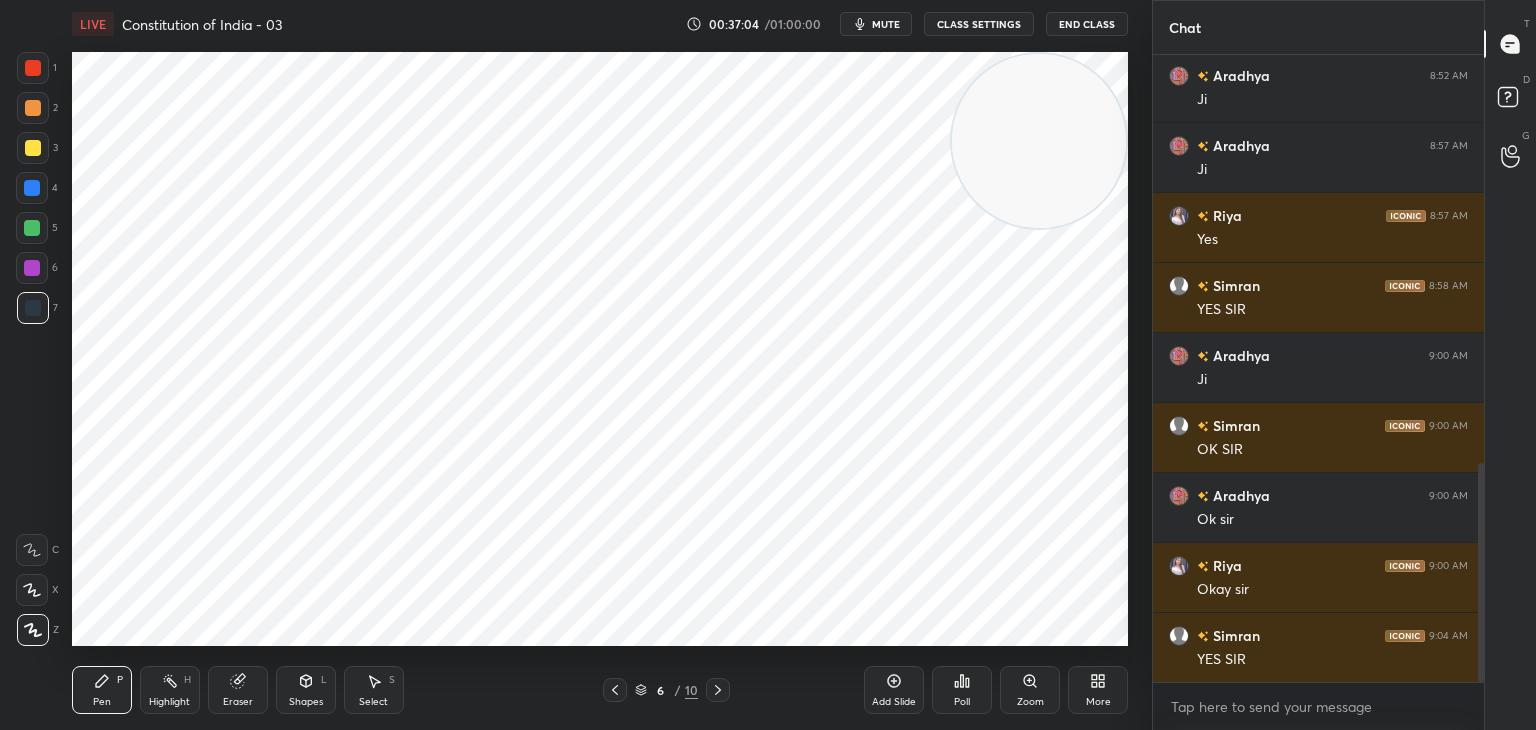 drag, startPoint x: 35, startPoint y: 68, endPoint x: 68, endPoint y: 84, distance: 36.67424 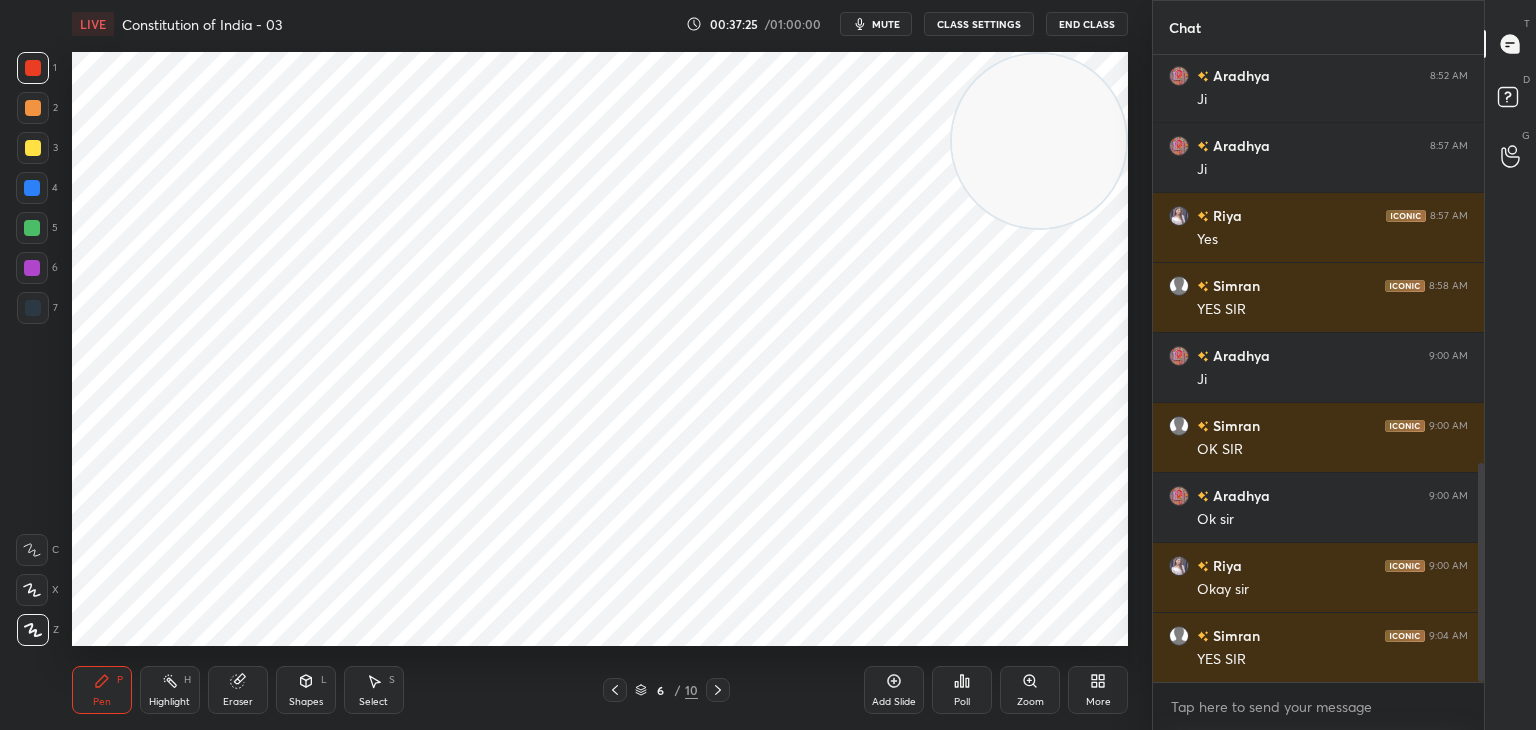 click at bounding box center (32, 268) 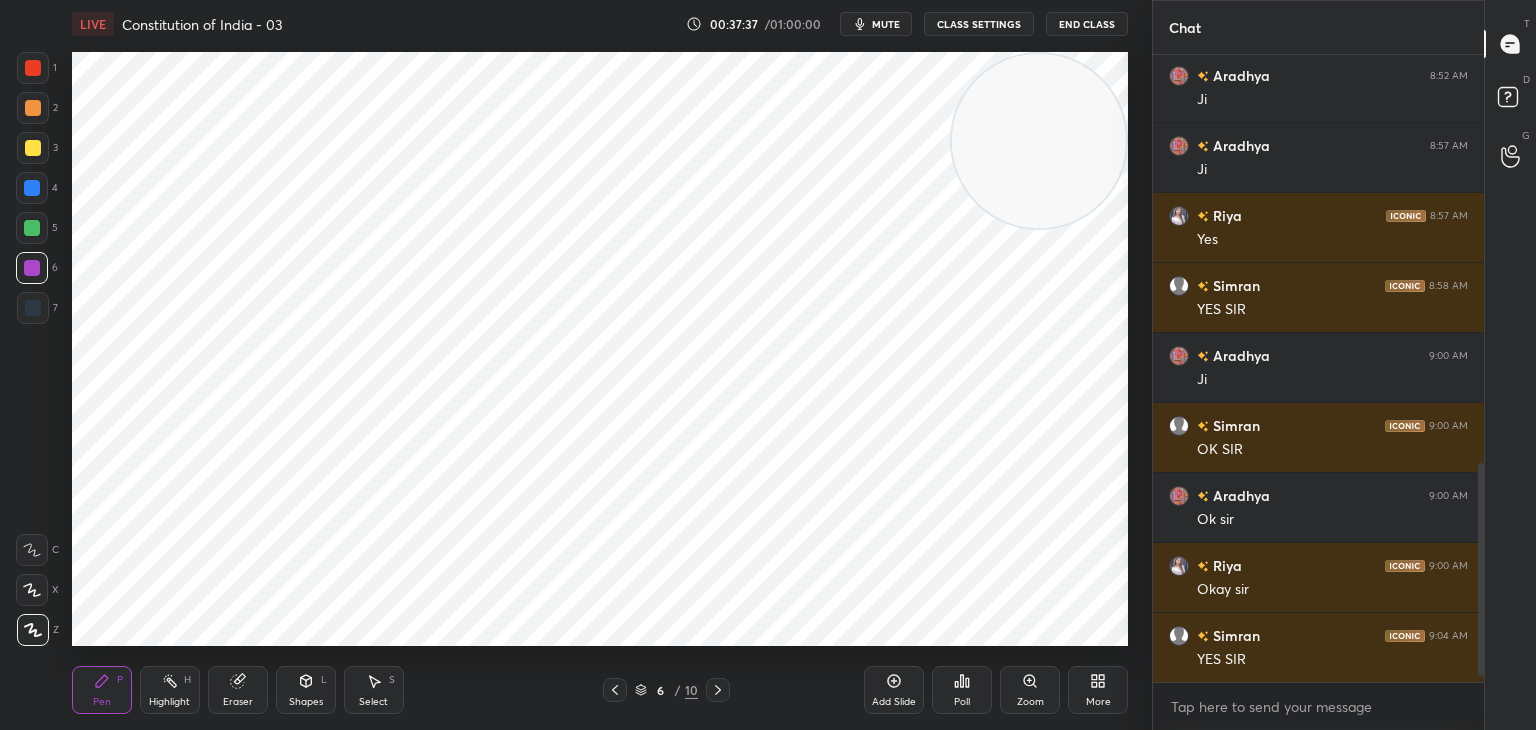 scroll, scrollTop: 1242, scrollLeft: 0, axis: vertical 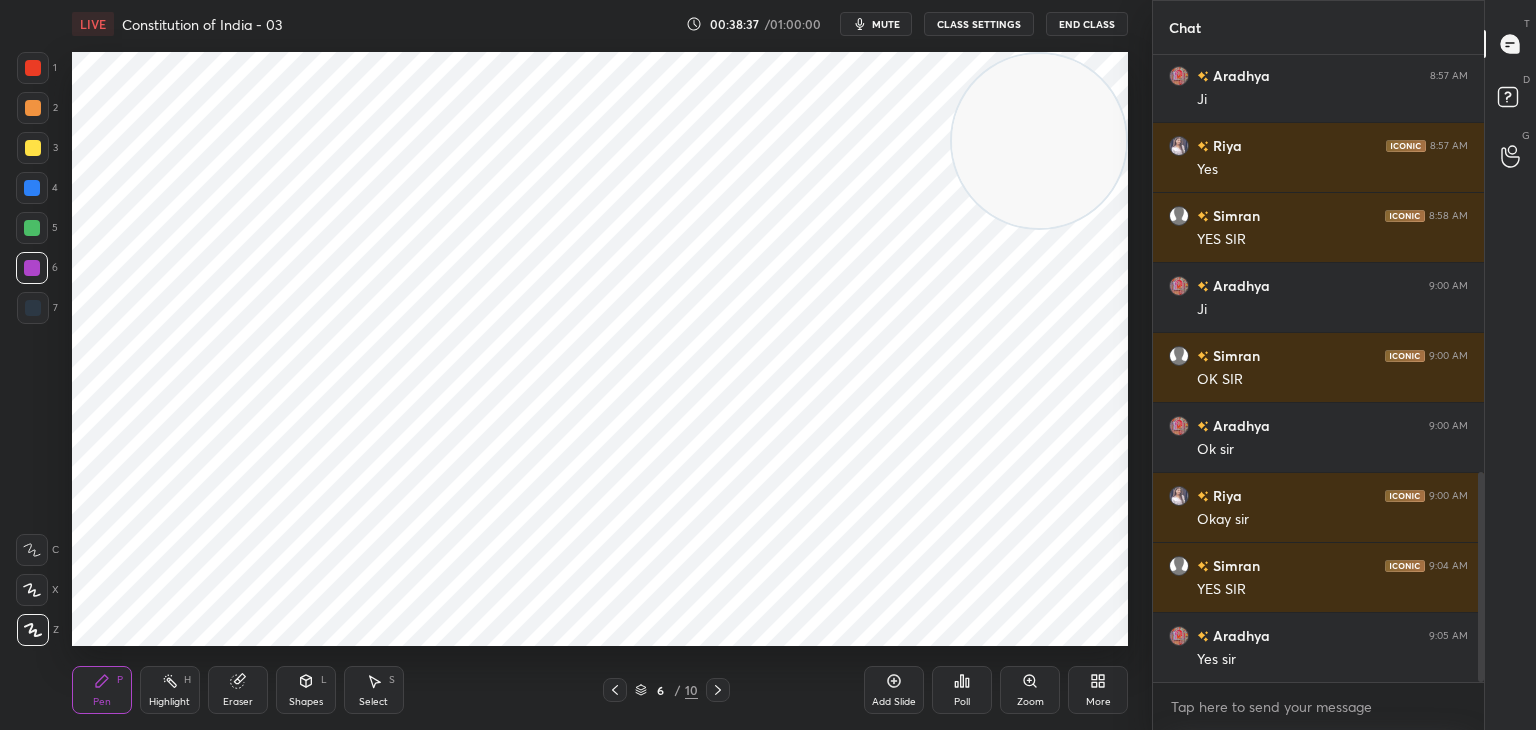 click at bounding box center (32, 228) 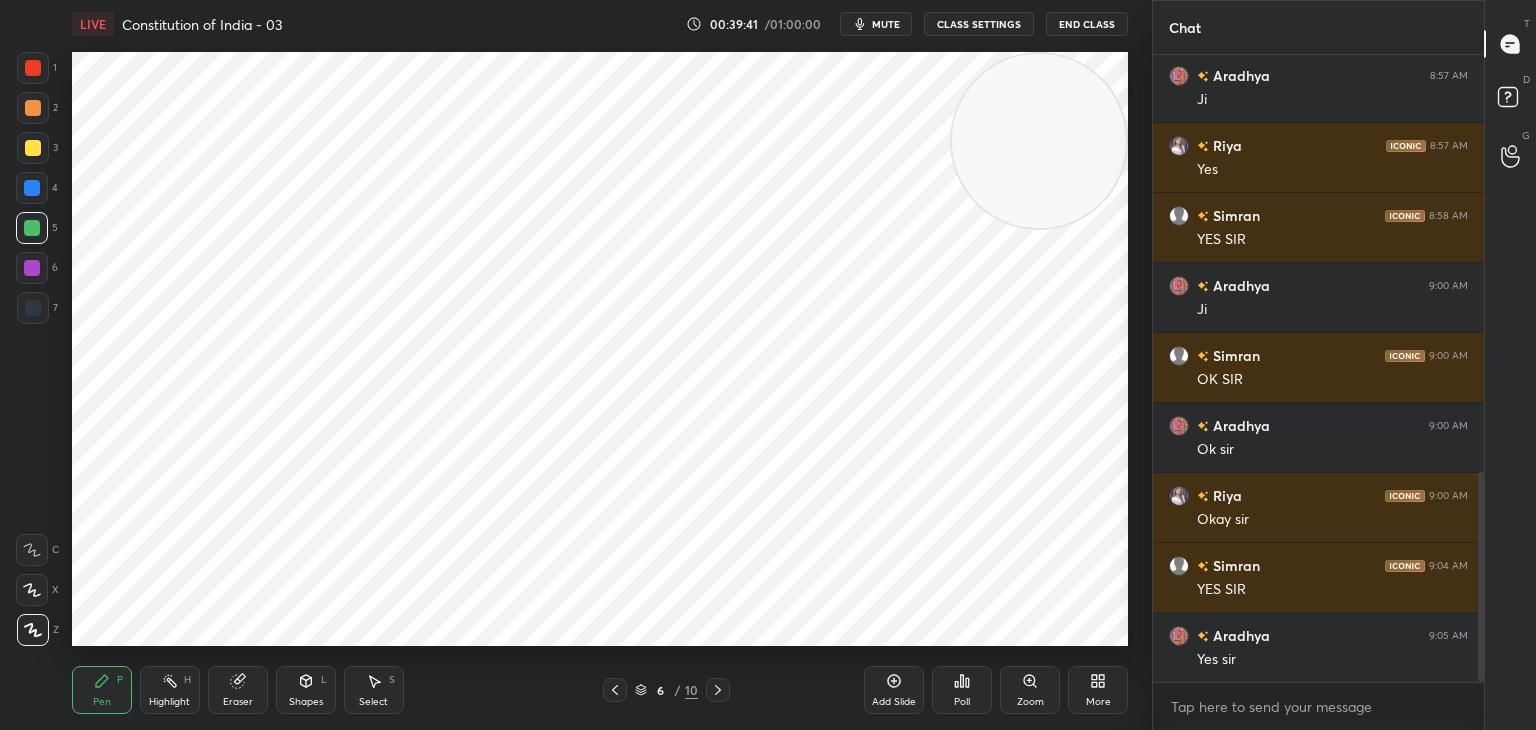 click at bounding box center (32, 268) 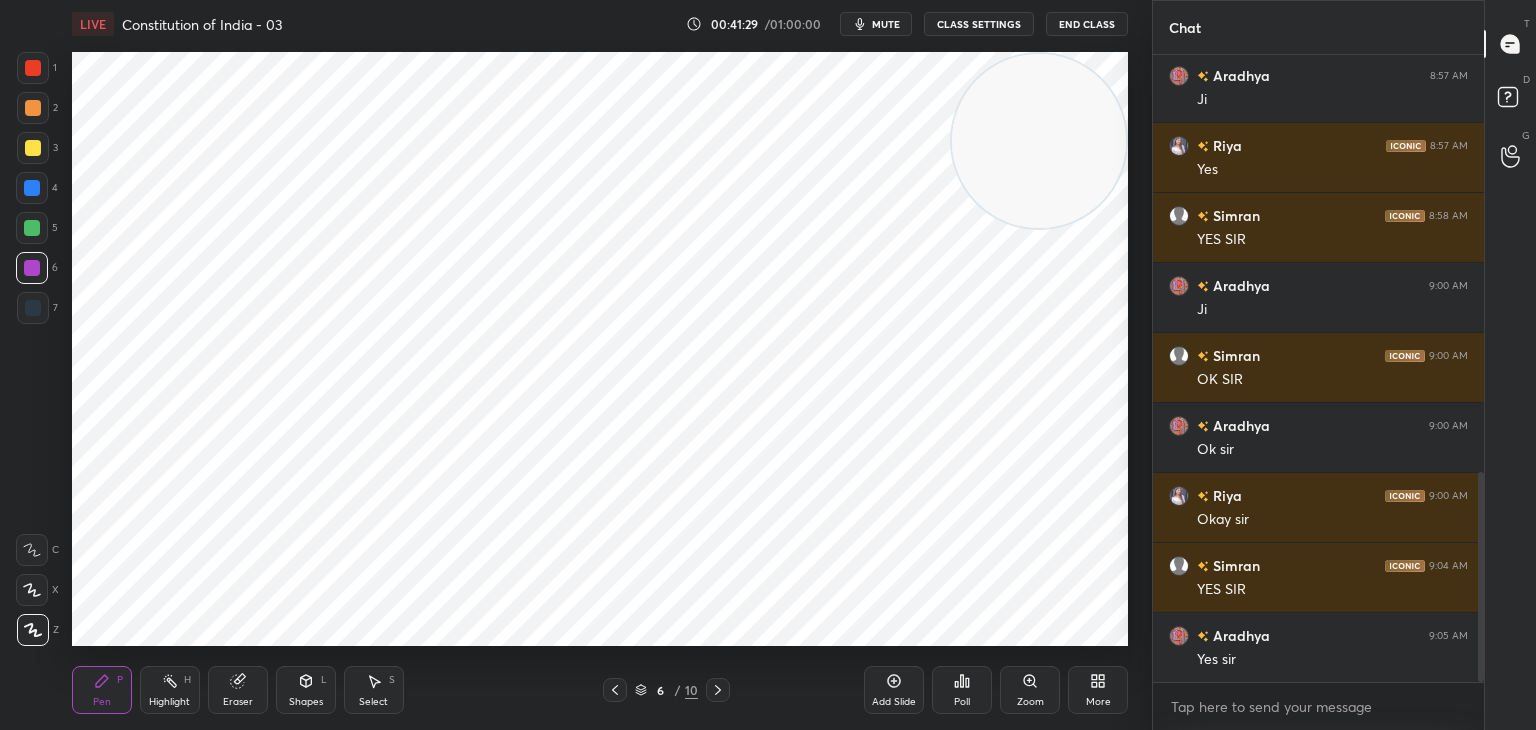 click at bounding box center [33, 308] 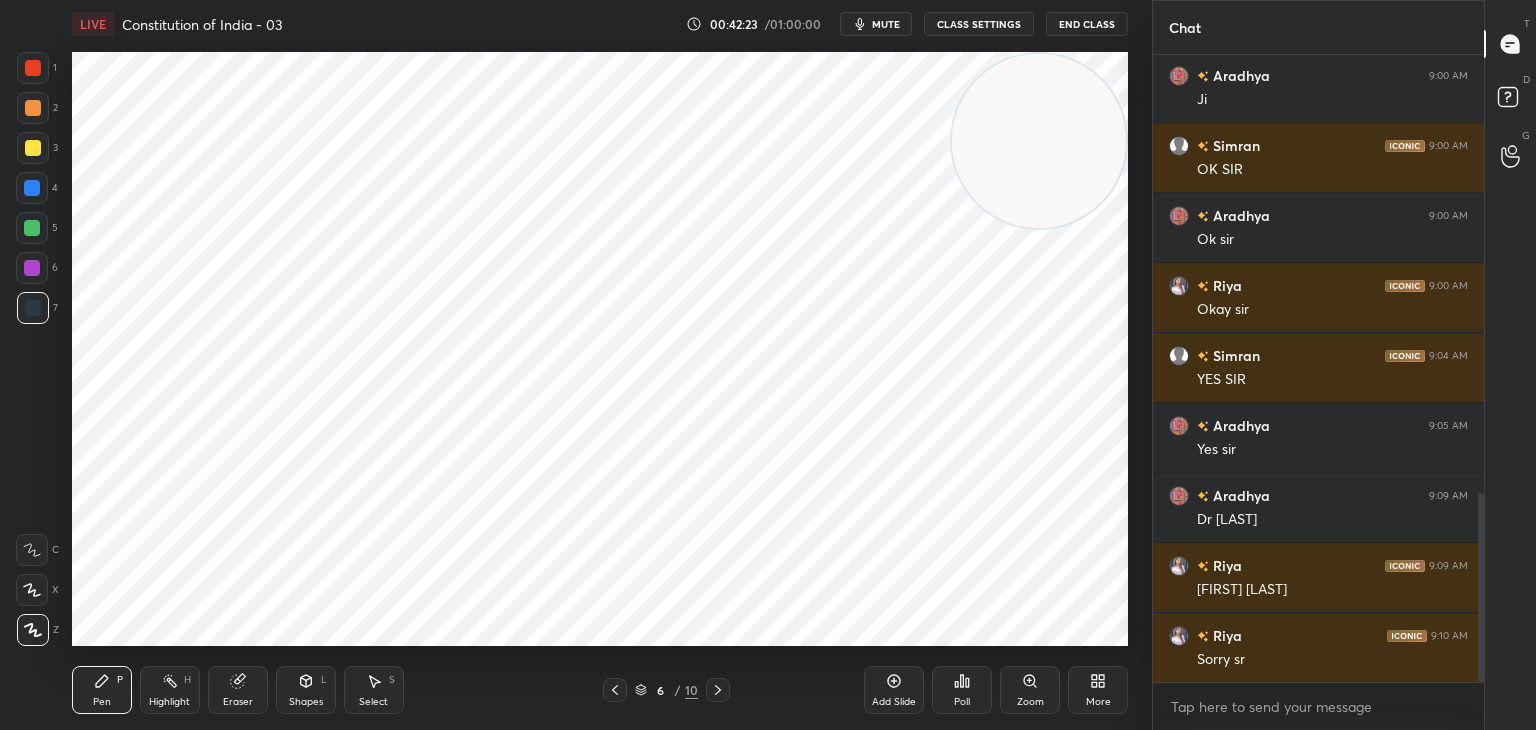 scroll, scrollTop: 1522, scrollLeft: 0, axis: vertical 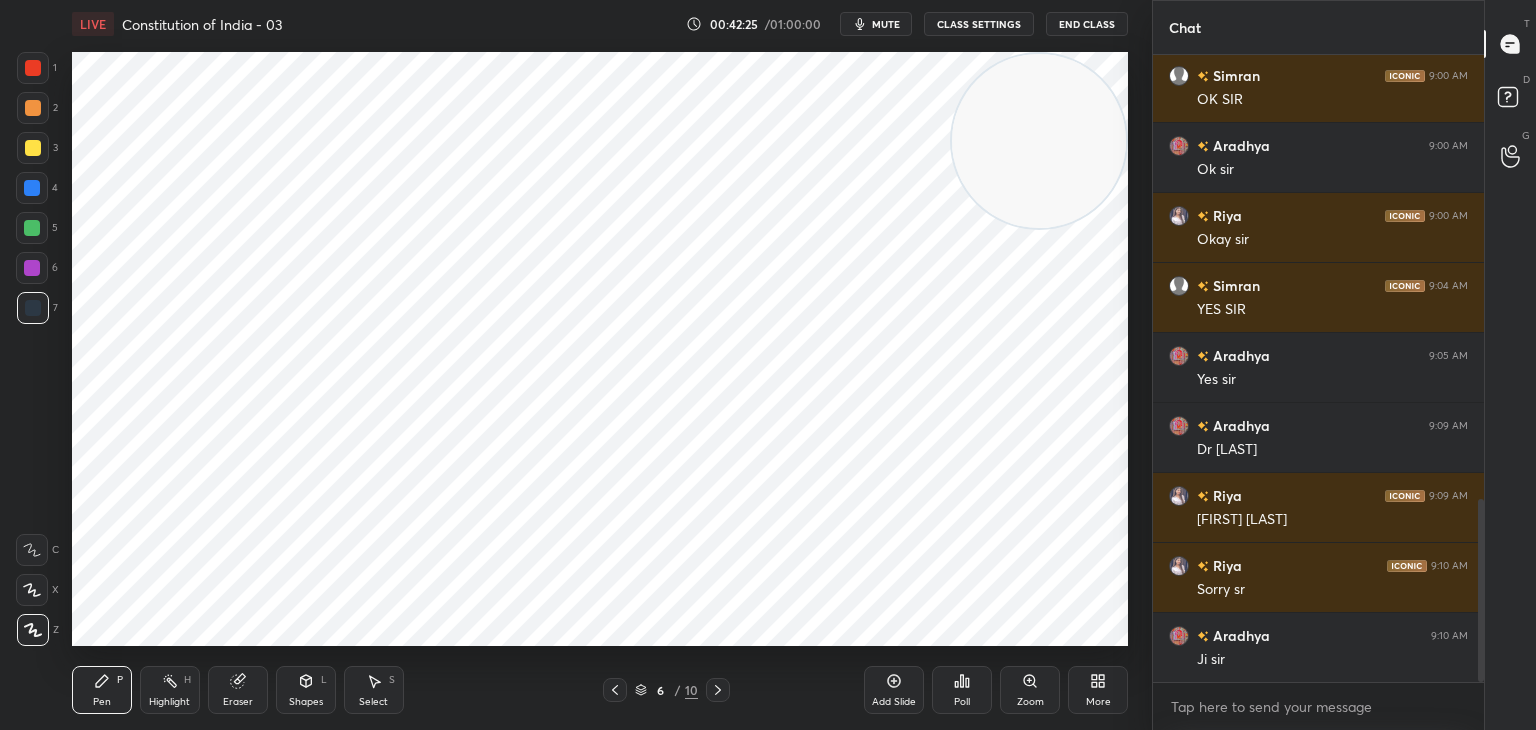 click at bounding box center (32, 268) 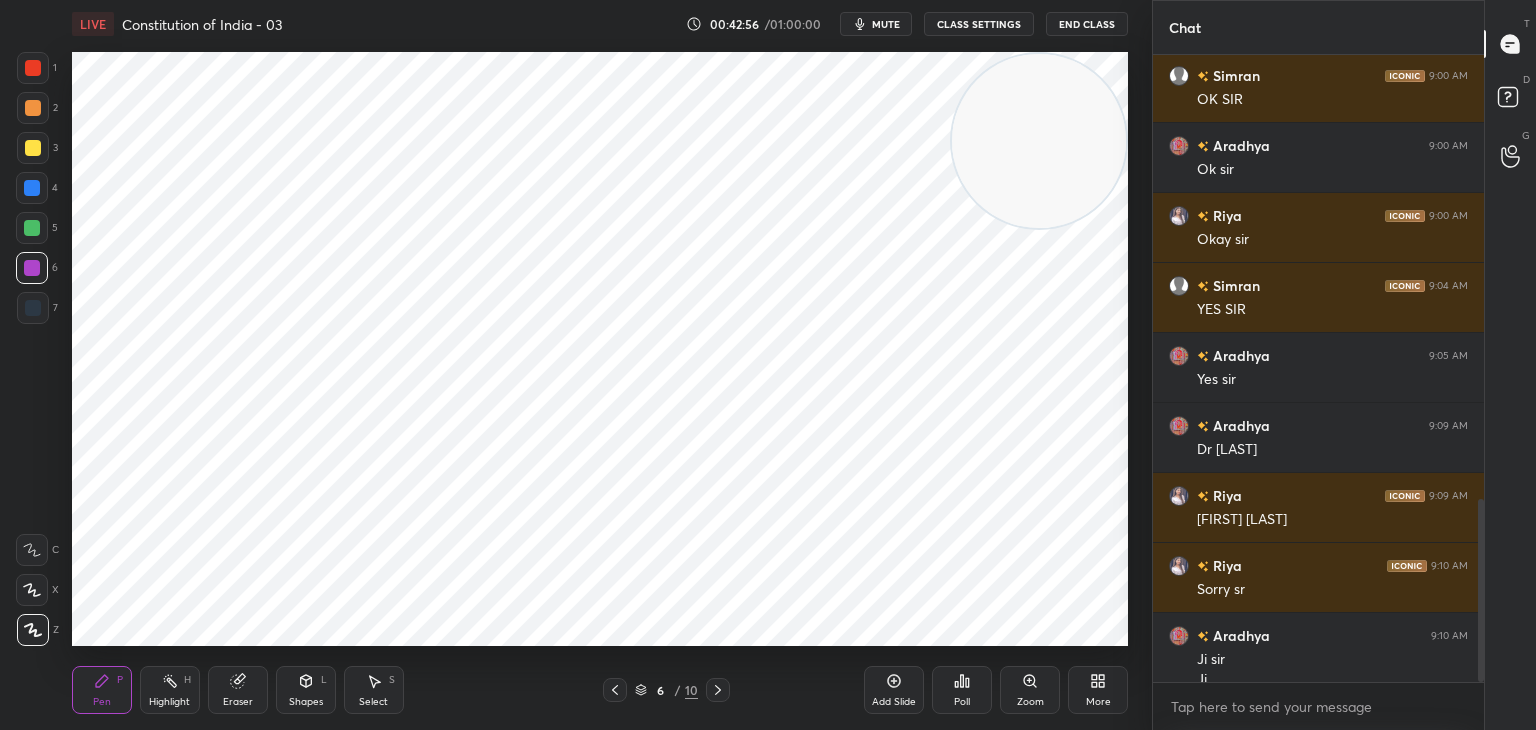 scroll, scrollTop: 1542, scrollLeft: 0, axis: vertical 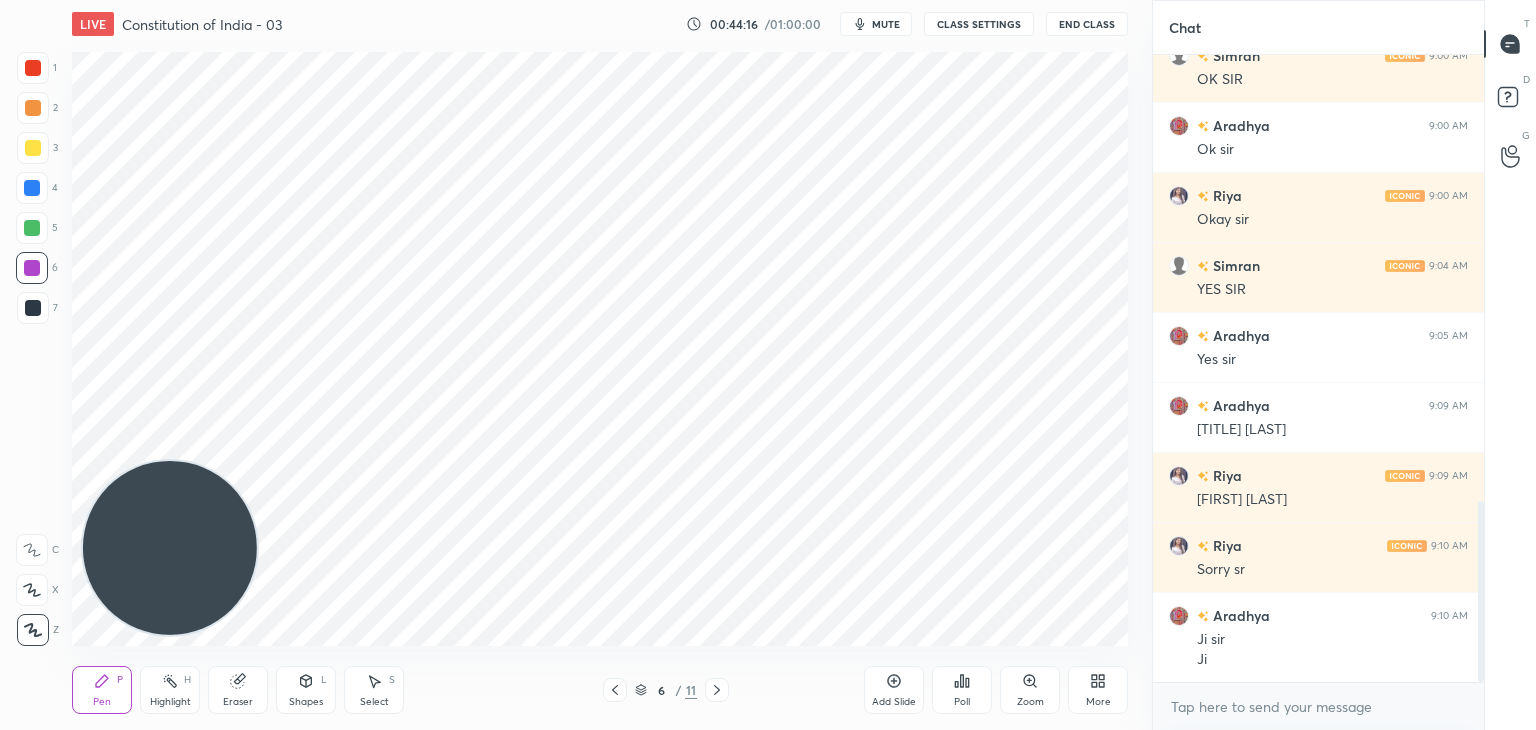 click on "More" at bounding box center [1098, 690] 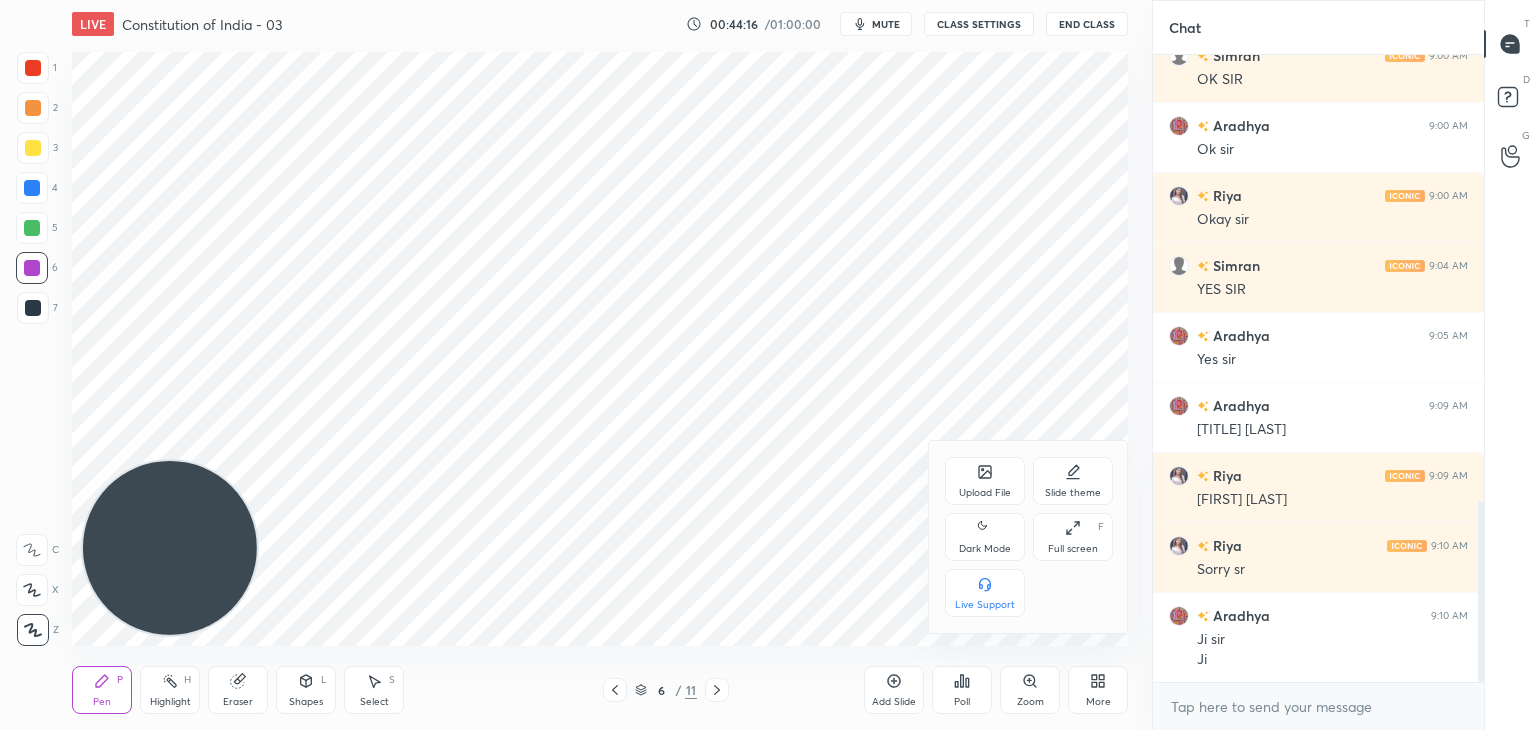 click on "Dark Mode" at bounding box center (985, 537) 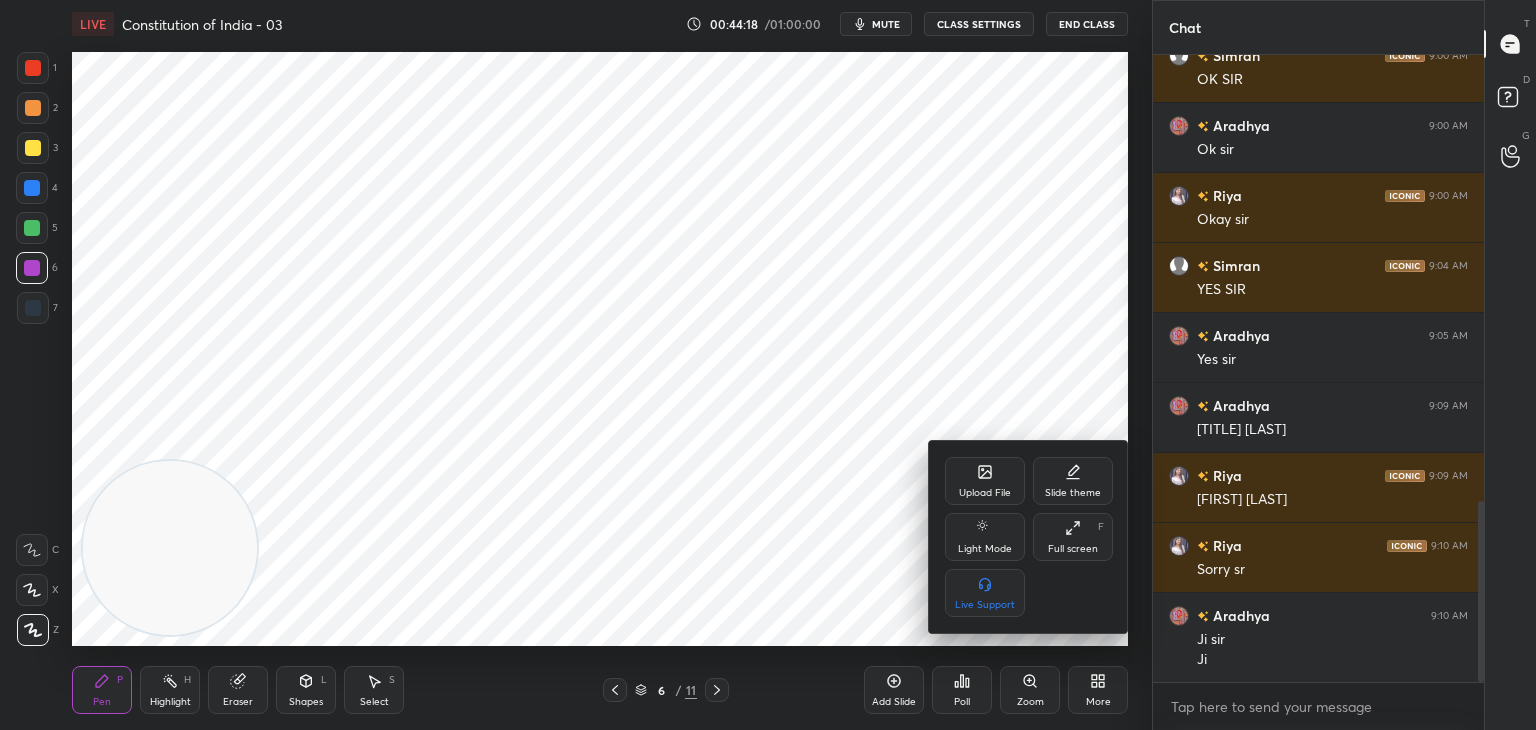 click at bounding box center (768, 365) 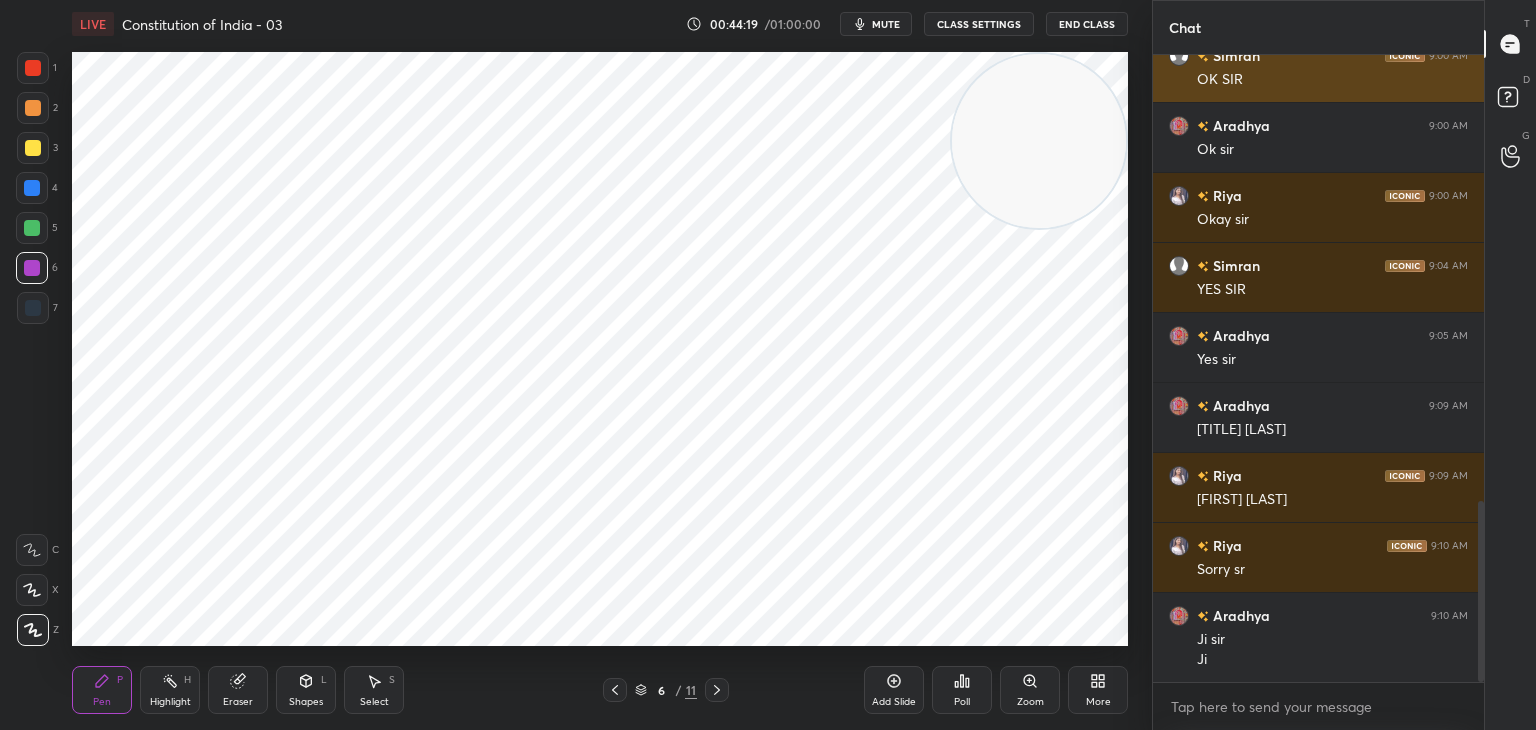 drag, startPoint x: 233, startPoint y: 552, endPoint x: 1199, endPoint y: 88, distance: 1071.6586 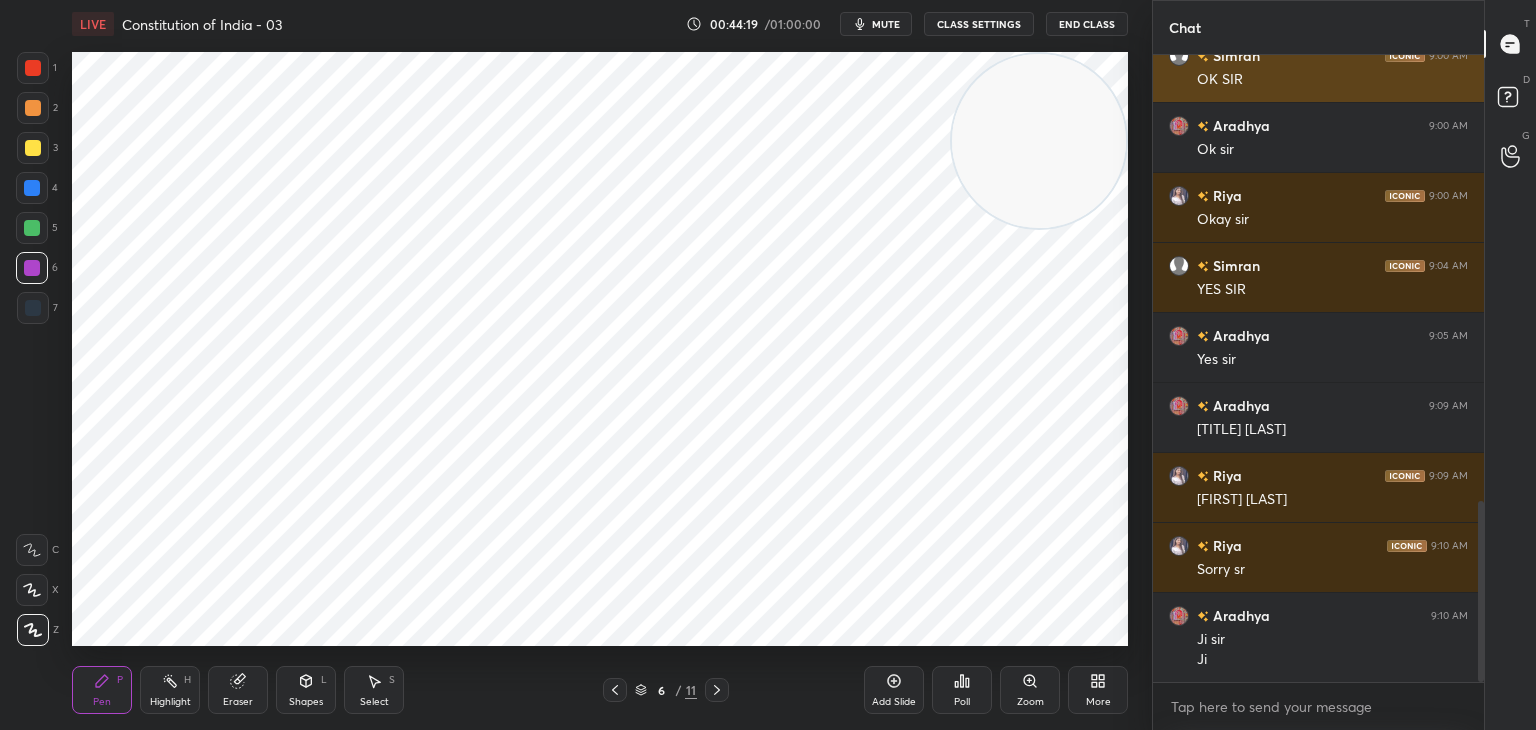 click on "1 2 3 4 5 6 7 C X Z C X Z E E Erase all   H H LIVE Constitution of India - 03 00:44:19 /  01:00:00 mute CLASS SETTINGS End Class Setting up your live class Poll for   secs No correct answer Start poll Back Constitution of India - 03 • L3 of Constitution Of India [FIRST] [LAST] Pen P Highlight H Eraser Shapes L Select S 6 / 11 Add Slide Poll Zoom More Chat [FIRST] [LAST] 9:00 AM Ji [FIRST] [LAST] 9:00 AM OK SIR [FIRST] [LAST] 9:00 AM Ok sir [FIRST] 9:00 AM Okay sir [FIRST] [LAST] 9:04 AM YES SIR [FIRST] [LAST] 9:05 AM Yes sir [FIRST] [LAST] 9:09 AM [TITLE] [LAST] [FIRST] 9:09 AM [FIRST] [LAST] [FIRST] 9:10 AM Sorry sr [FIRST] [LAST] 9:10 AM Ji sir Ji JUMP TO LATEST Enable hand raising Enable raise hand to speak to learners. Once enabled, chat will be turned off temporarily. Enable x   introducing Raise a hand with a doubt Now learners can raise their hand along with a doubt  How it works? Doubts asked by learners will show up here NEW DOUBTS ASKED No one has raised a hand yet Can't raise hand Got it T Messages (T) D Doubts (D) G Raise Hand (G) Report an issue" at bounding box center (768, 365) 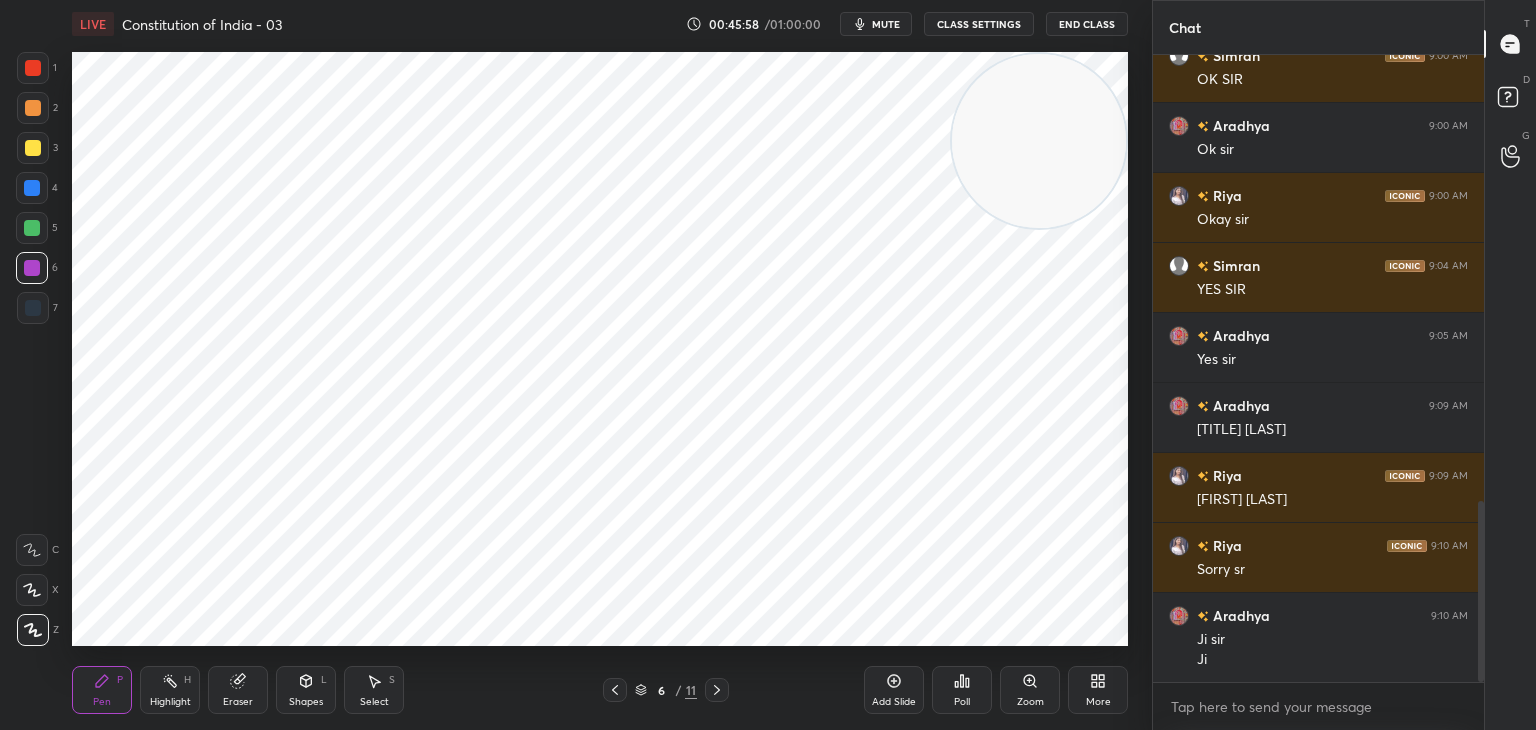drag, startPoint x: 32, startPoint y: 229, endPoint x: 52, endPoint y: 235, distance: 20.880613 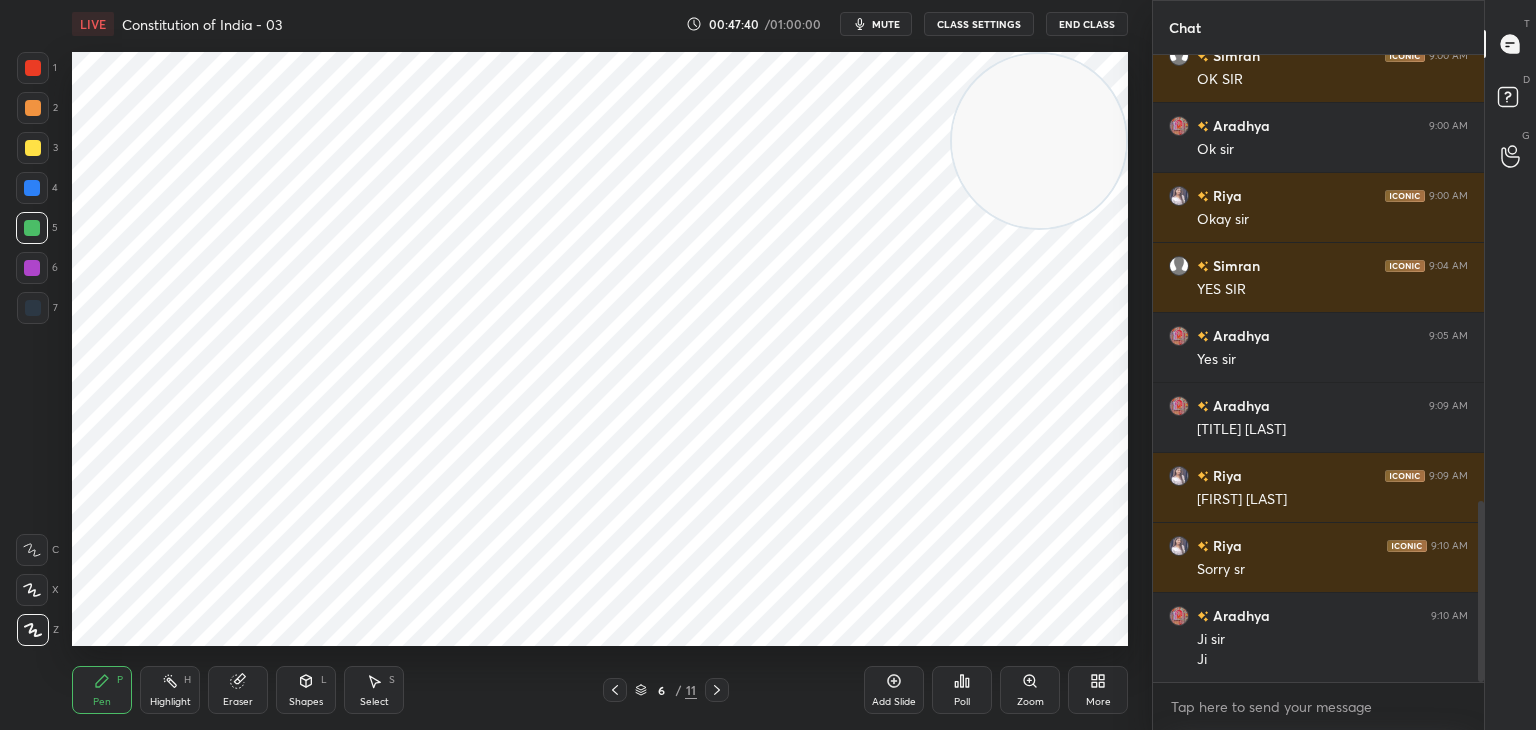 click 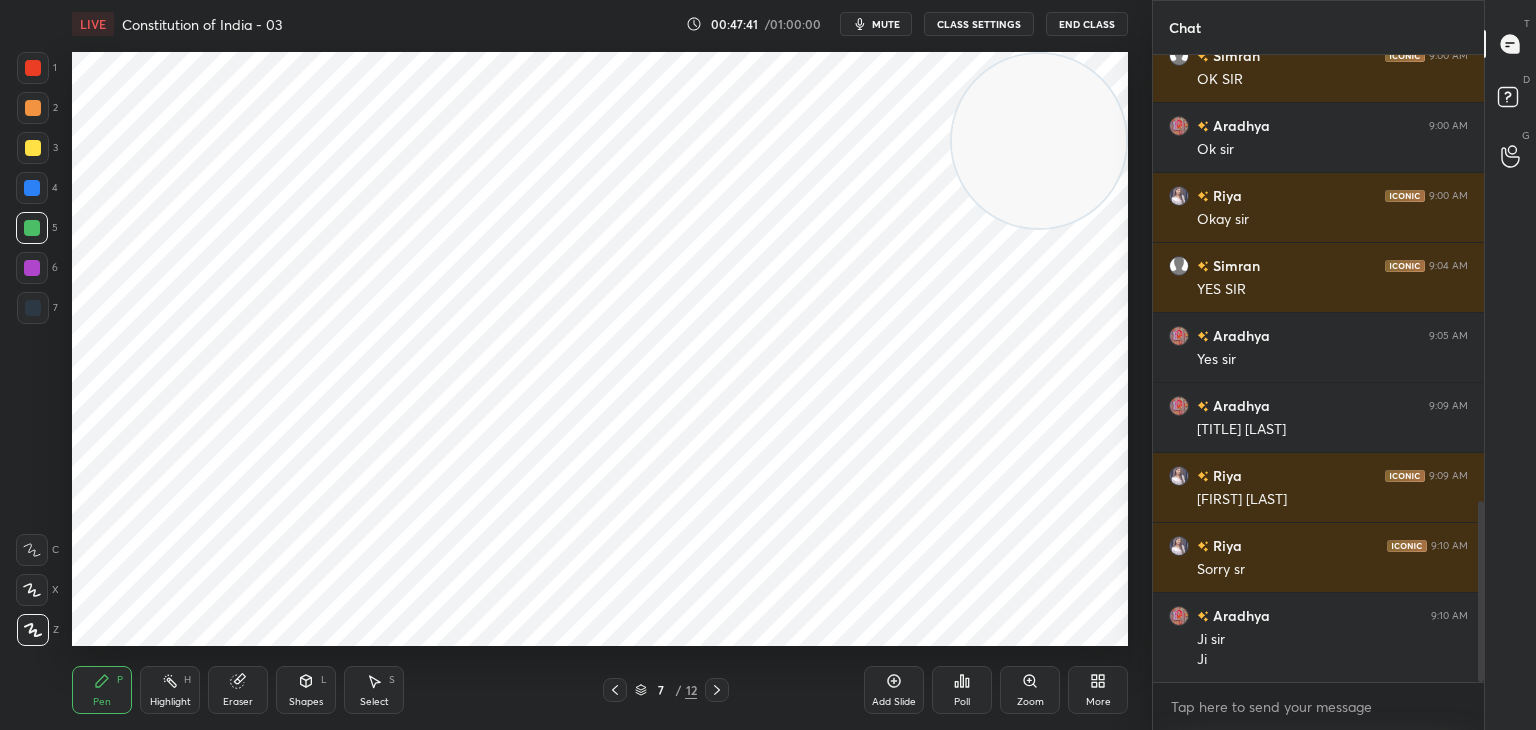 drag, startPoint x: 30, startPoint y: 75, endPoint x: 69, endPoint y: 95, distance: 43.829212 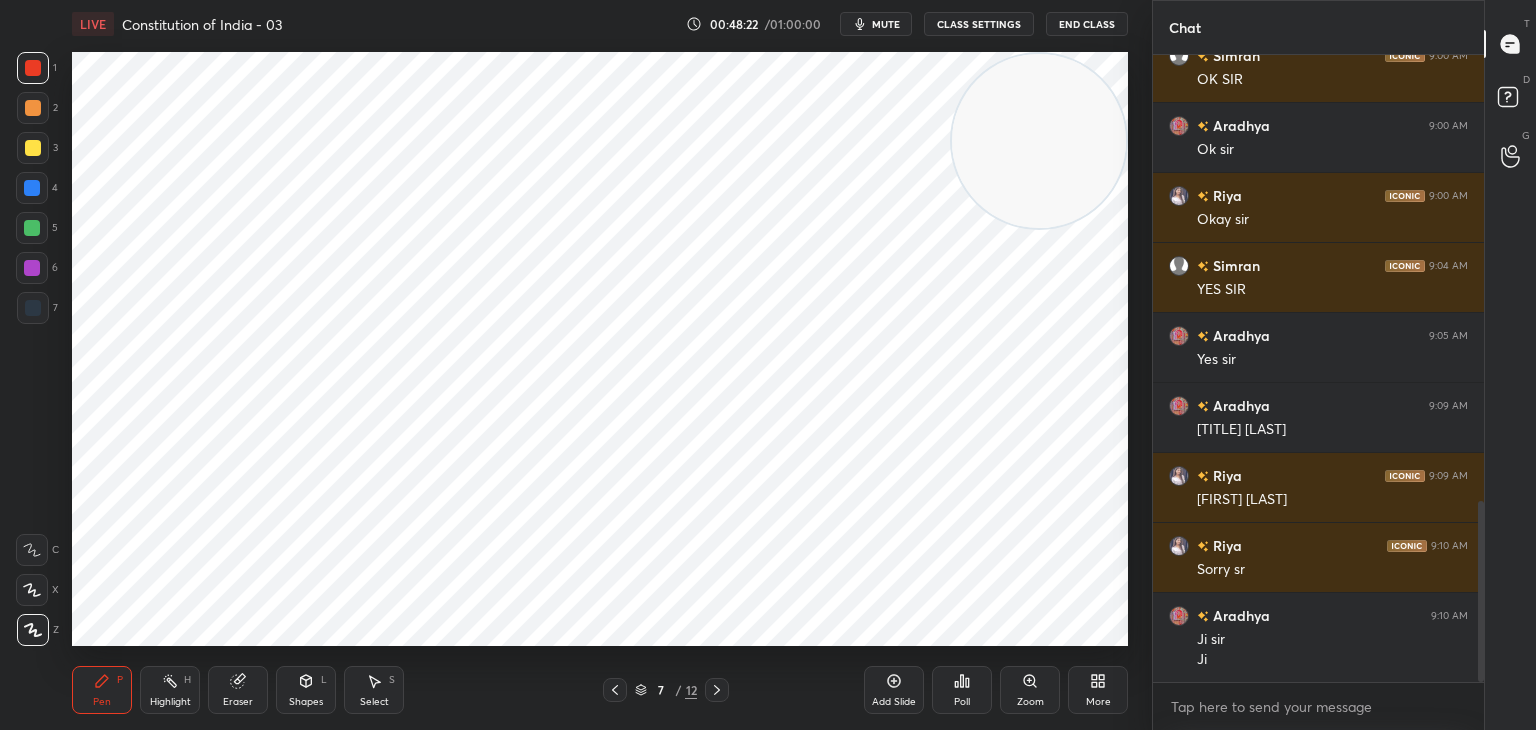 drag, startPoint x: 33, startPoint y: 261, endPoint x: 67, endPoint y: 261, distance: 34 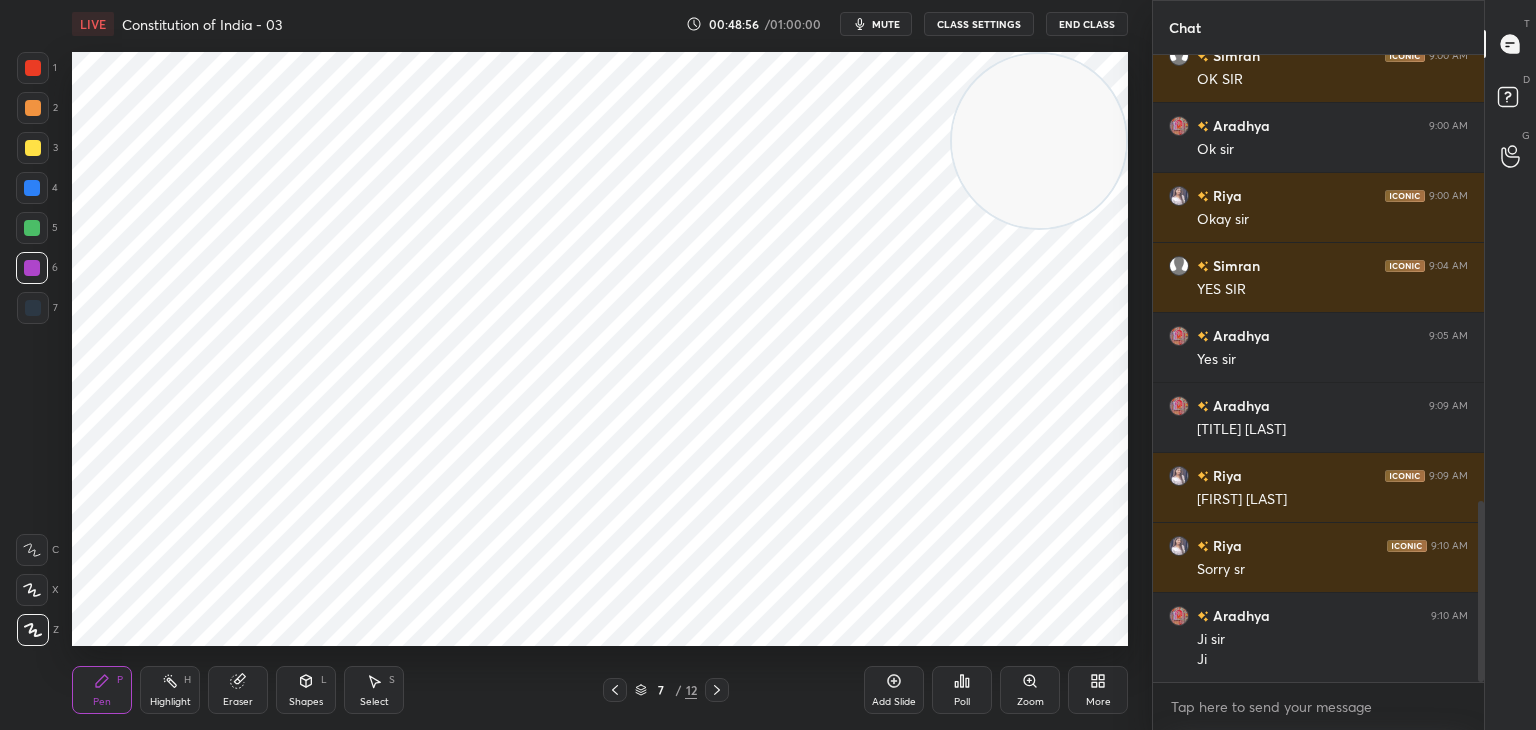 click at bounding box center [32, 228] 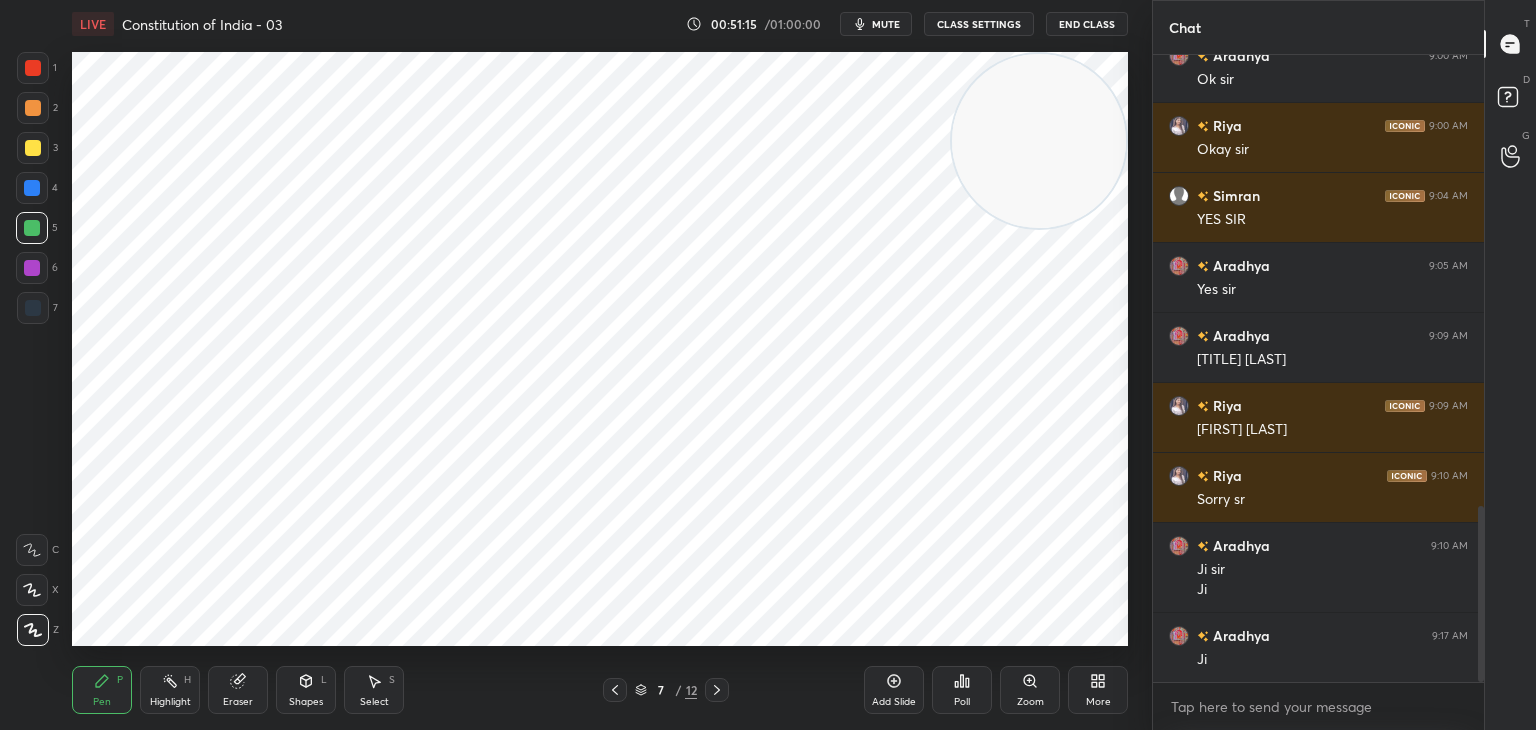 scroll, scrollTop: 1682, scrollLeft: 0, axis: vertical 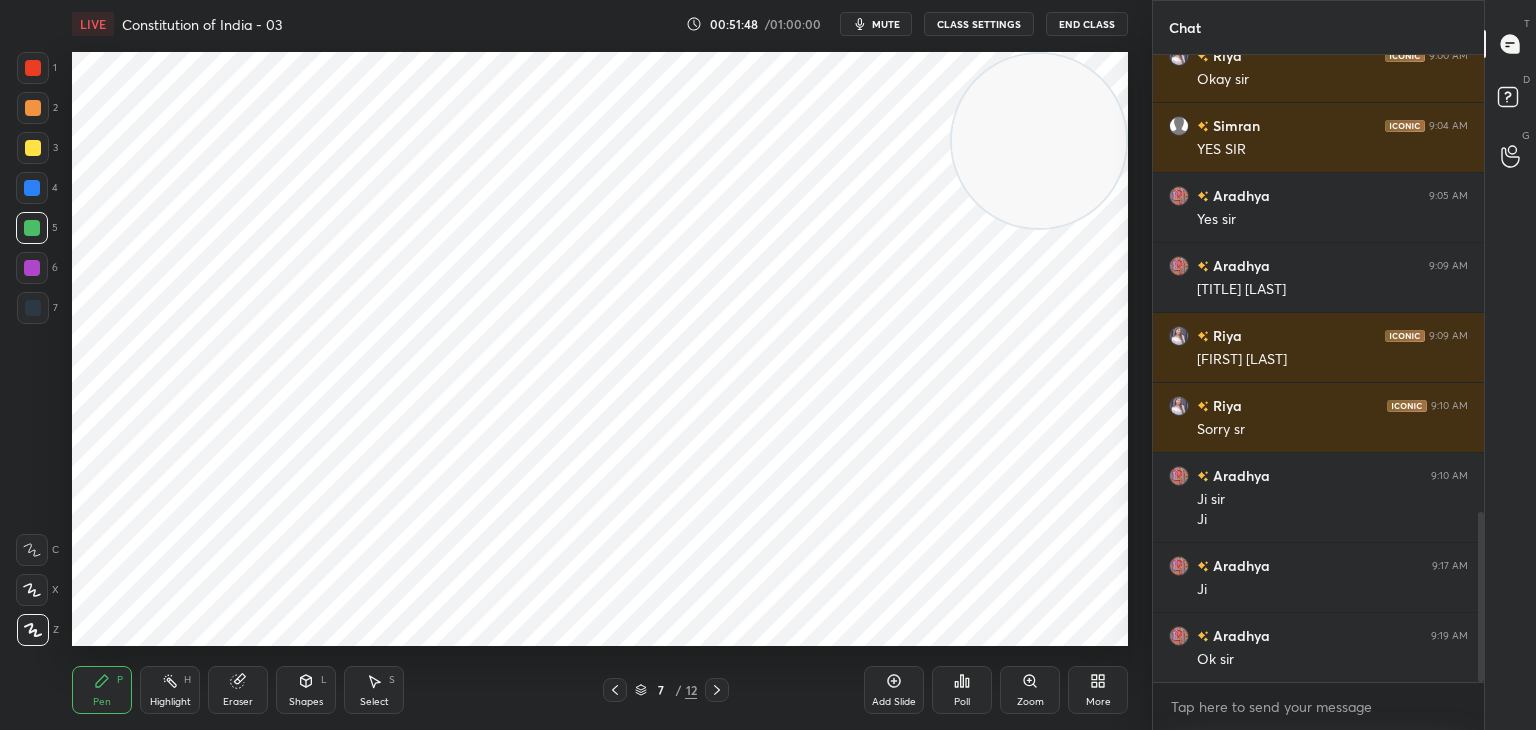 click at bounding box center (33, 68) 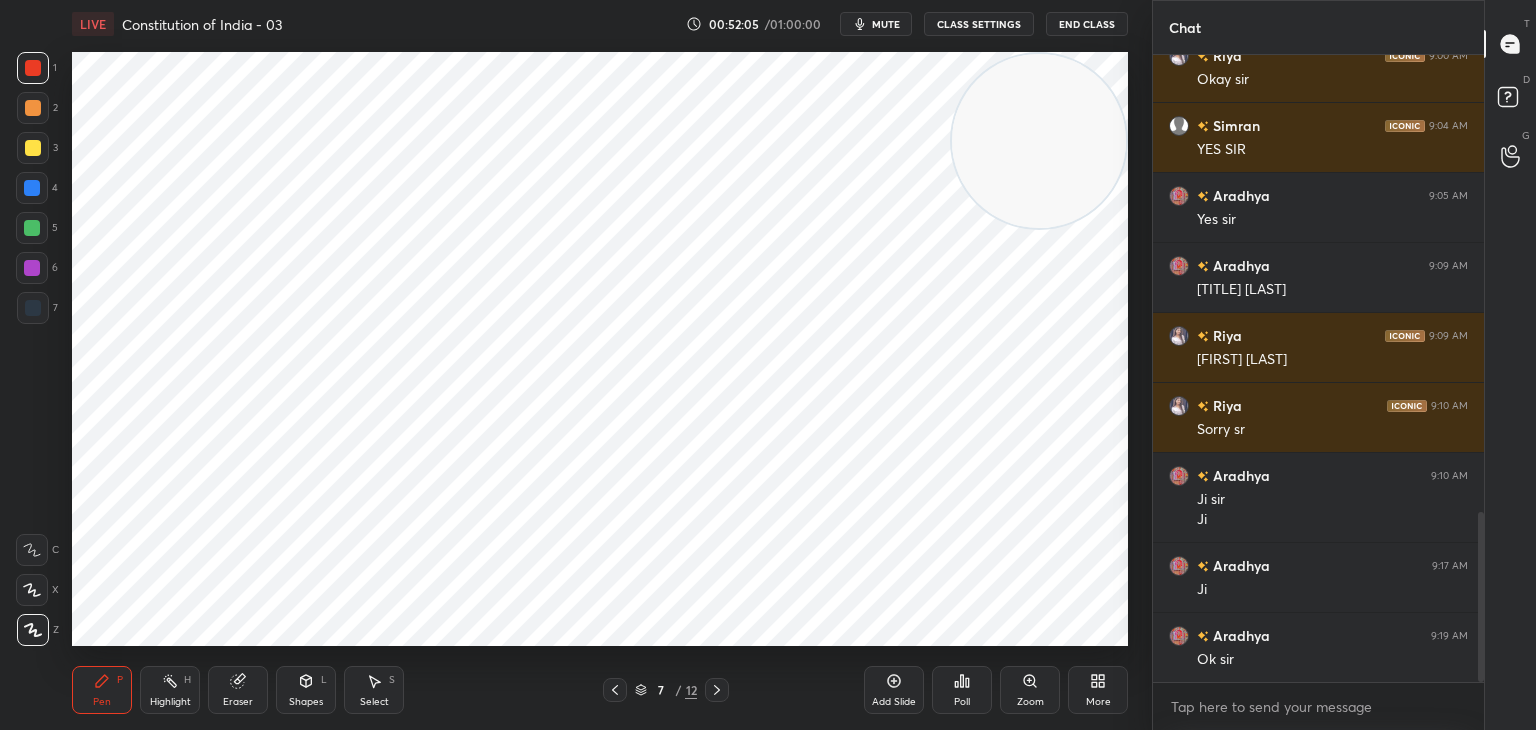 click on "Add Slide" at bounding box center [894, 690] 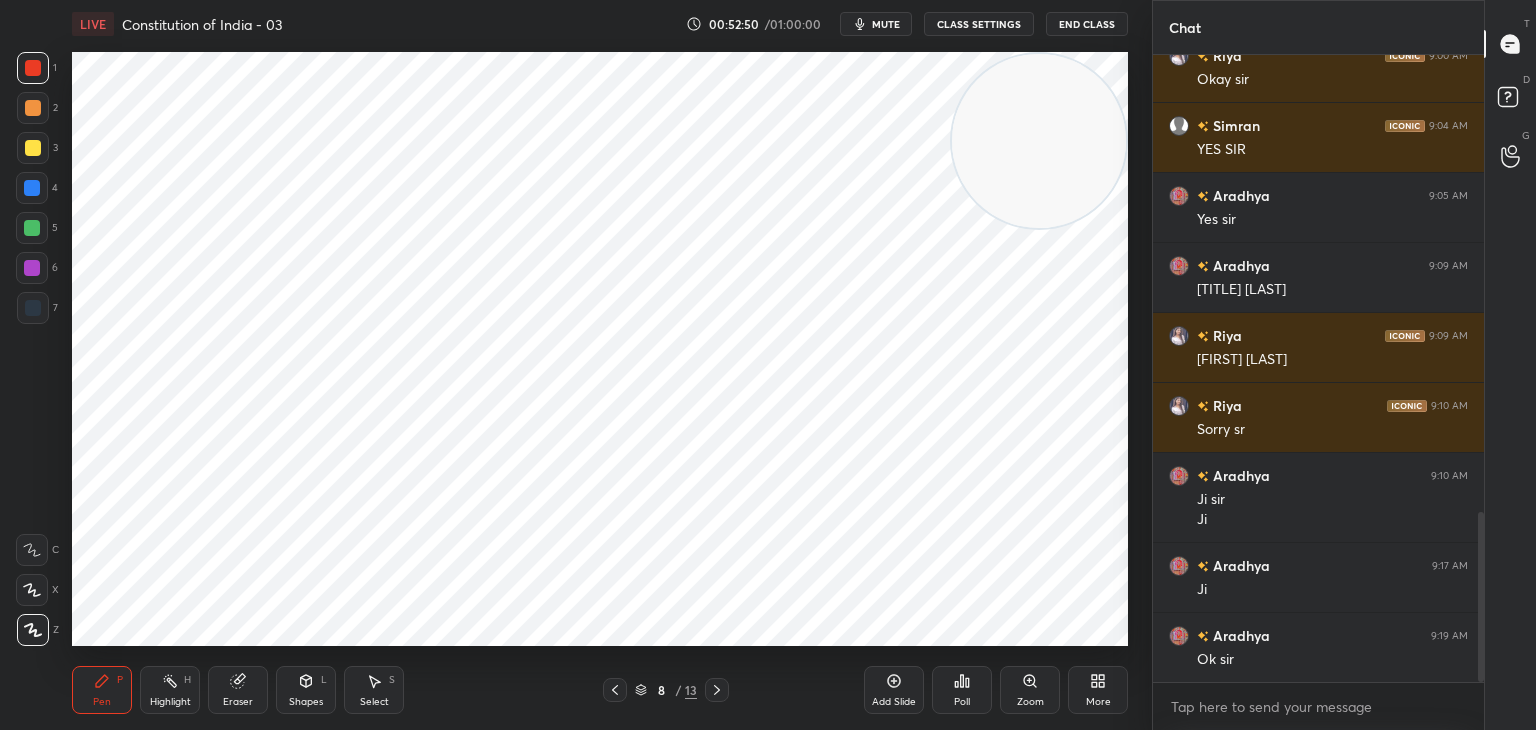 drag, startPoint x: 36, startPoint y: 260, endPoint x: 70, endPoint y: 256, distance: 34.234486 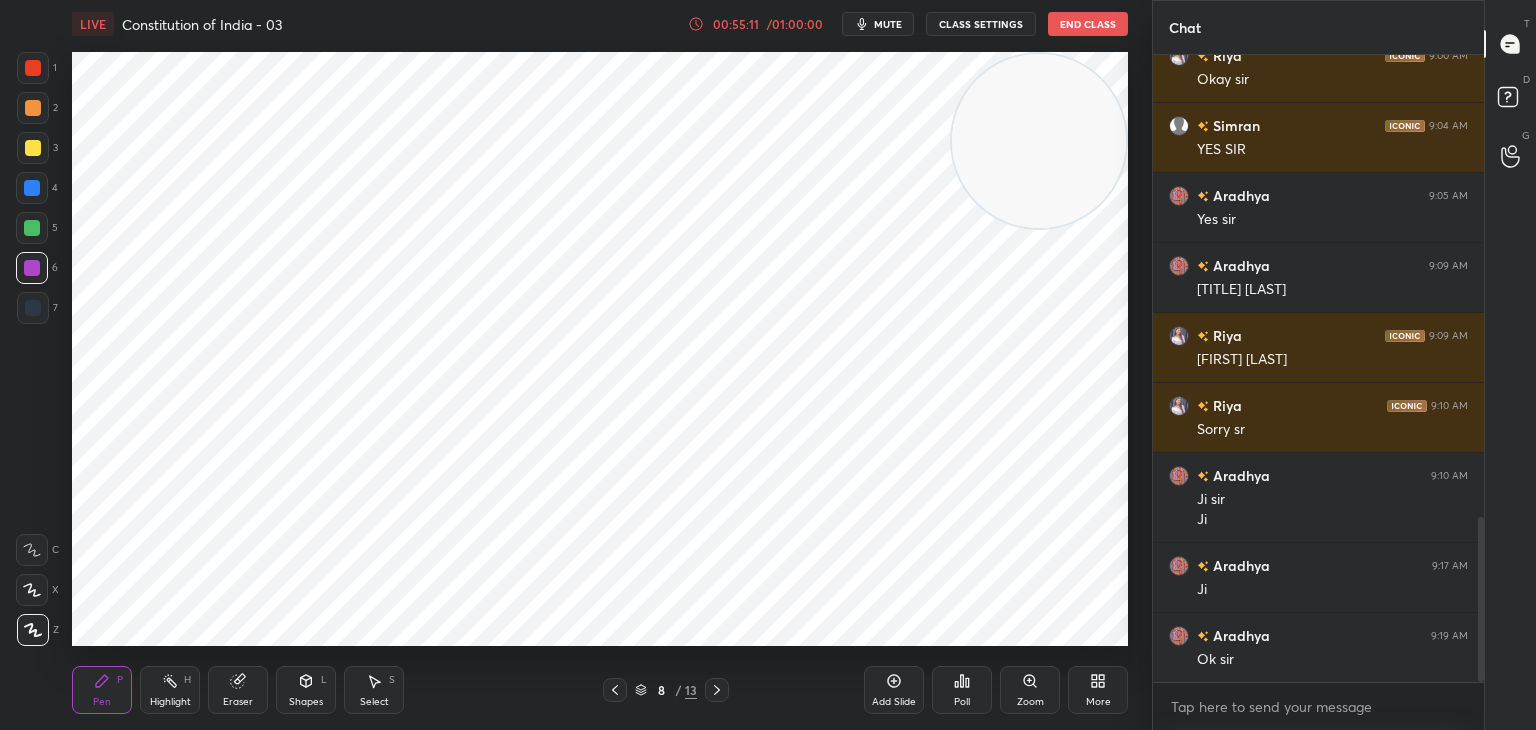 scroll, scrollTop: 1752, scrollLeft: 0, axis: vertical 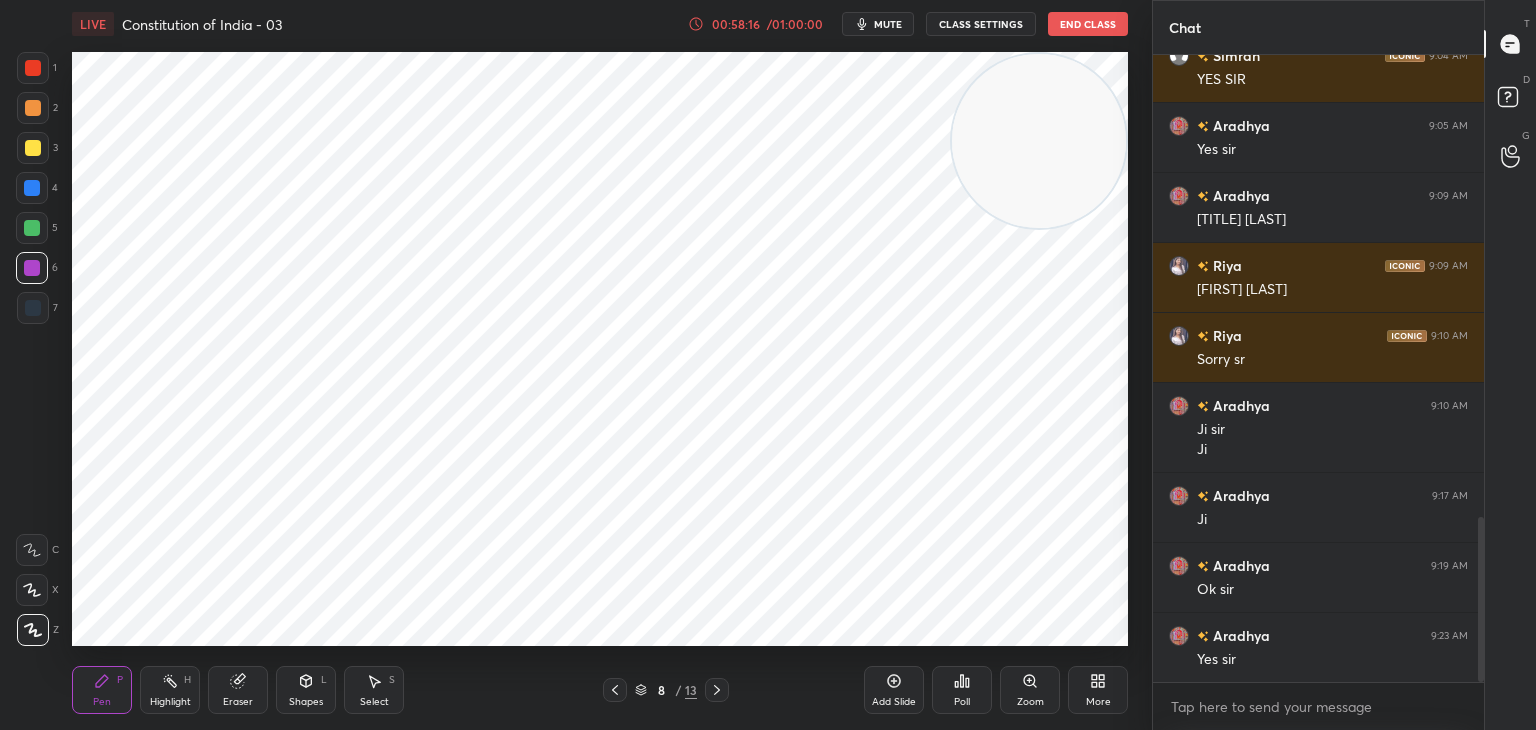 drag, startPoint x: 33, startPoint y: 233, endPoint x: 64, endPoint y: 251, distance: 35.846897 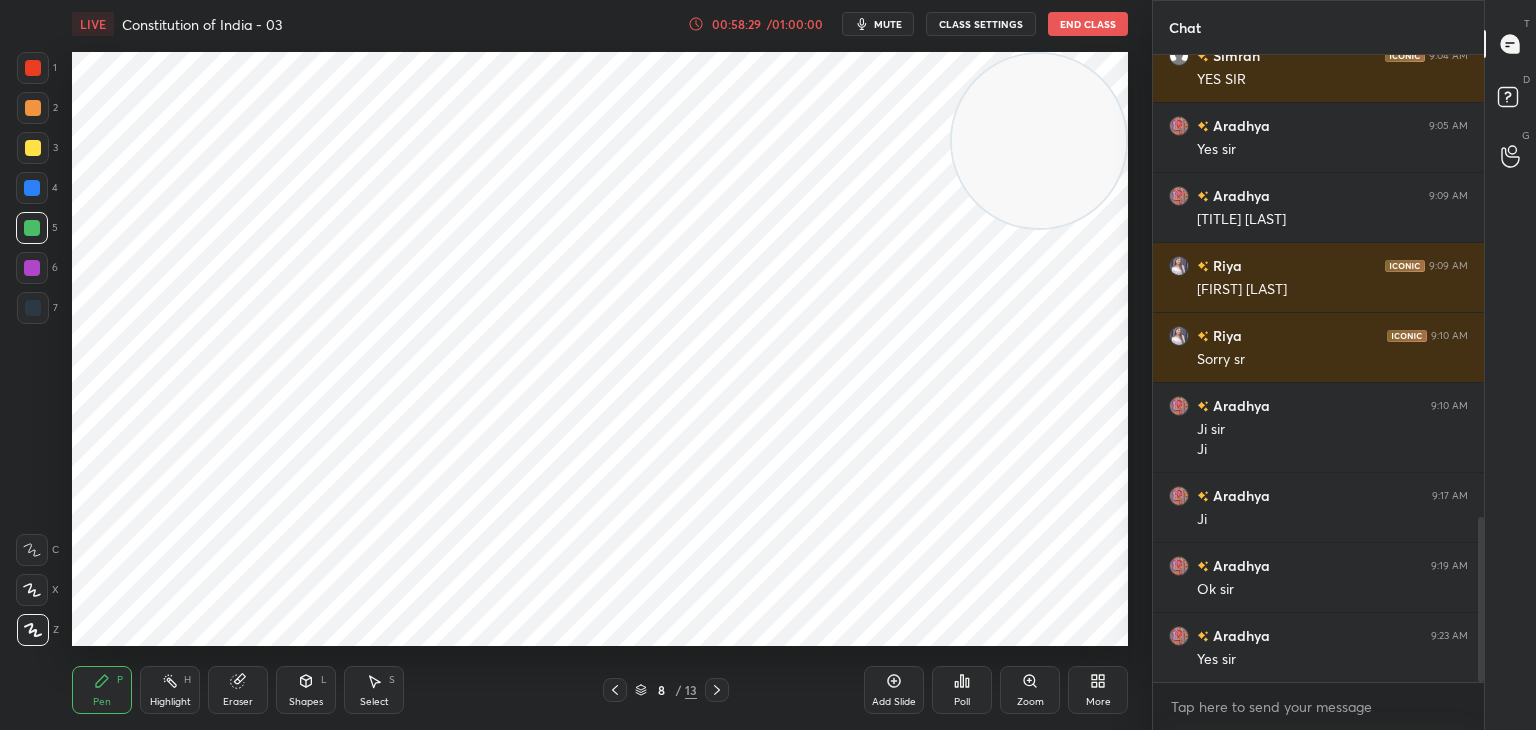 click at bounding box center [32, 268] 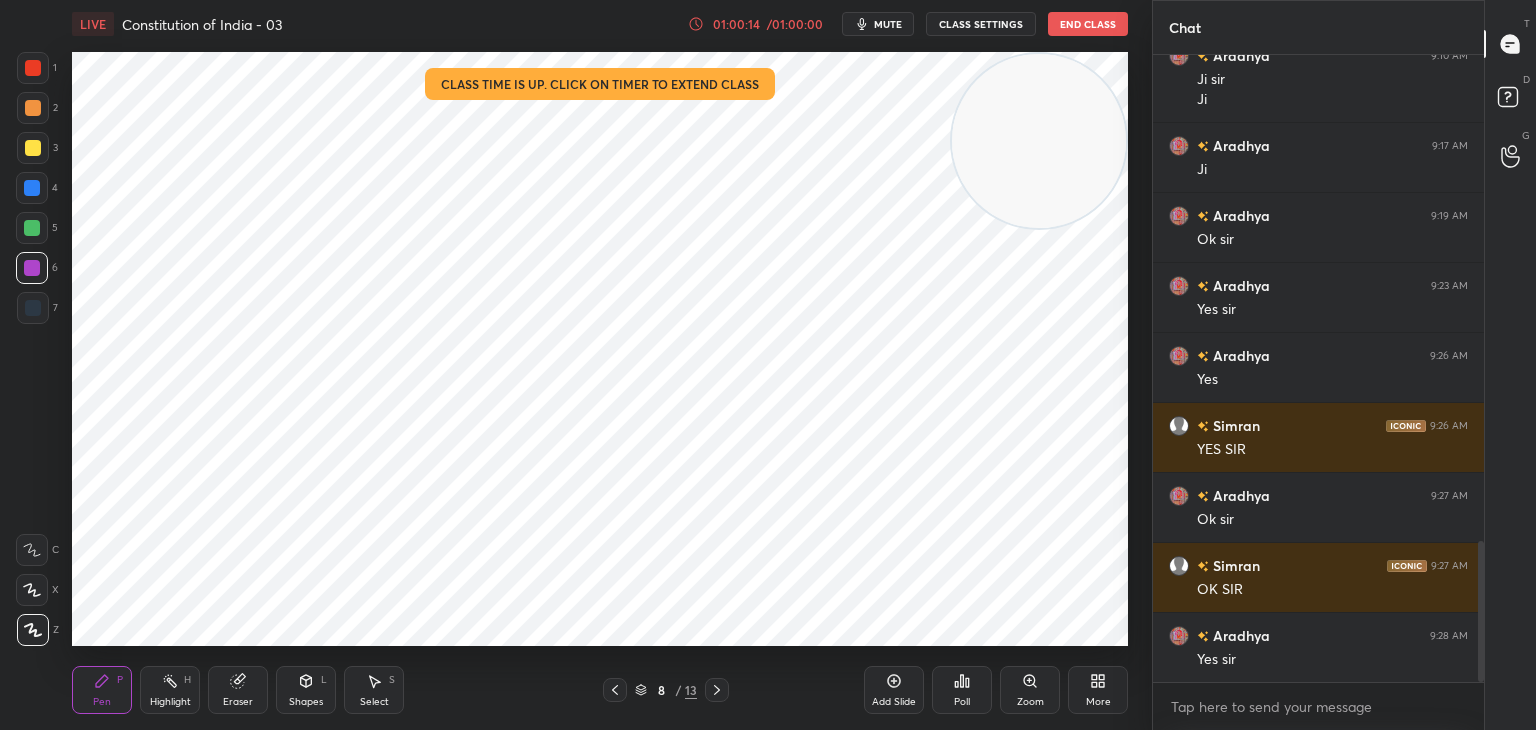 scroll, scrollTop: 2172, scrollLeft: 0, axis: vertical 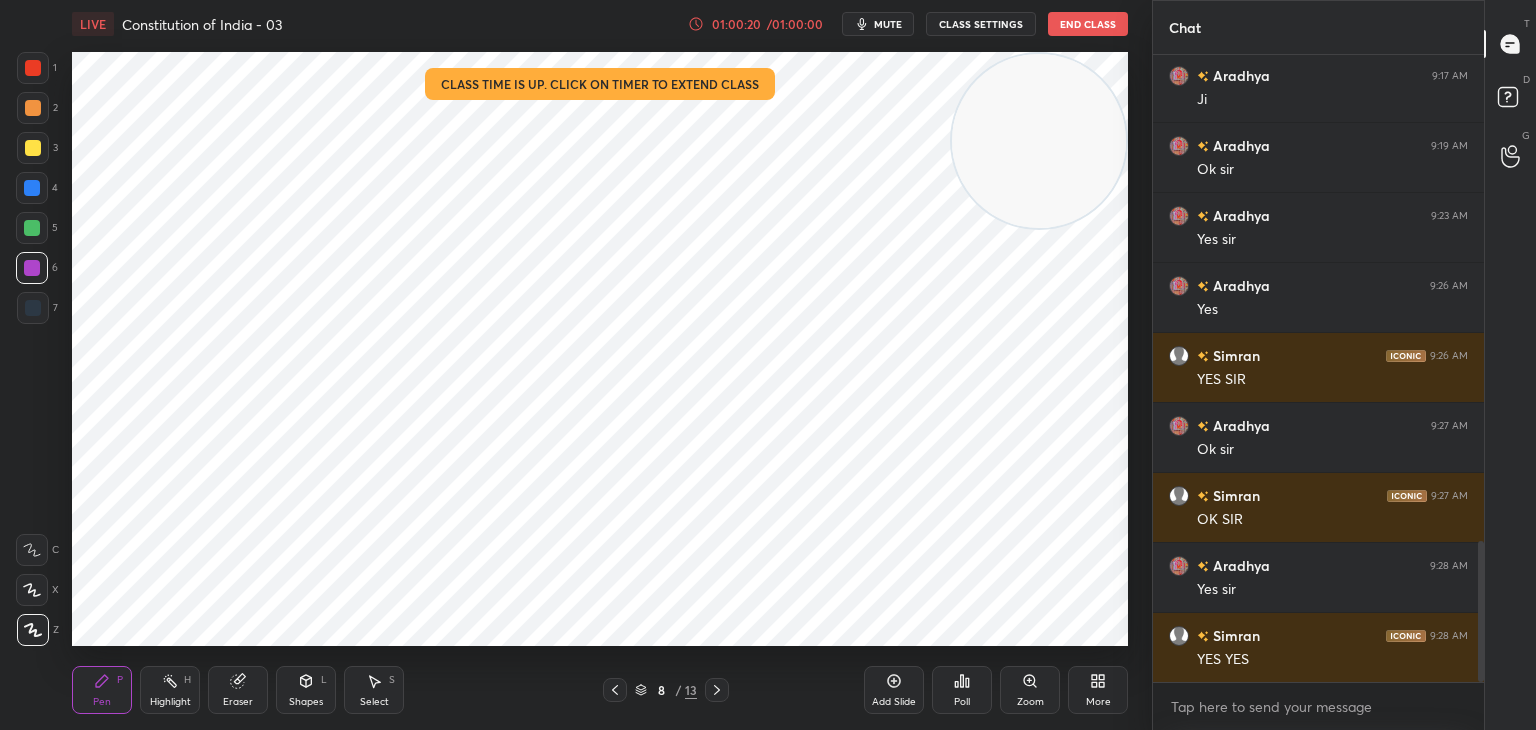 click on "End Class" at bounding box center [1088, 24] 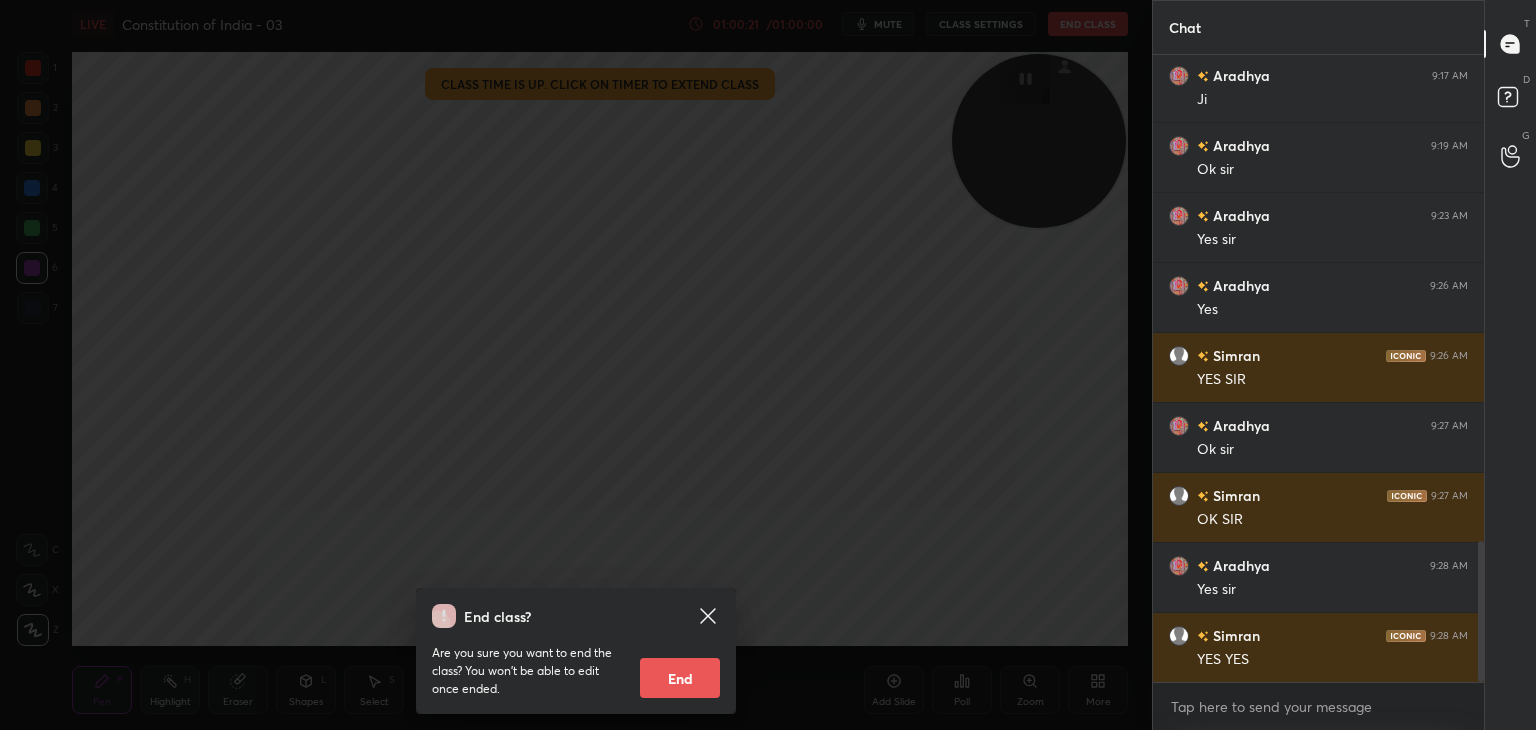 click on "End" at bounding box center [680, 678] 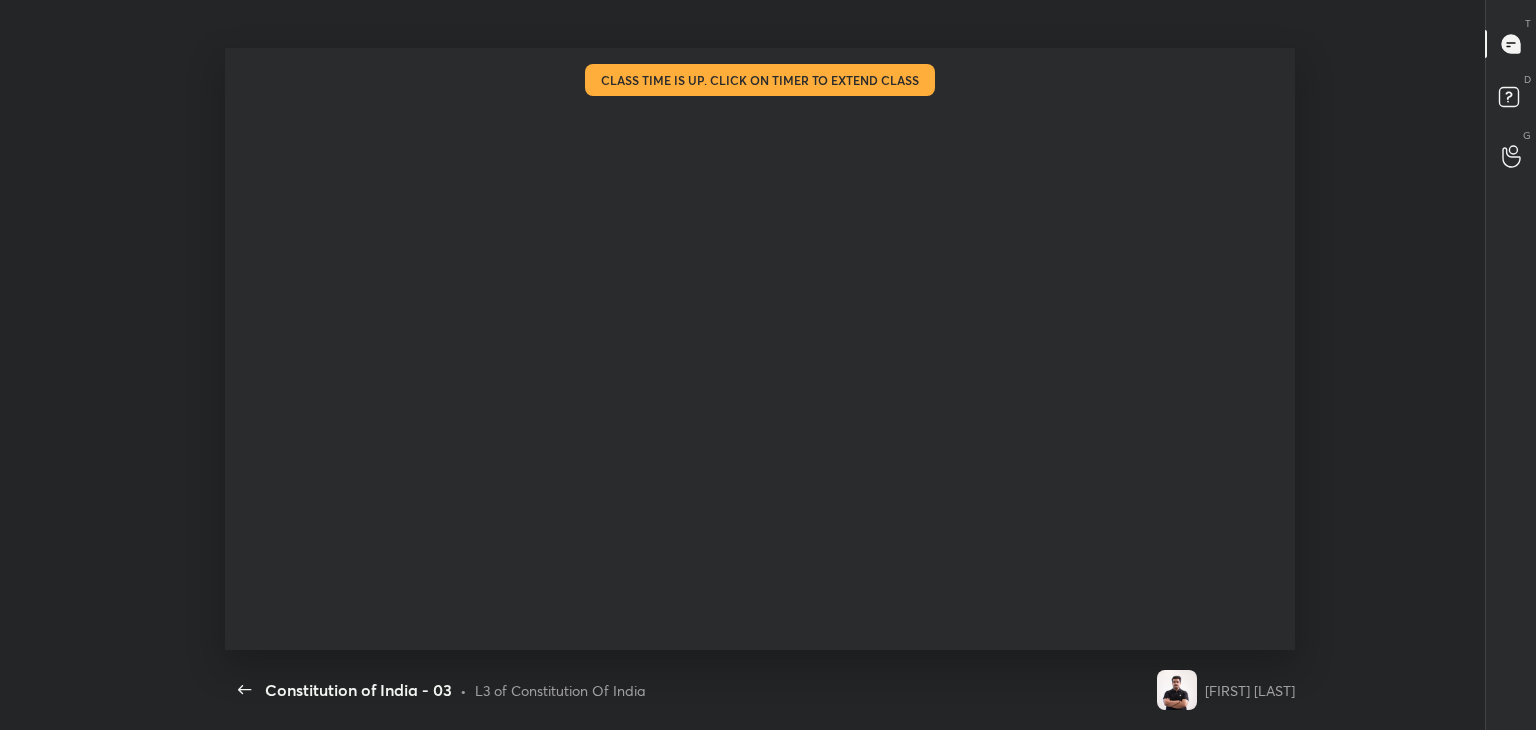 scroll, scrollTop: 99397, scrollLeft: 98759, axis: both 